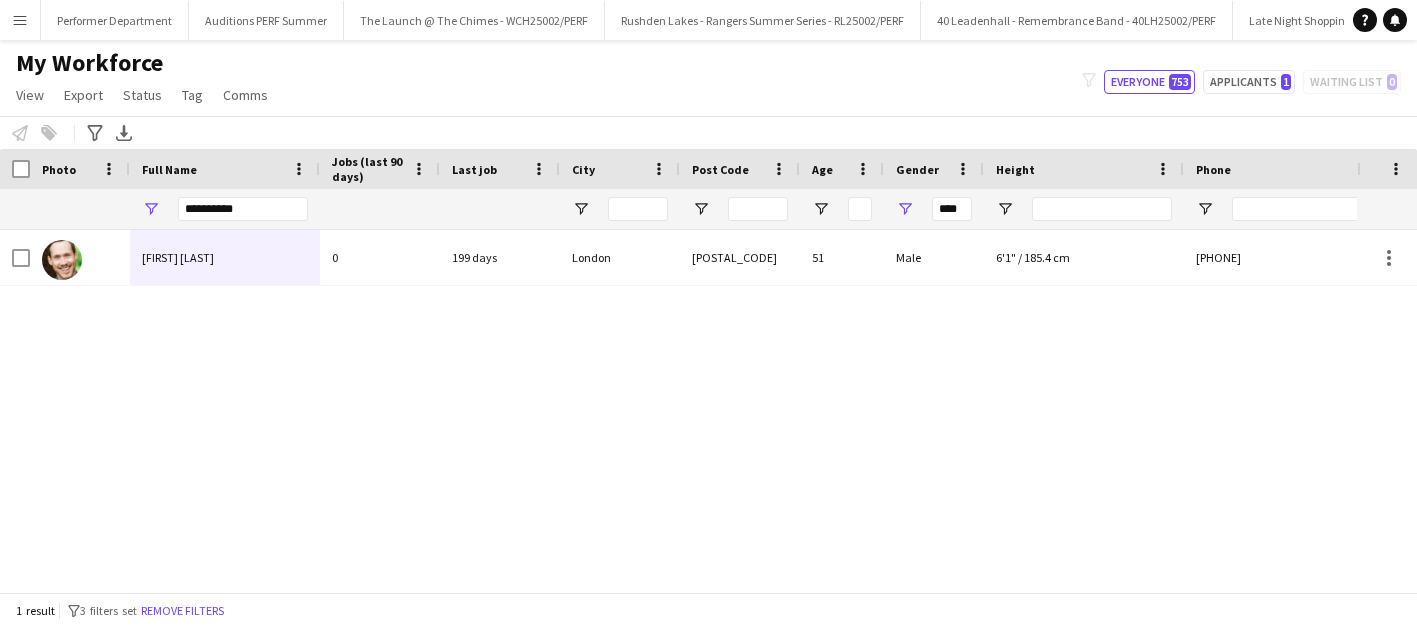 scroll, scrollTop: 0, scrollLeft: 0, axis: both 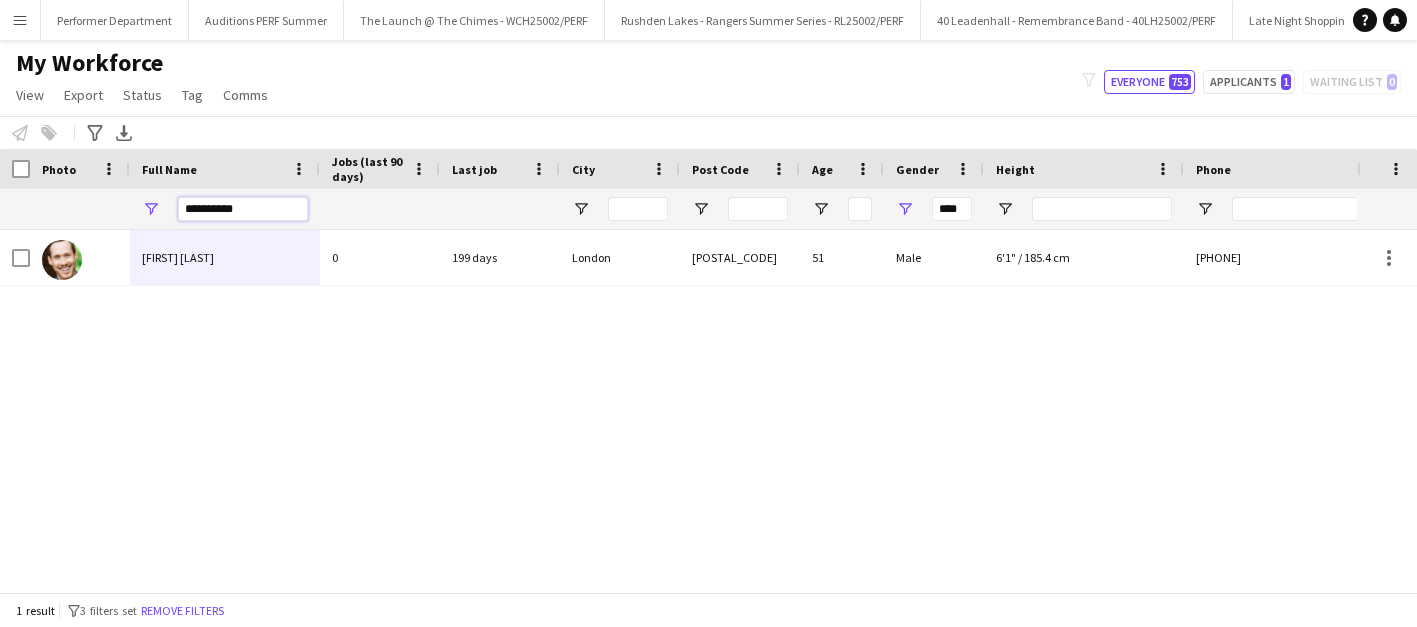 drag, startPoint x: 255, startPoint y: 212, endPoint x: 122, endPoint y: 207, distance: 133.09395 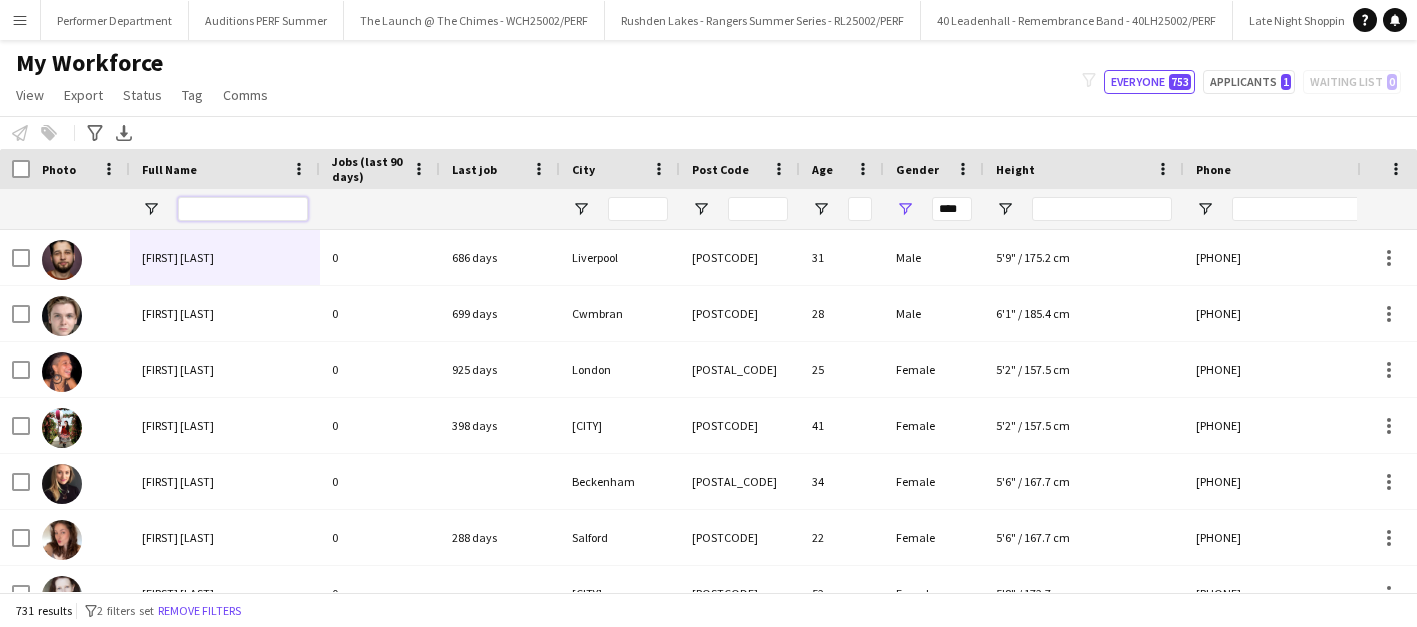 type 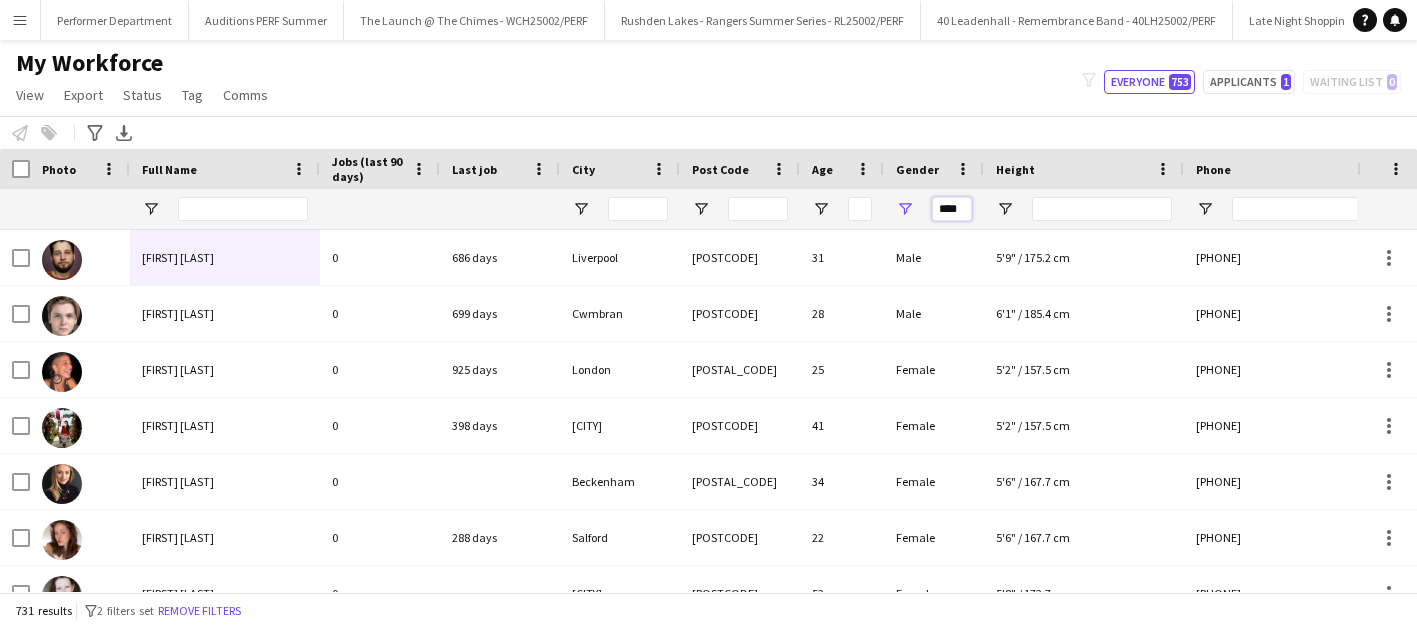 click on "****" at bounding box center (952, 209) 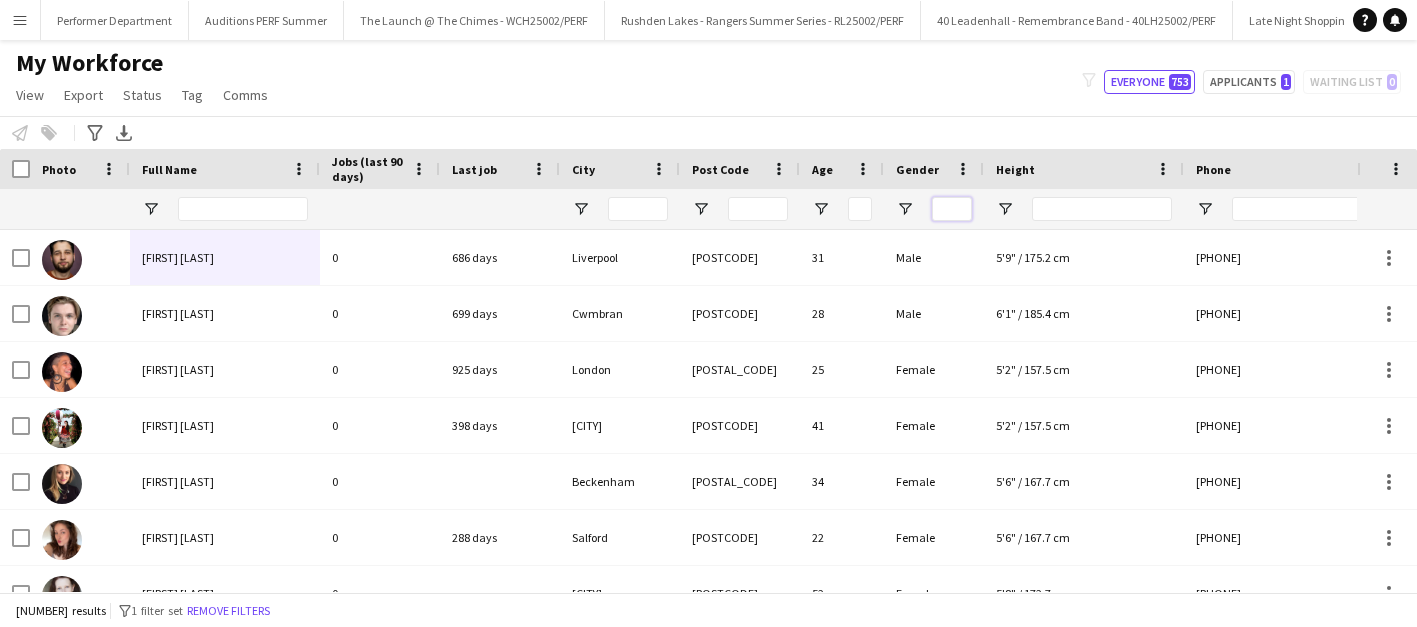 type 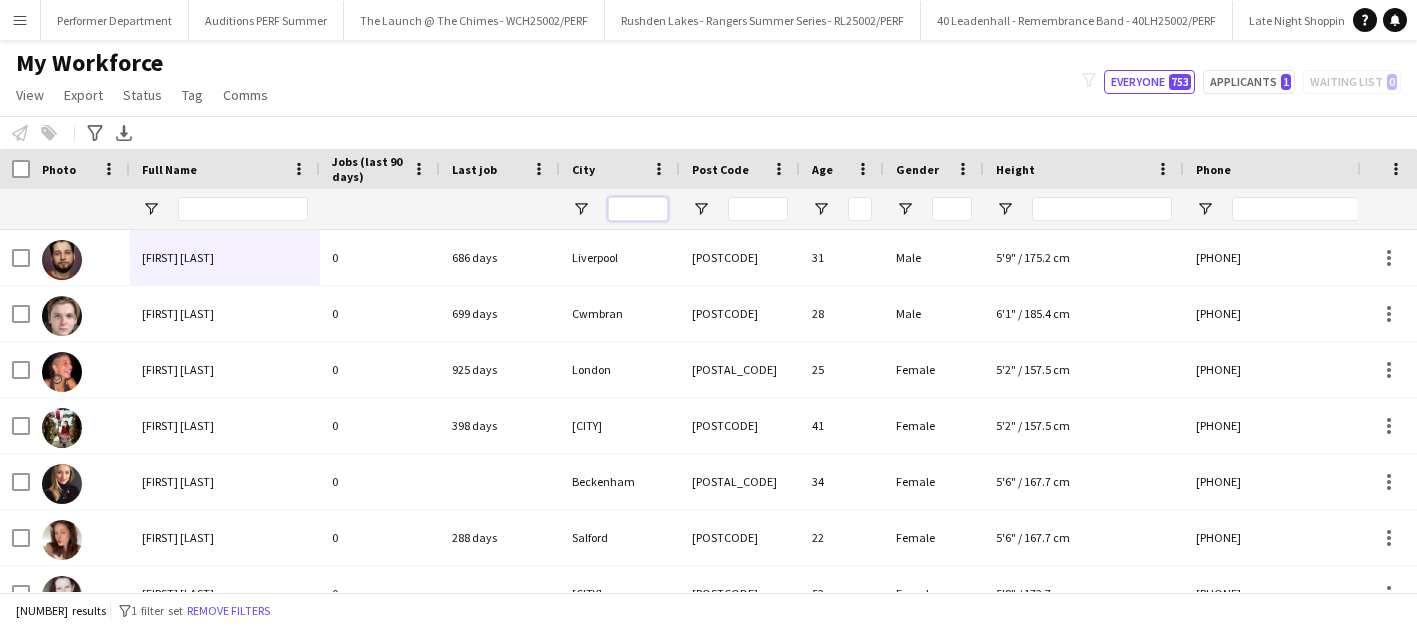 click at bounding box center (638, 209) 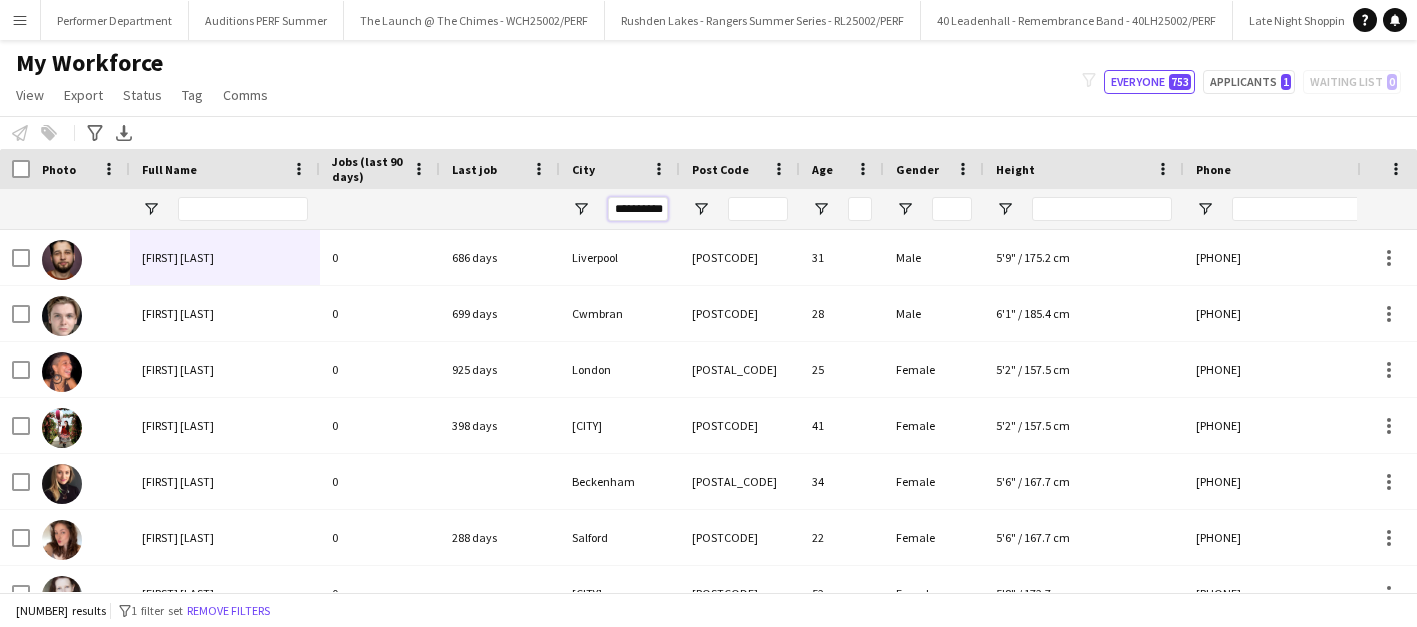 scroll, scrollTop: 0, scrollLeft: 19, axis: horizontal 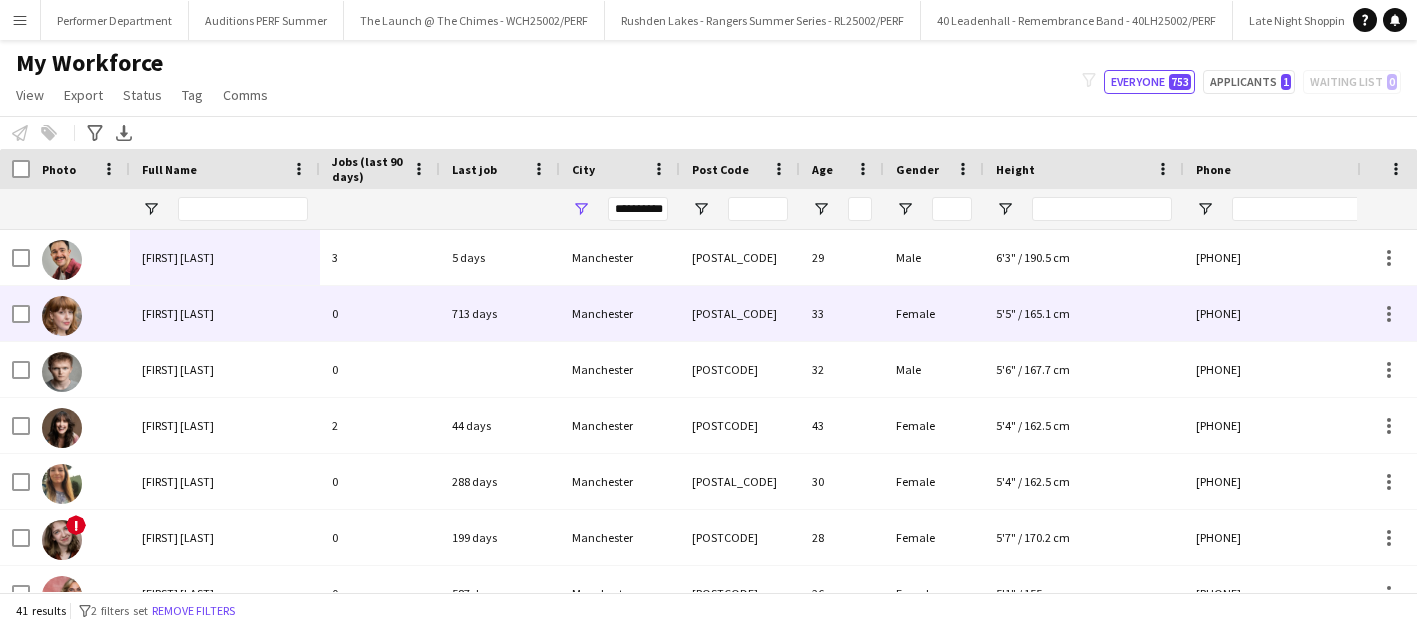 click on "[FIRST] [LAST]" at bounding box center [178, 313] 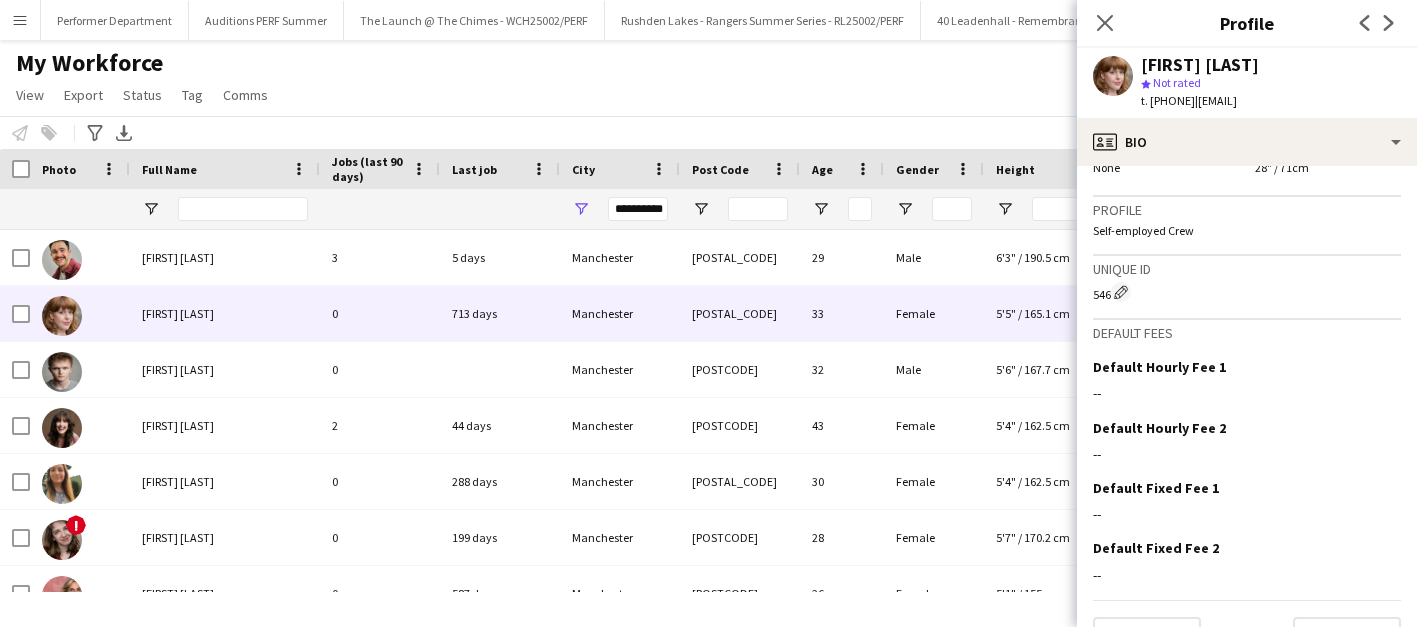 scroll, scrollTop: 1299, scrollLeft: 0, axis: vertical 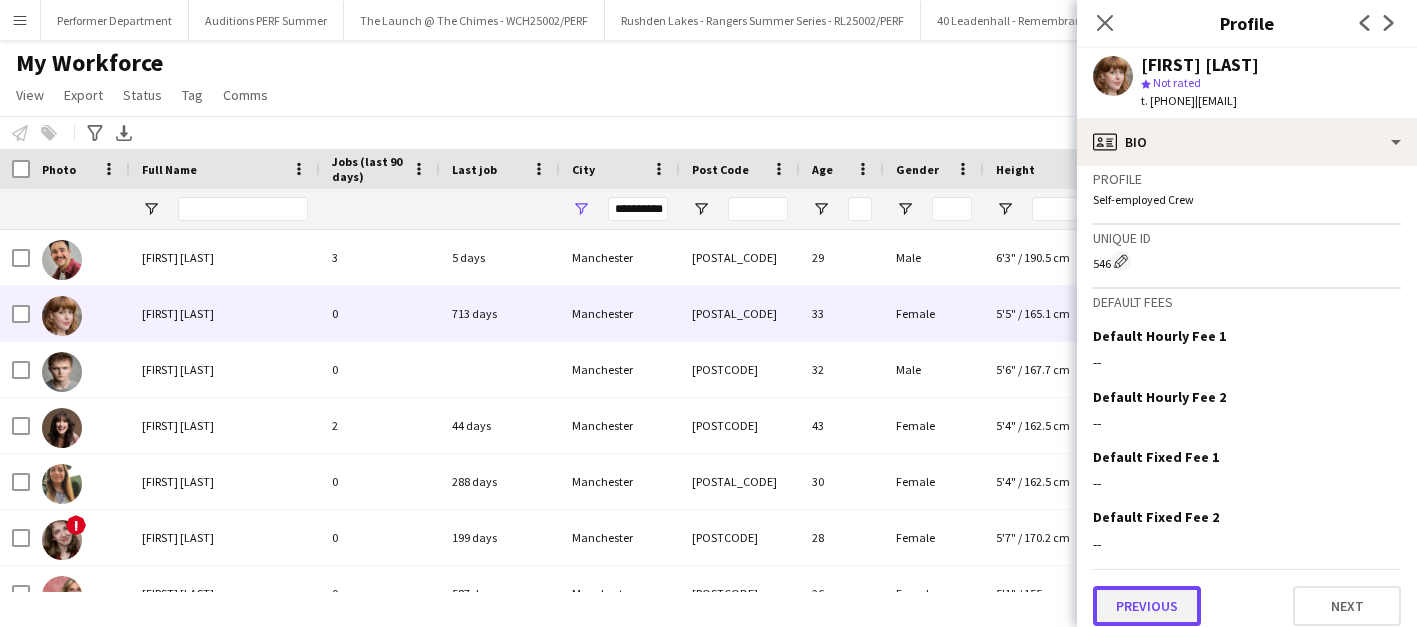 click on "Previous" 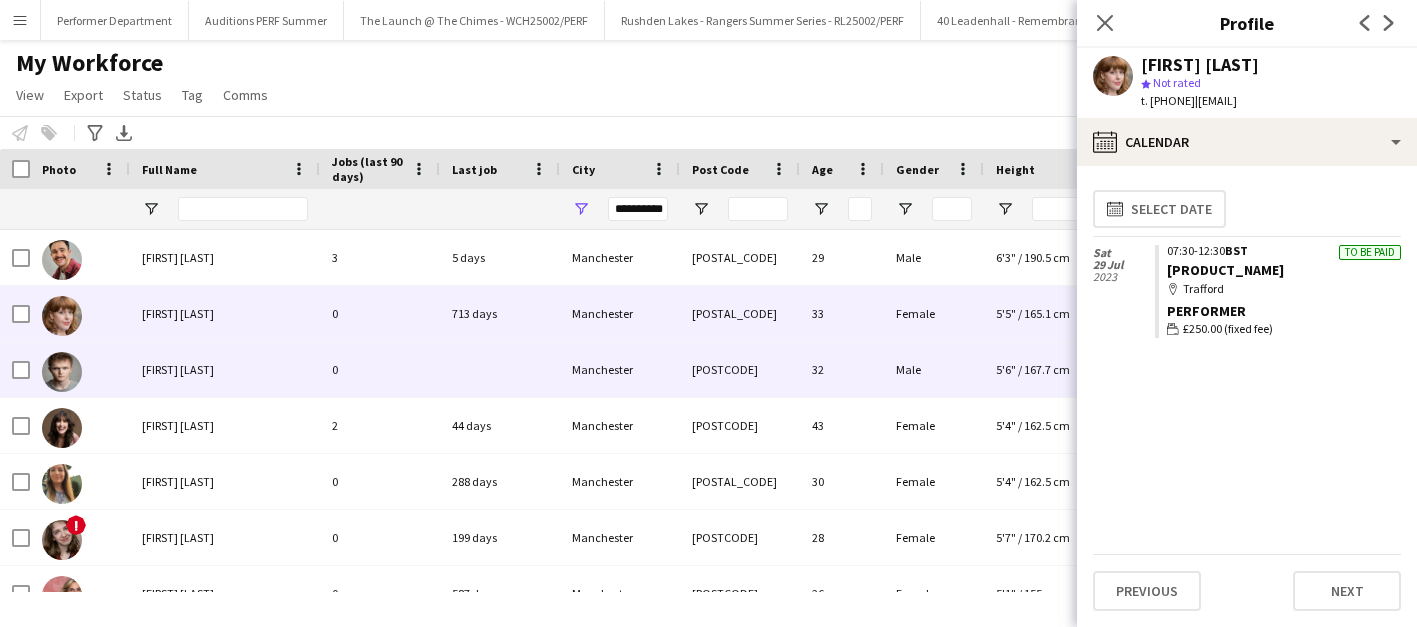 click on "[FIRST] [LAST]" at bounding box center [178, 369] 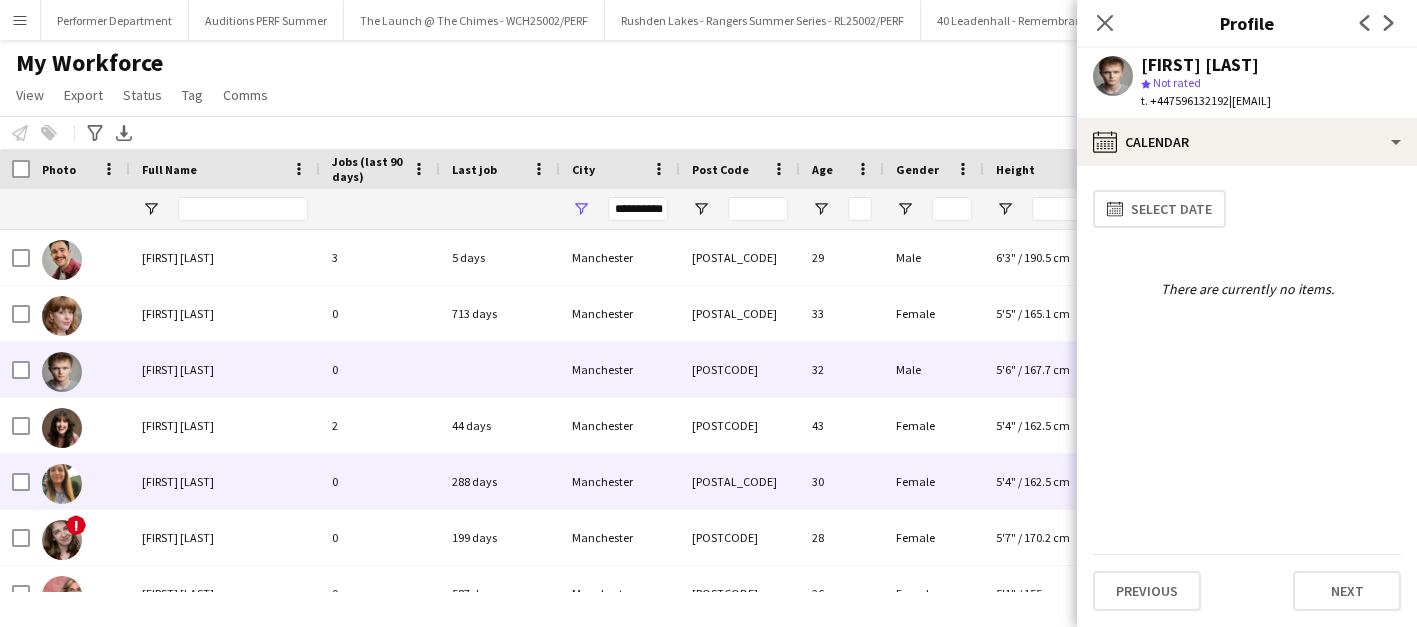 click on "[FIRST] [LAST]" at bounding box center [225, 481] 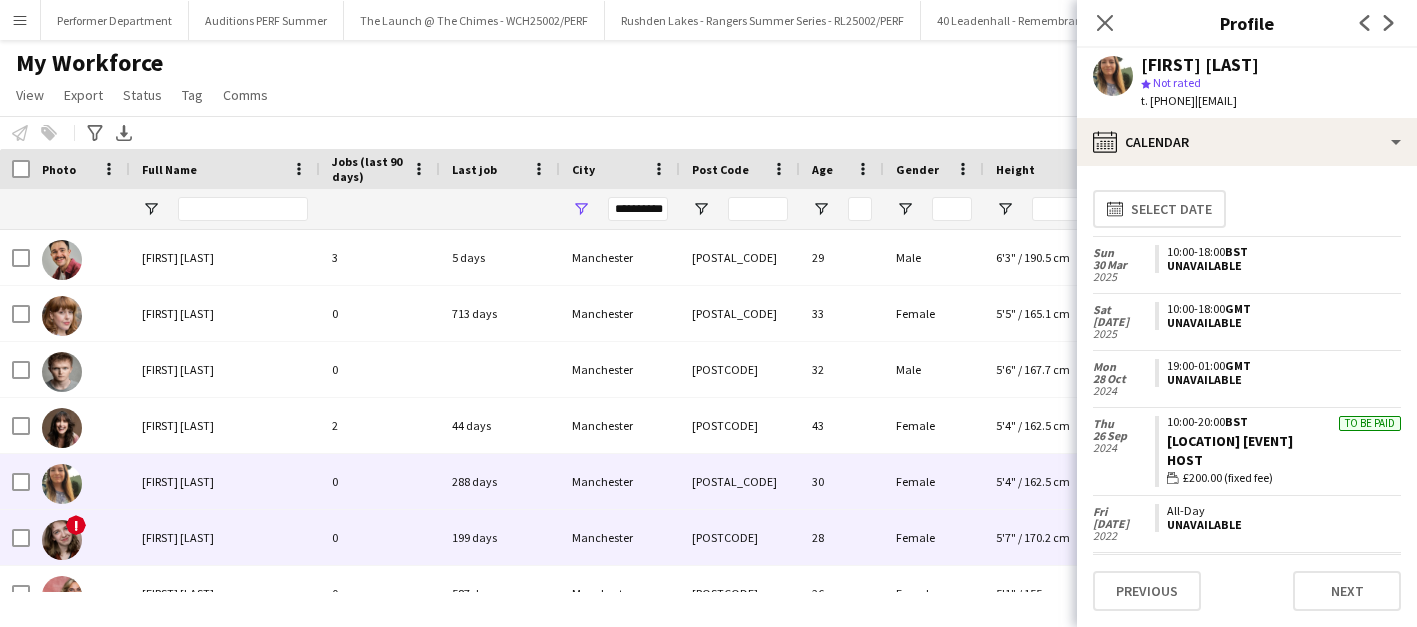 scroll, scrollTop: 82, scrollLeft: 0, axis: vertical 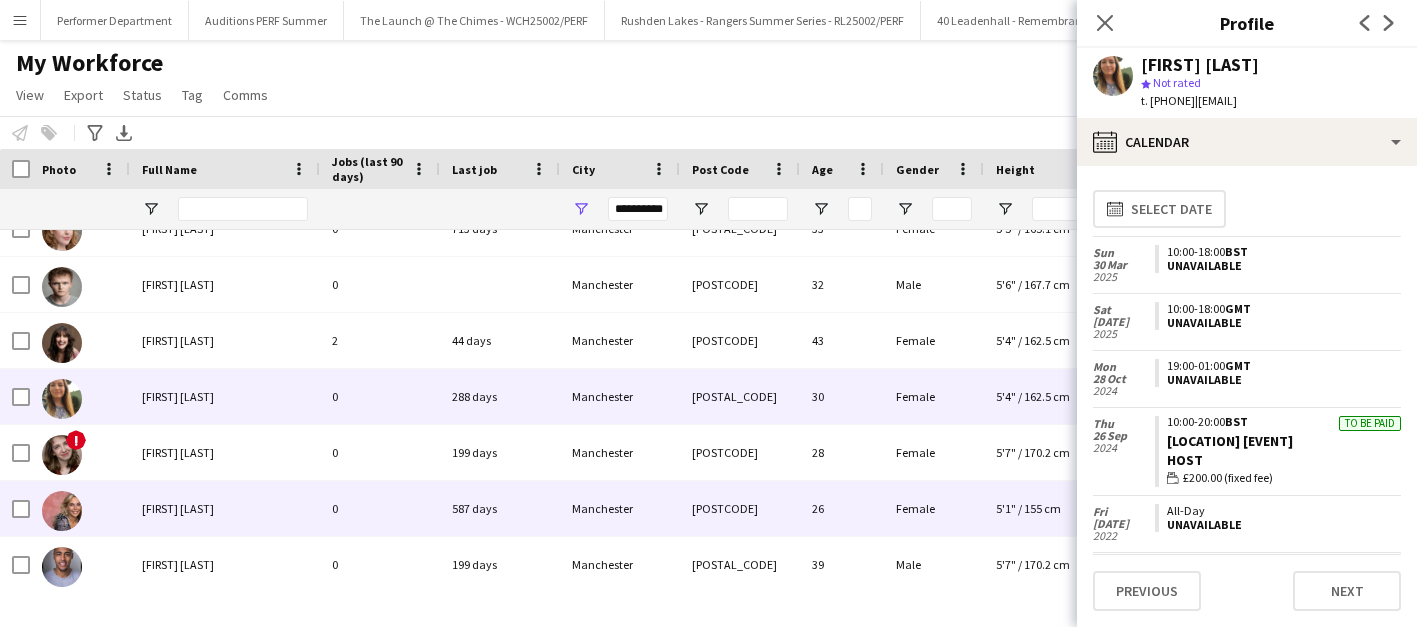 click on "[FIRST] [LAST]" at bounding box center (178, 508) 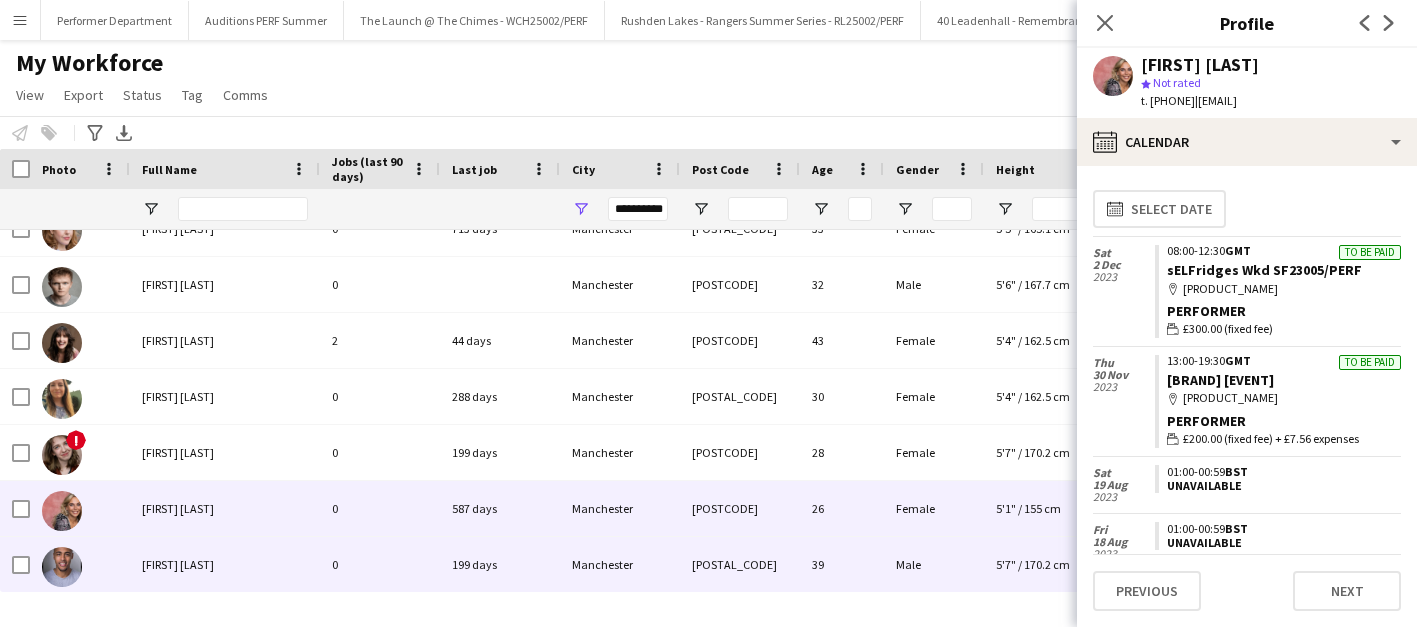 click on "[FIRST] [LAST]" at bounding box center (178, 564) 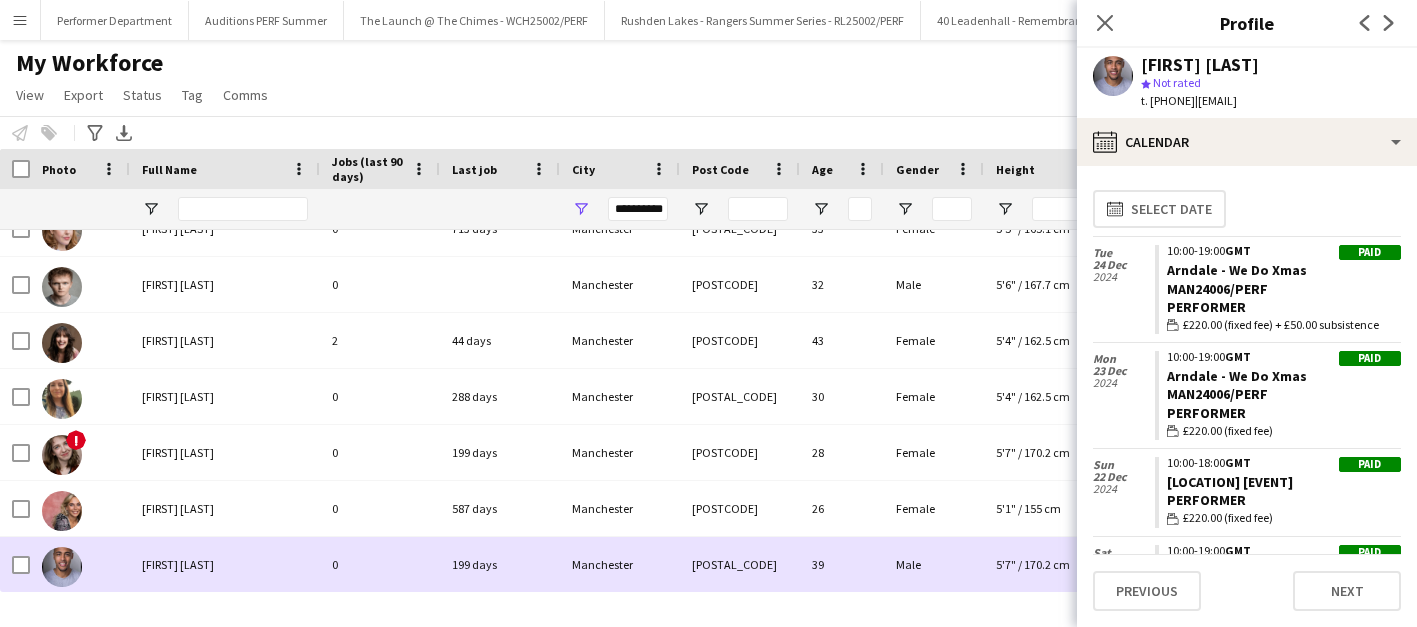 scroll, scrollTop: 210, scrollLeft: 0, axis: vertical 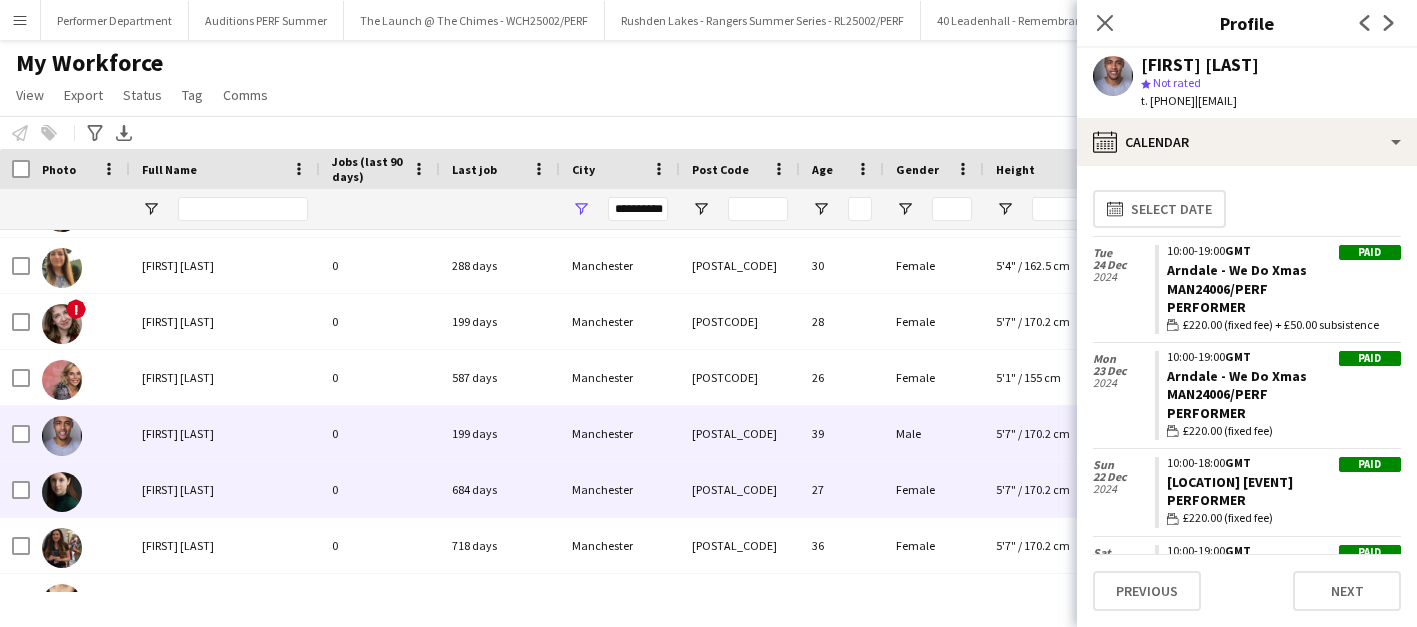 click on "[FIRST] [LAST]" at bounding box center (225, 489) 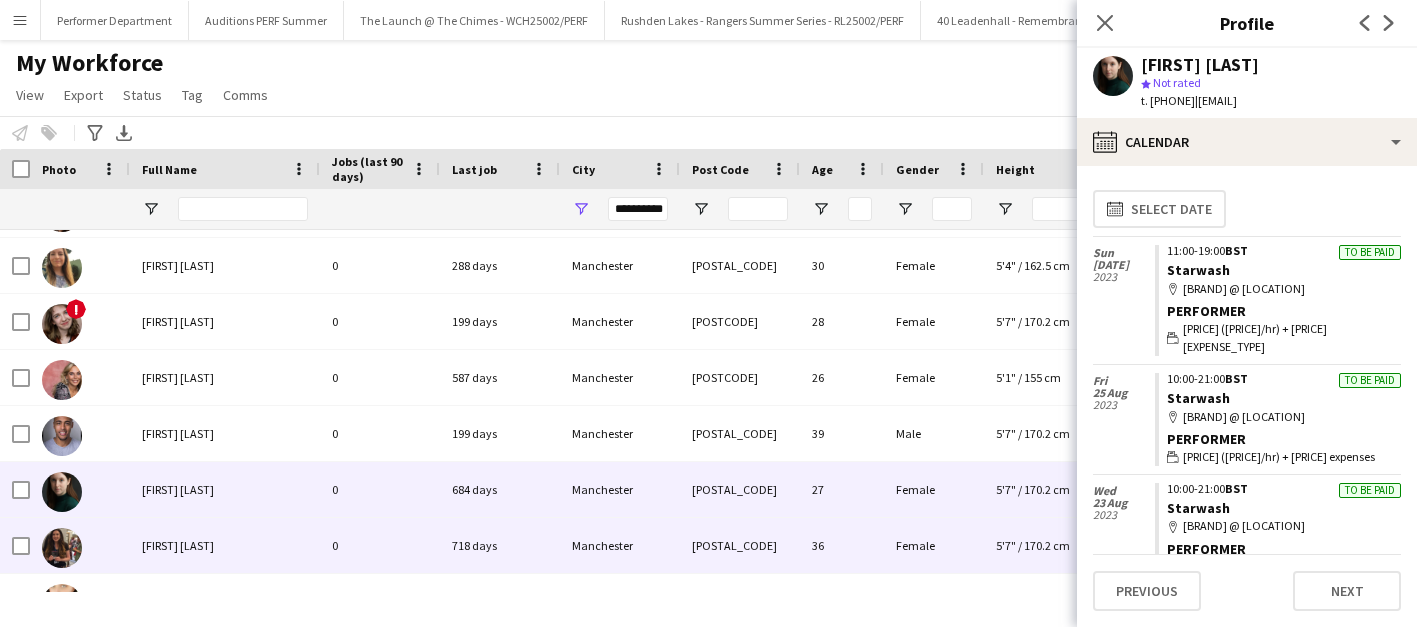 click on "[FIRST] [LAST]" at bounding box center (178, 545) 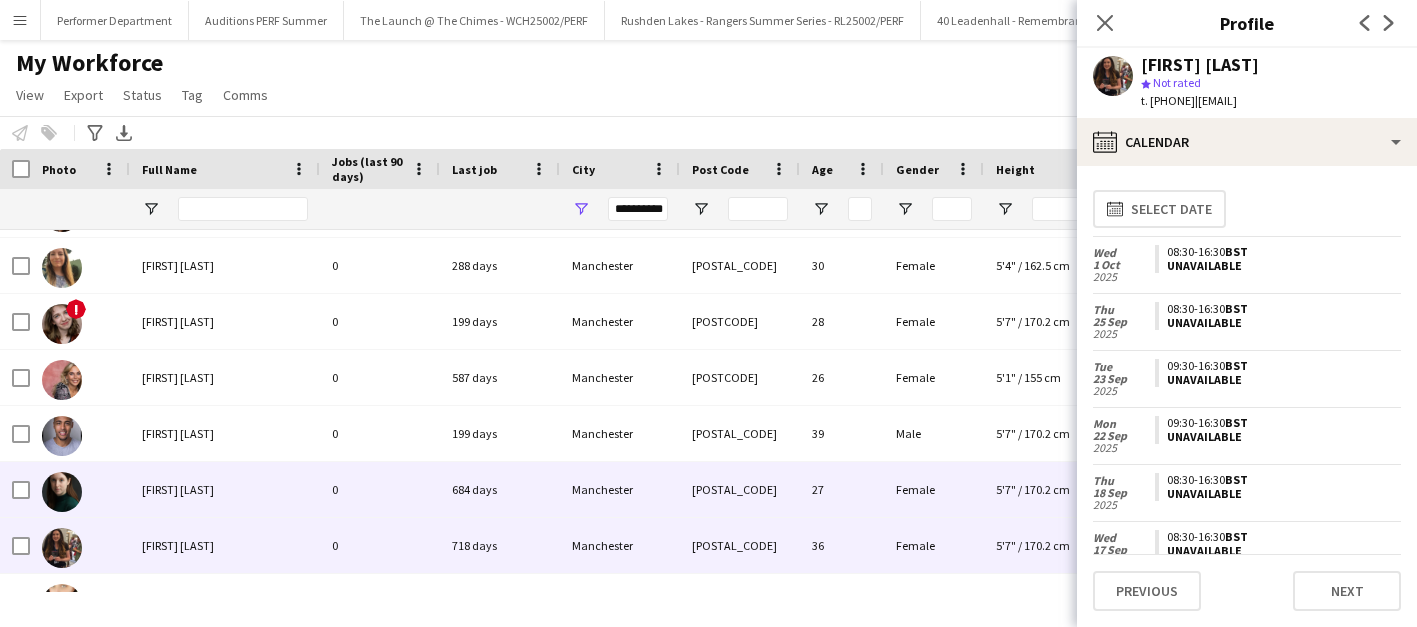 scroll, scrollTop: 274, scrollLeft: 0, axis: vertical 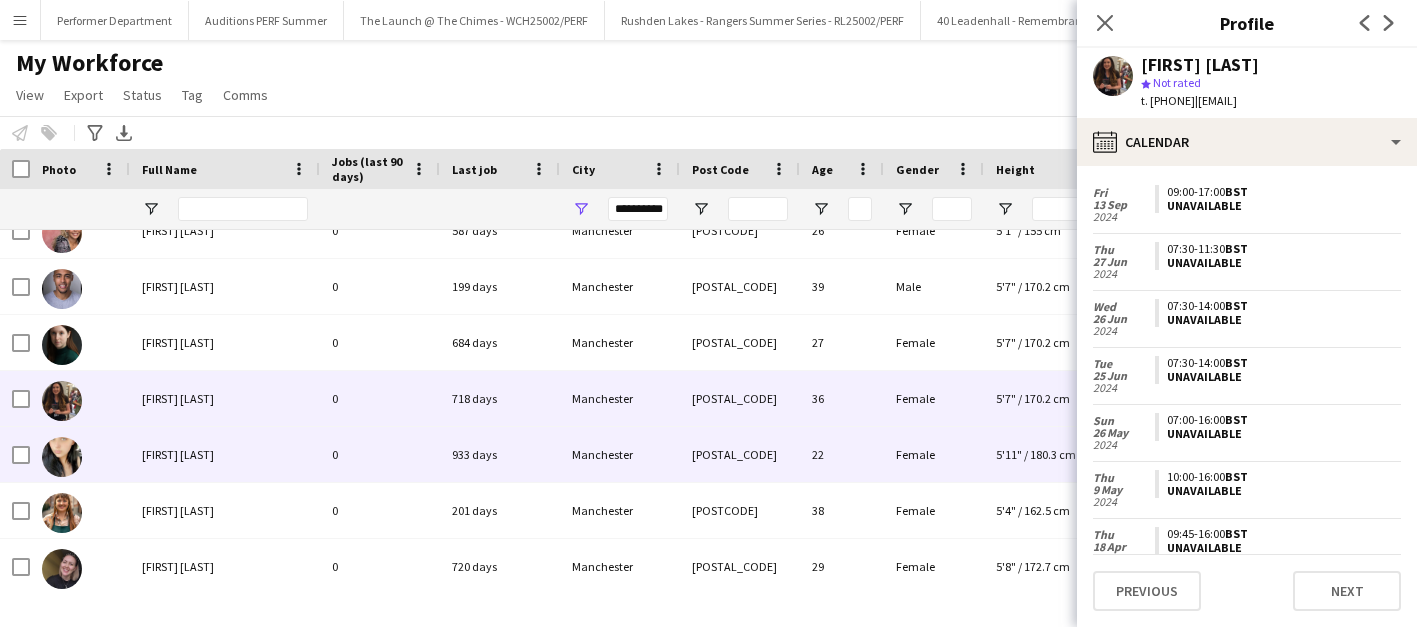 click on "[FIRST] [LAST]" at bounding box center (178, 454) 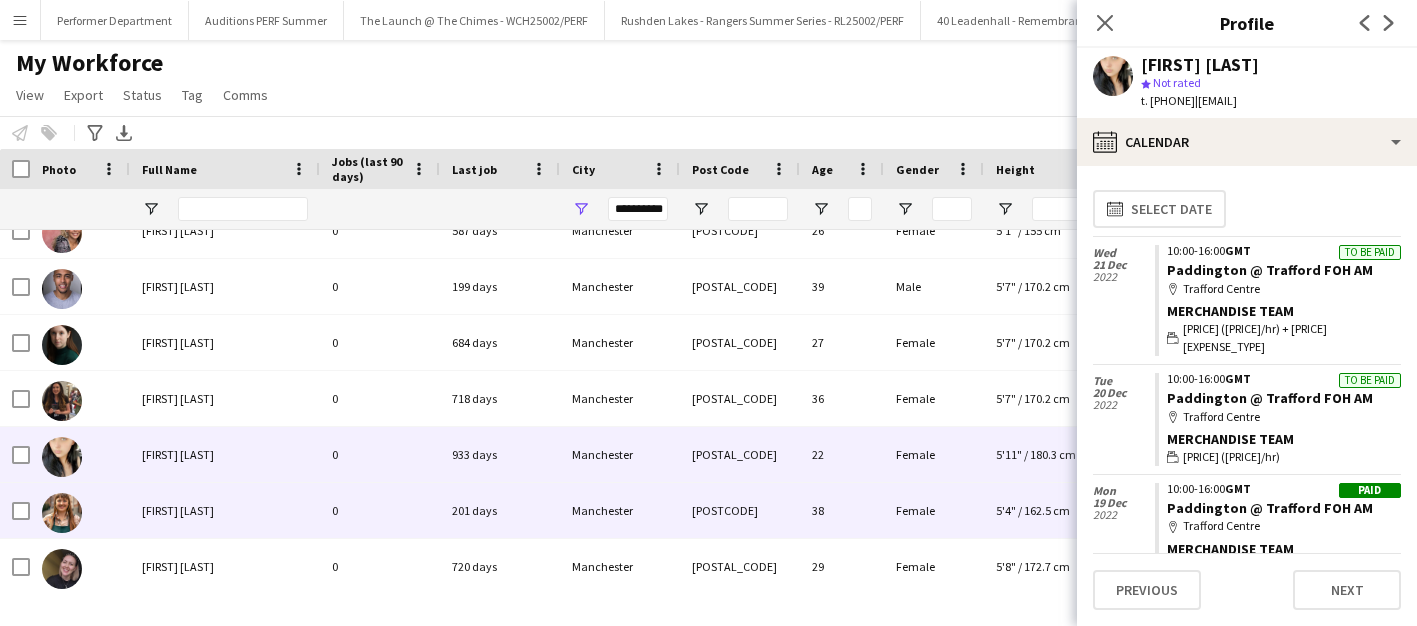 click on "[FIRST] [LAST]" at bounding box center [225, 510] 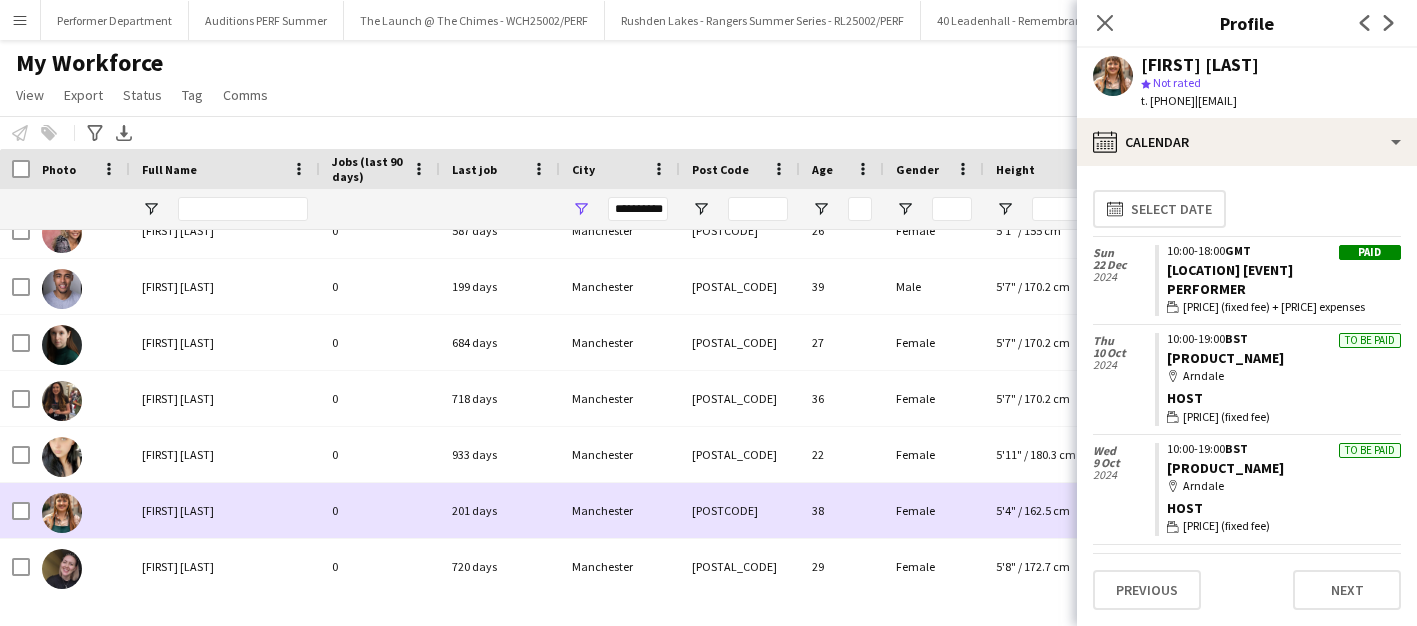 scroll, scrollTop: 452, scrollLeft: 0, axis: vertical 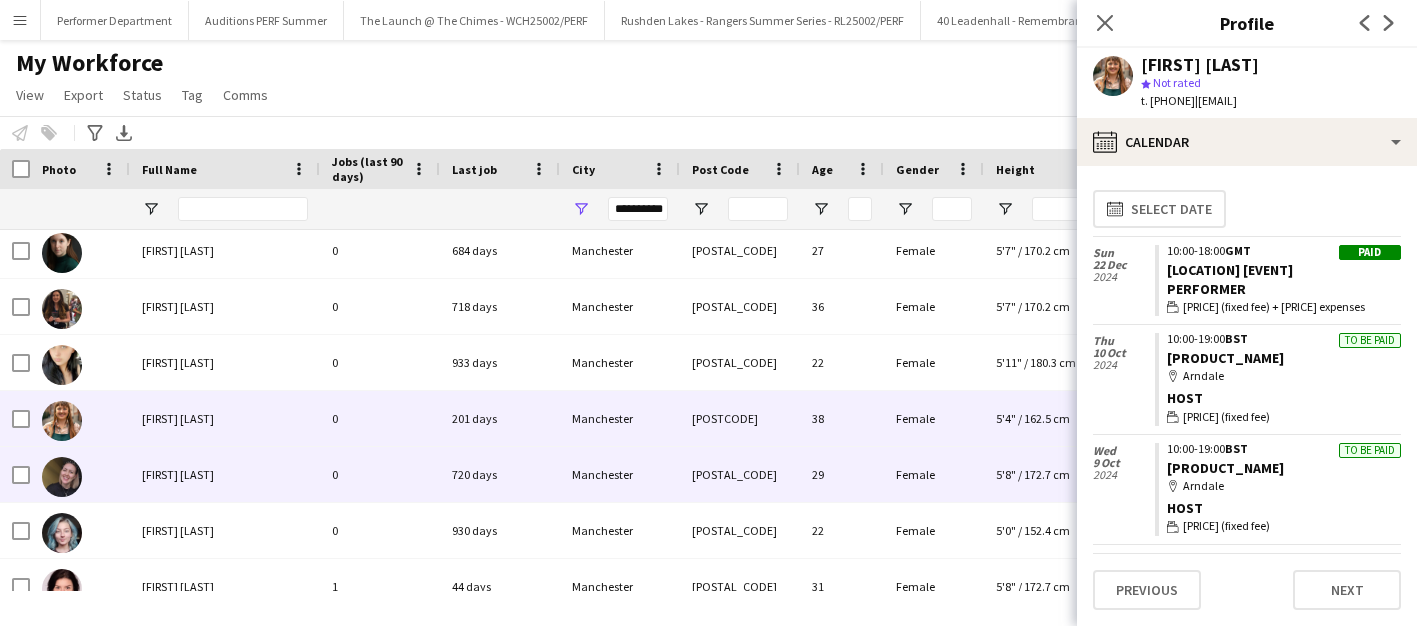 click on "[FIRST] [LAST]" at bounding box center [225, 474] 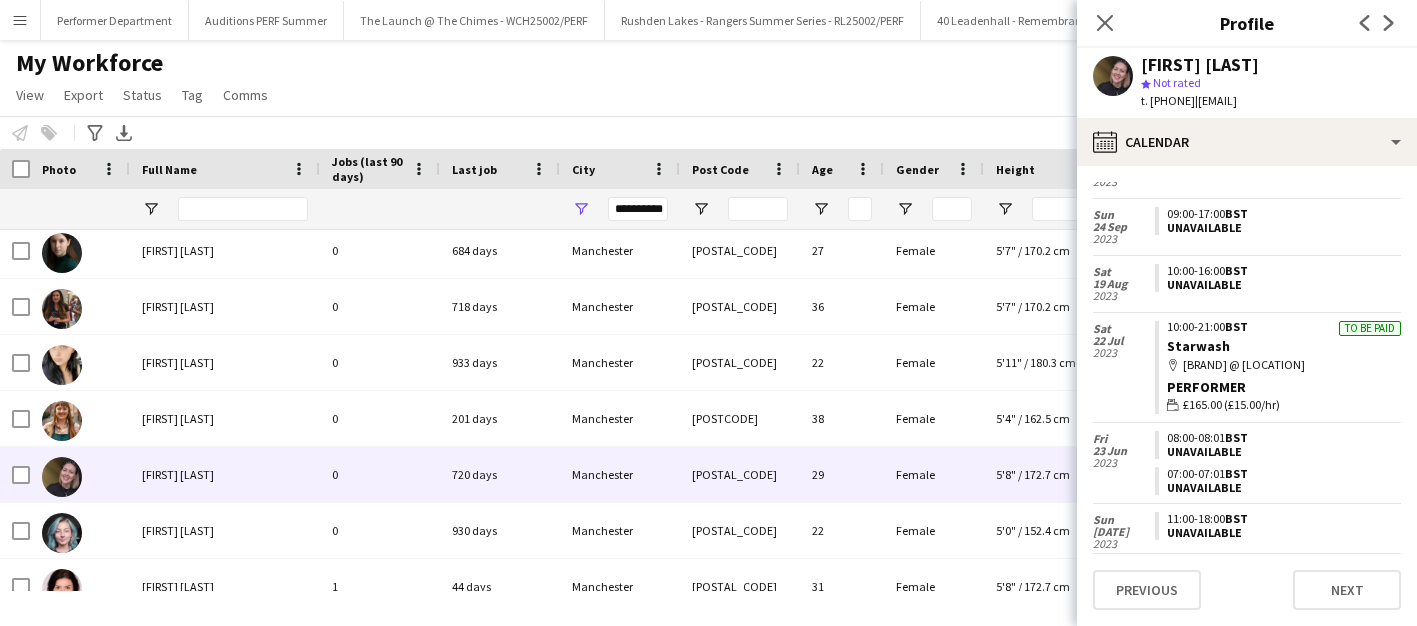 scroll, scrollTop: 719, scrollLeft: 0, axis: vertical 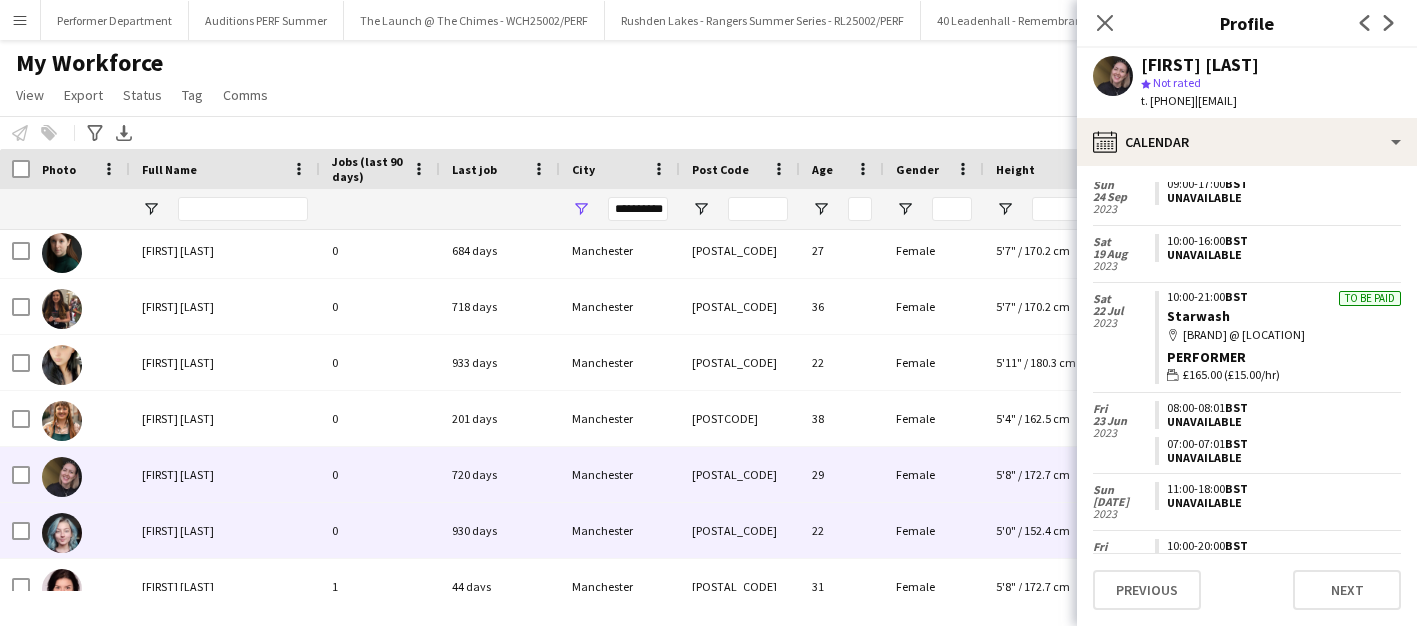 click on "[FIRST] [LAST]" at bounding box center [225, 530] 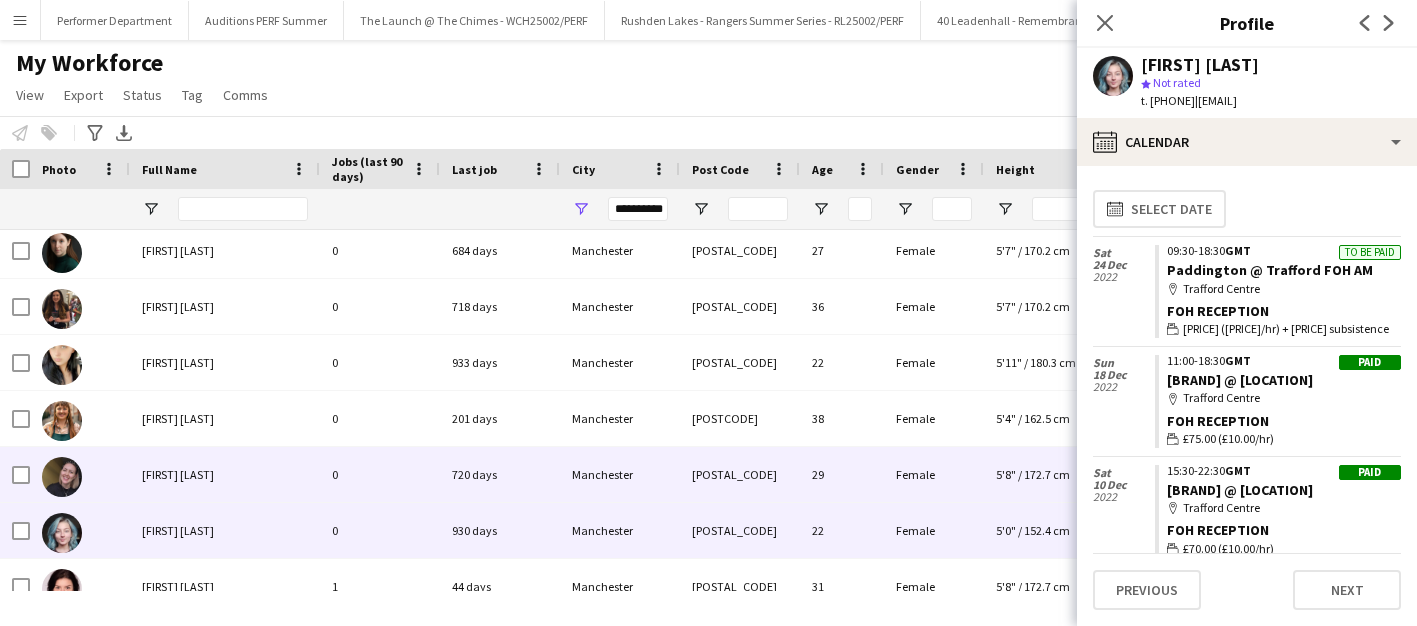 scroll, scrollTop: 524, scrollLeft: 0, axis: vertical 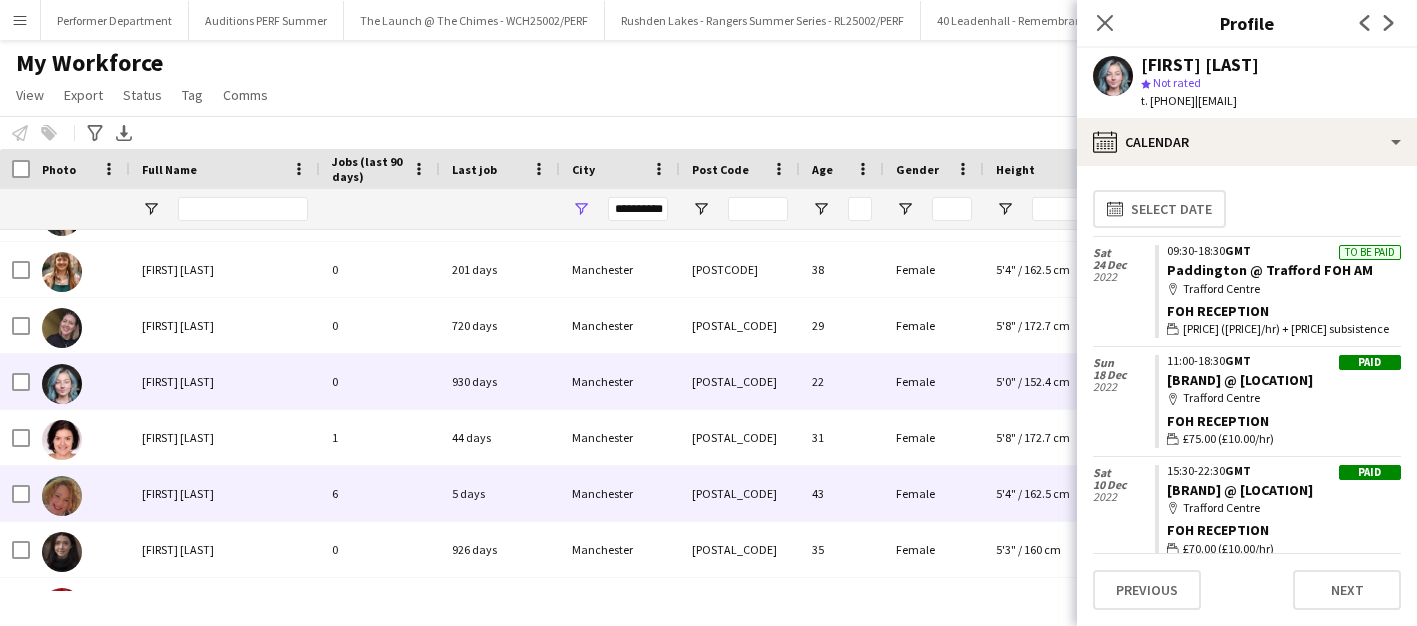 click on "[FIRST] [LAST]" at bounding box center [225, 493] 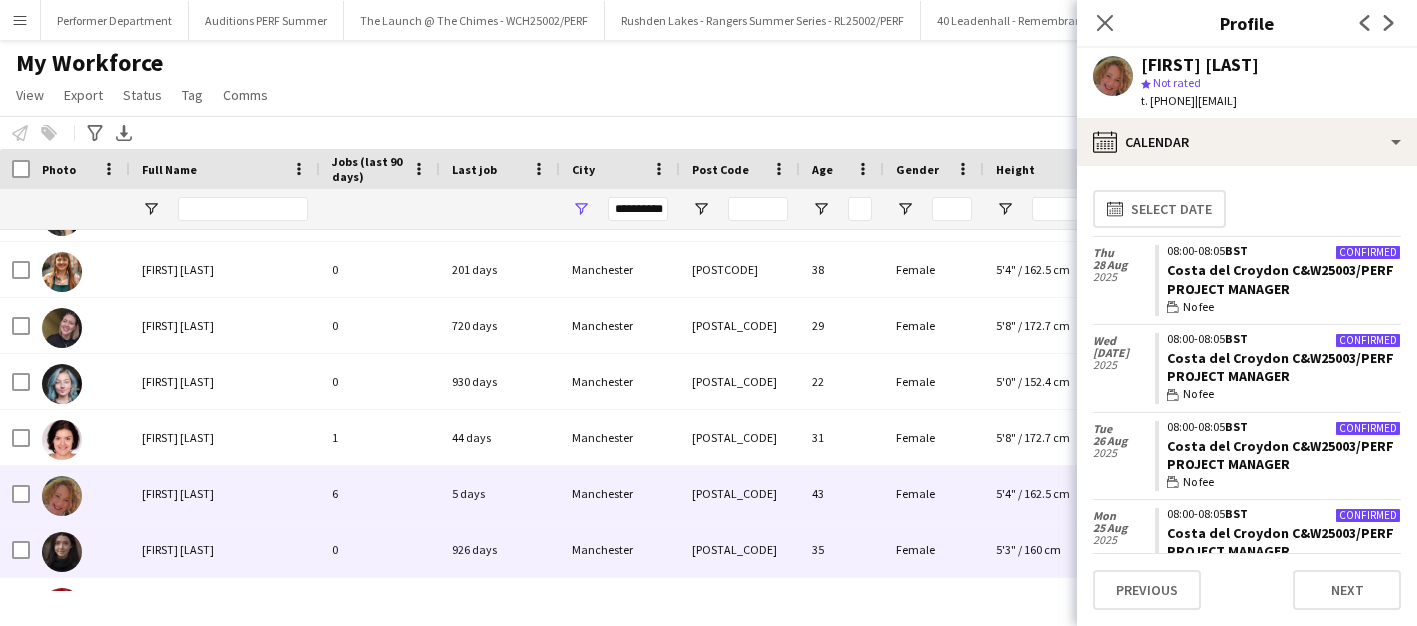 click on "[FIRST] [LAST]" at bounding box center (225, 549) 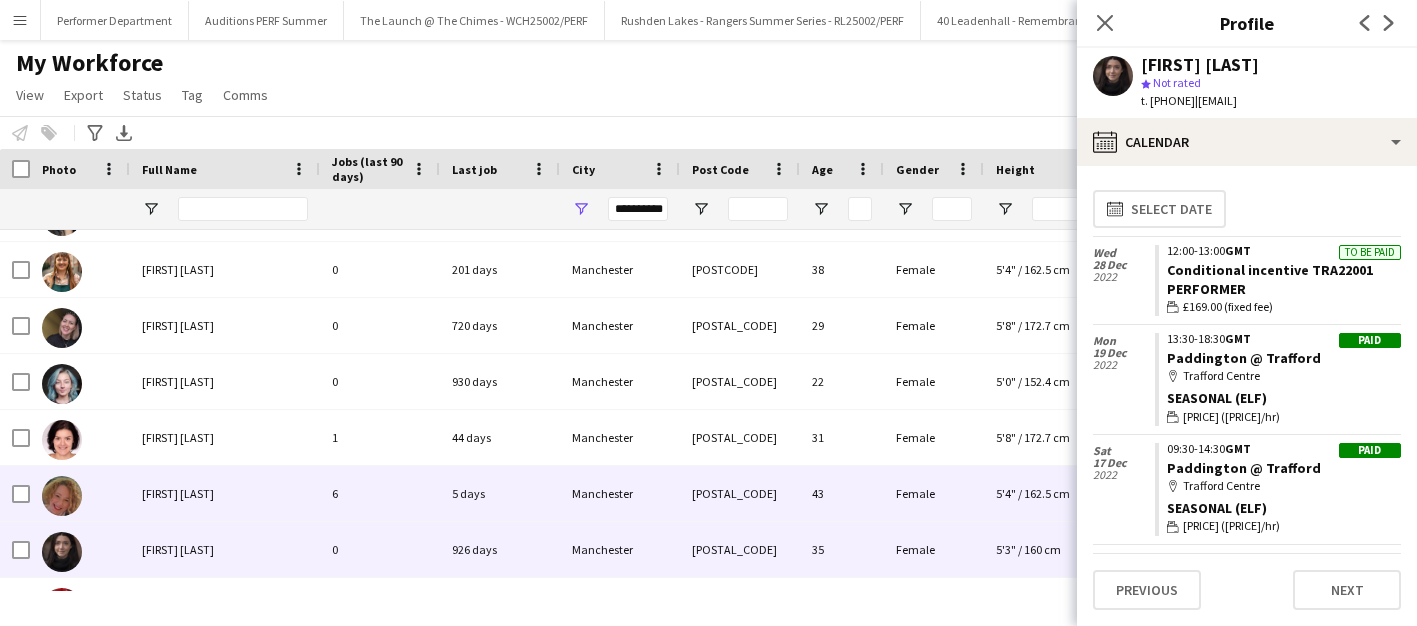 scroll, scrollTop: 706, scrollLeft: 0, axis: vertical 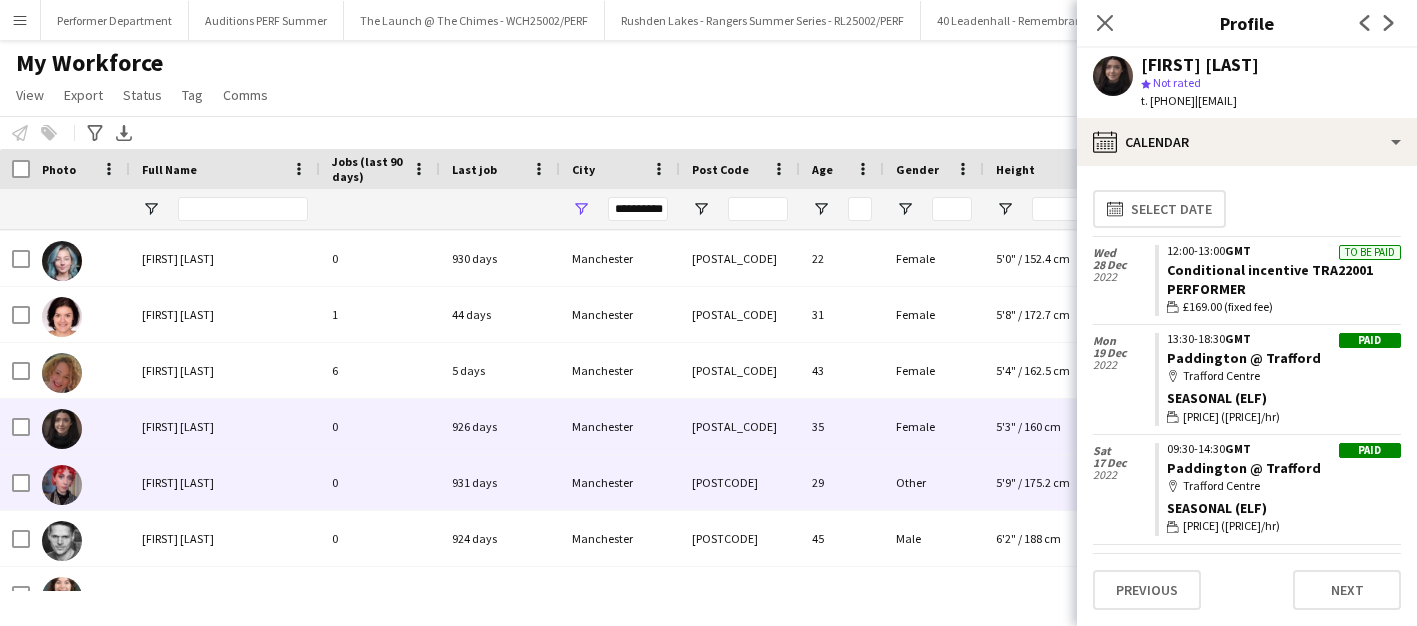 click on "[FIRST] [LAST]" at bounding box center (178, 482) 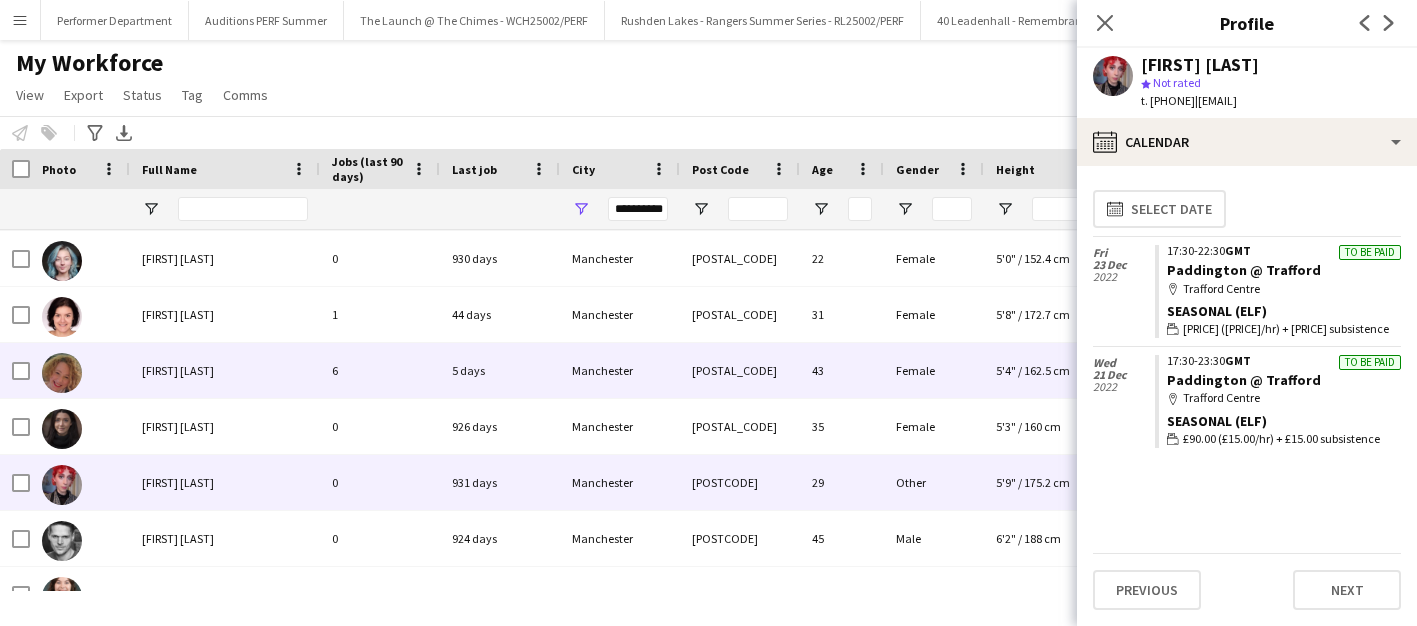 scroll, scrollTop: 787, scrollLeft: 0, axis: vertical 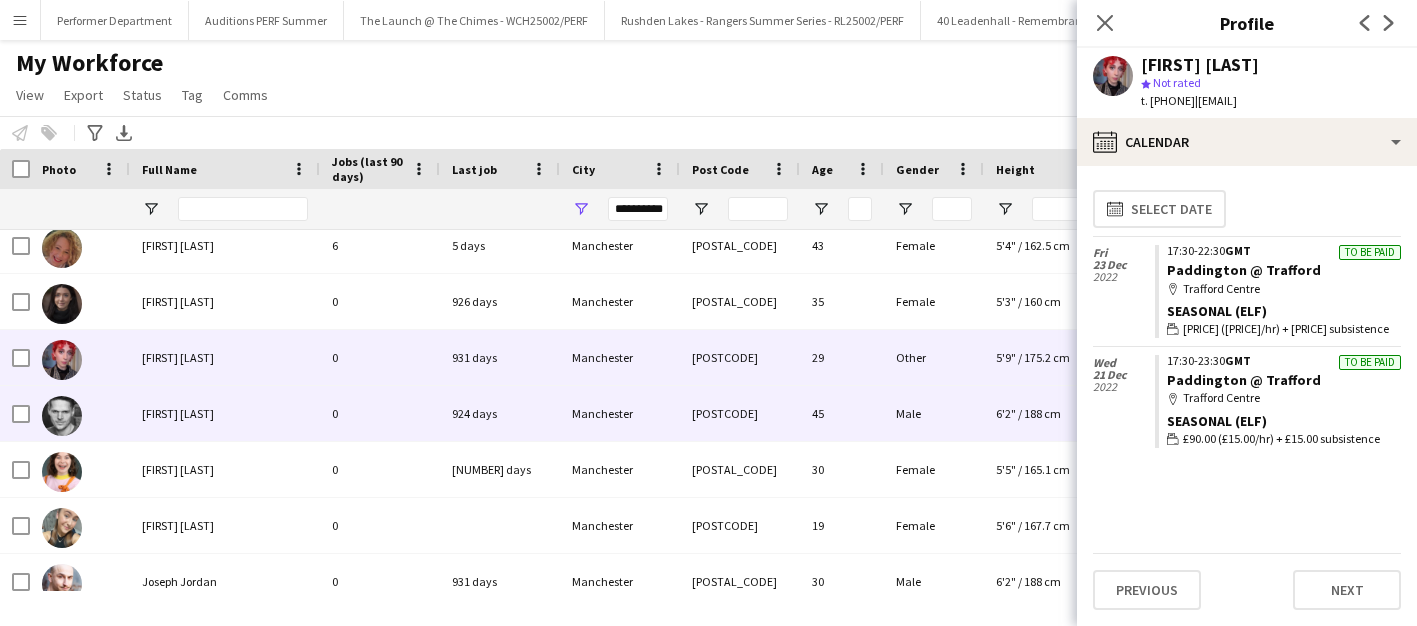 click on "[FIRST] [LAST]" at bounding box center [178, 413] 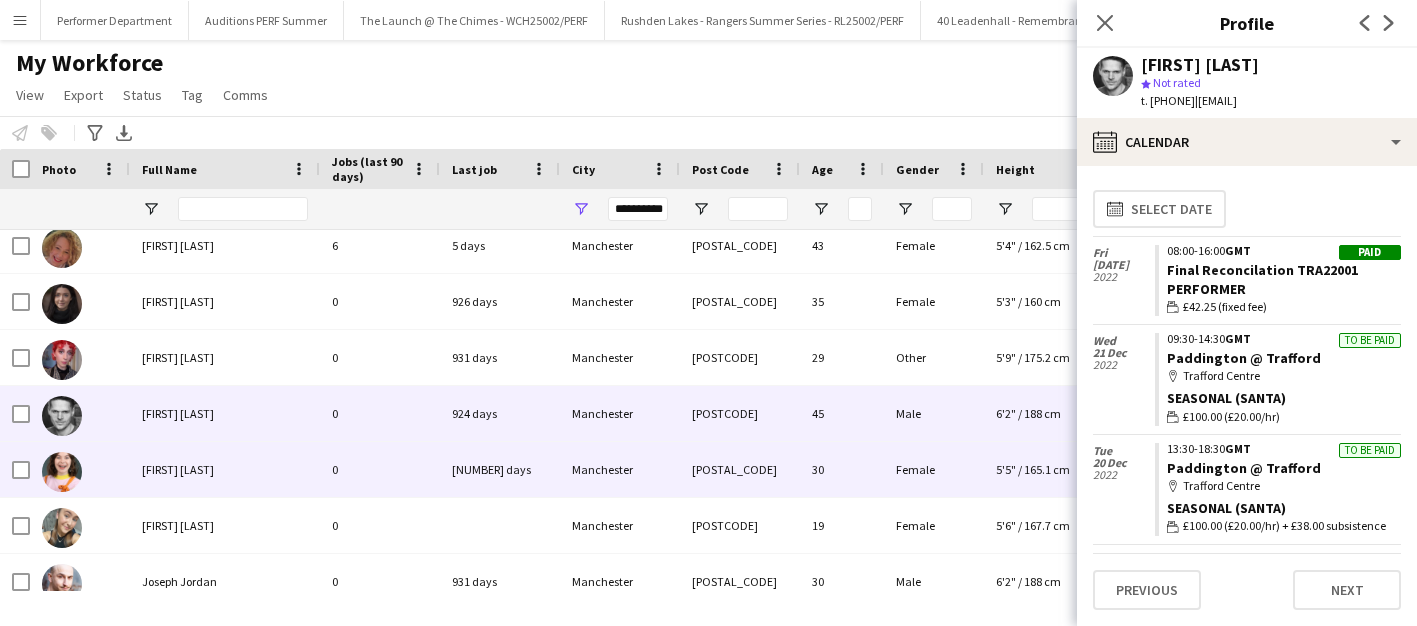 click on "[FIRST] [LAST]" at bounding box center [178, 469] 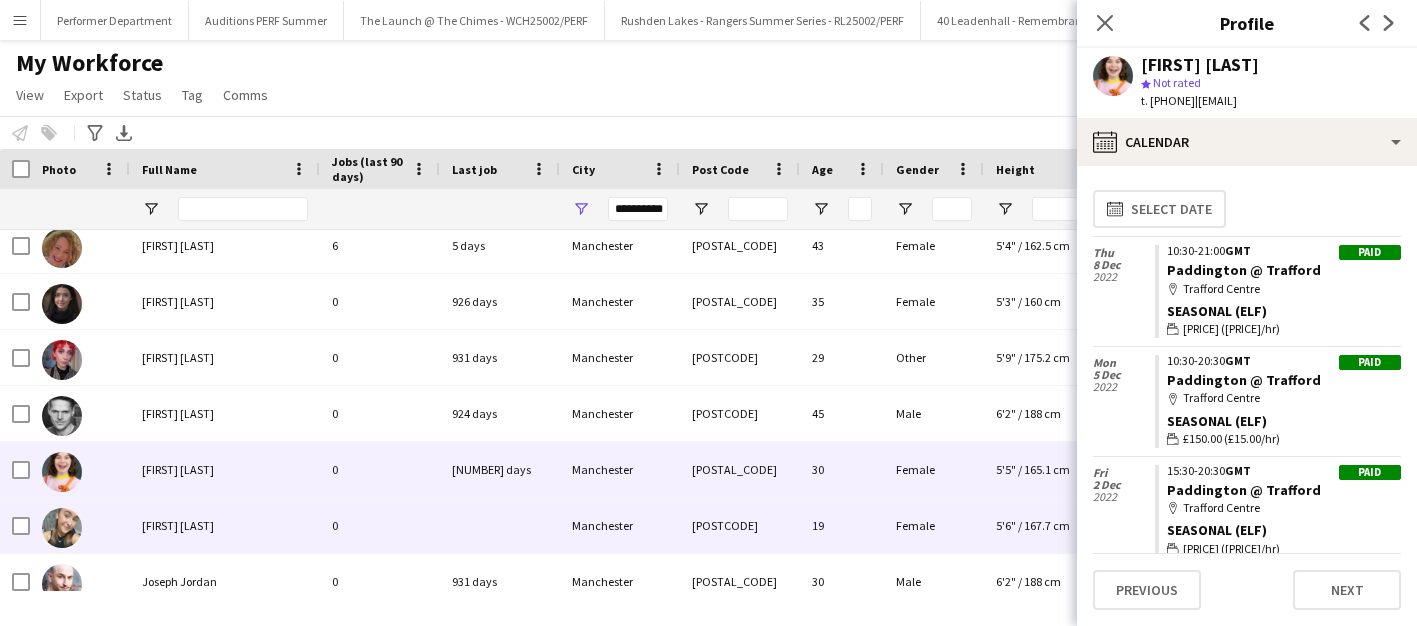 click on "[FIRST] [LAST]" at bounding box center (225, 525) 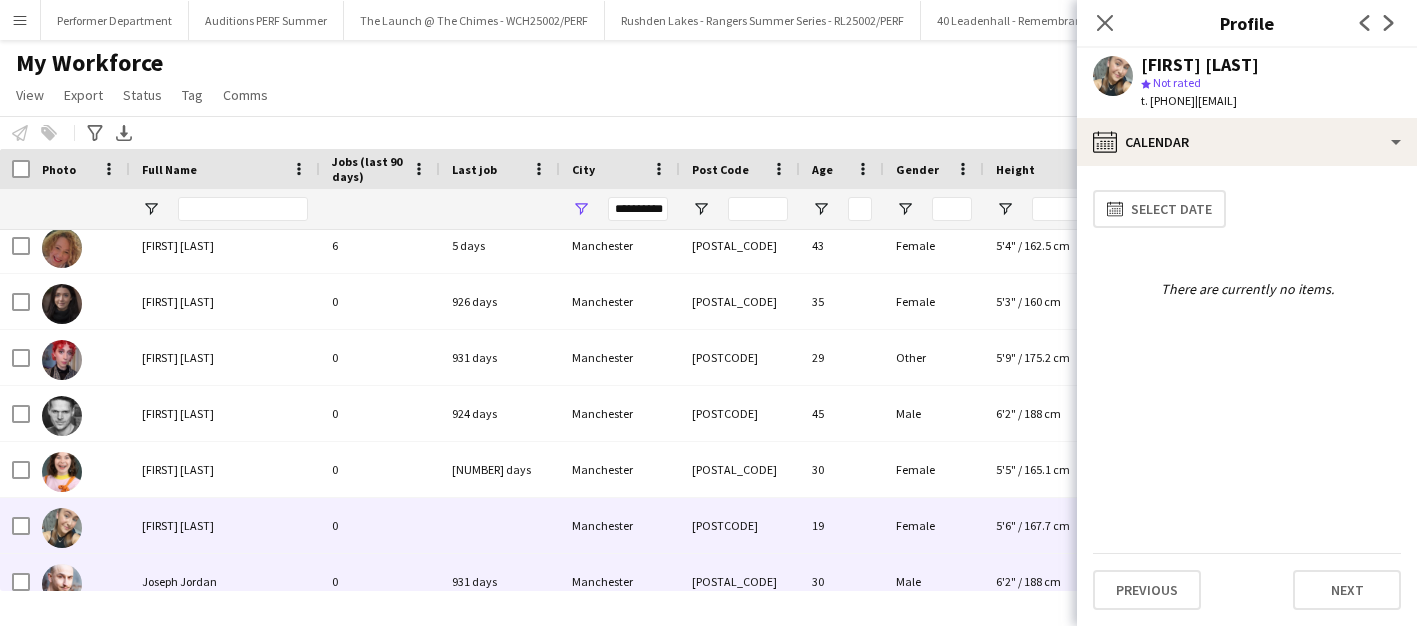click on "Joseph Jordan" at bounding box center (225, 581) 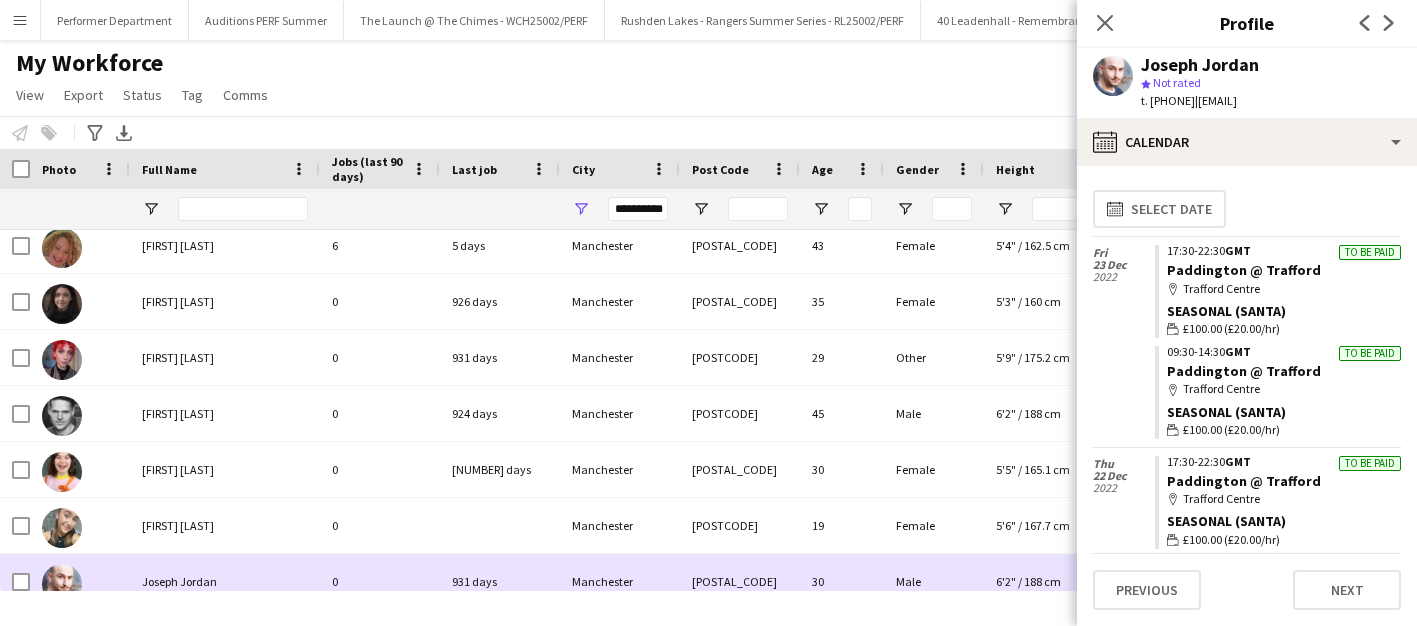scroll, scrollTop: 945, scrollLeft: 0, axis: vertical 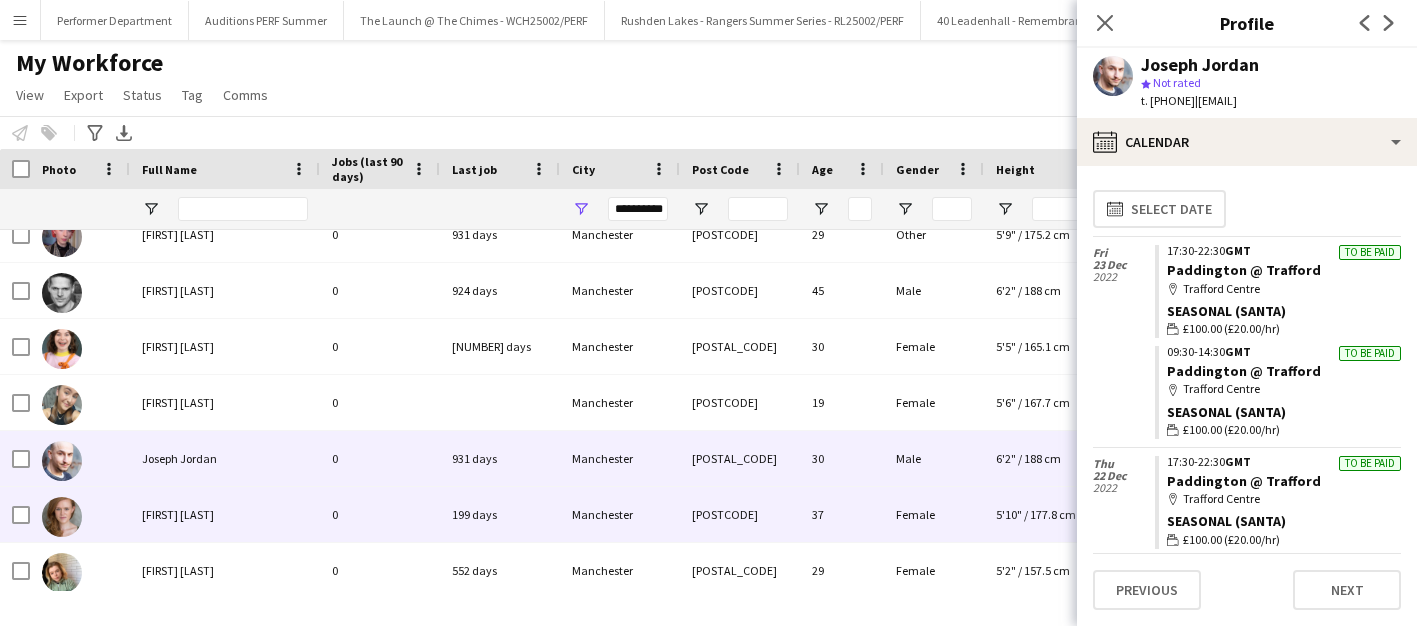 click on "[FIRST] [LAST]" at bounding box center (178, 514) 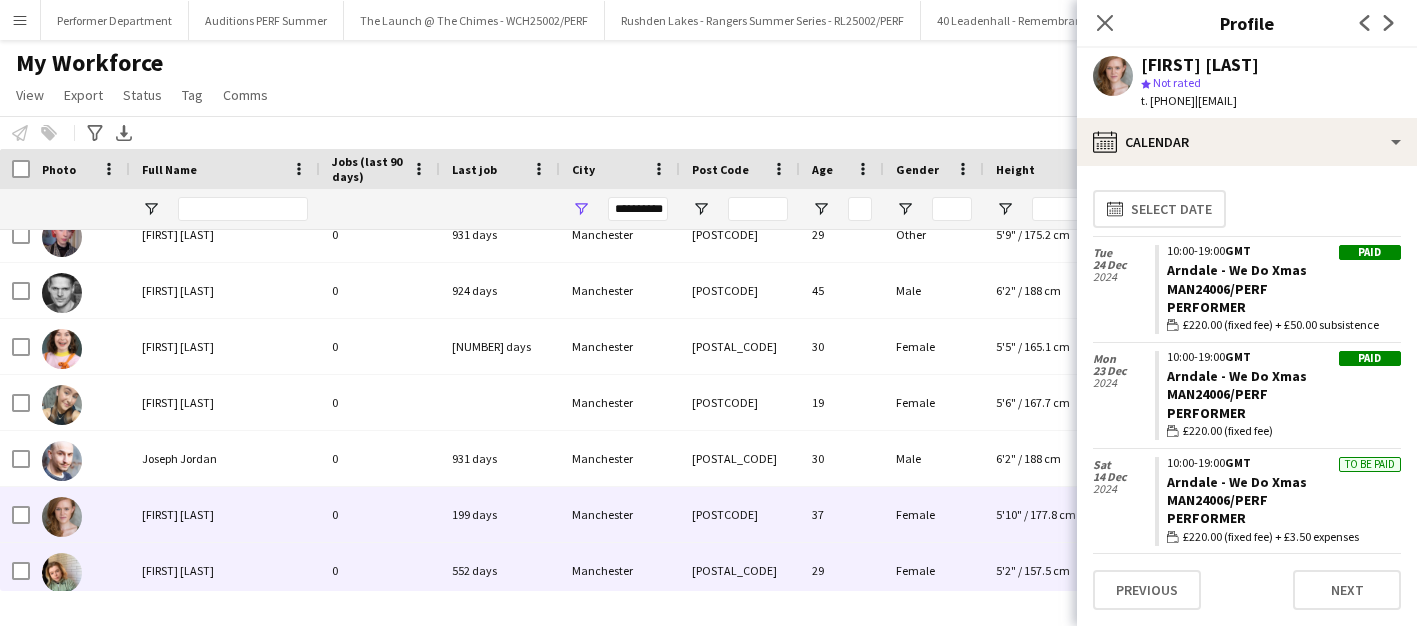 click on "[FIRST] [LAST]" at bounding box center [225, 570] 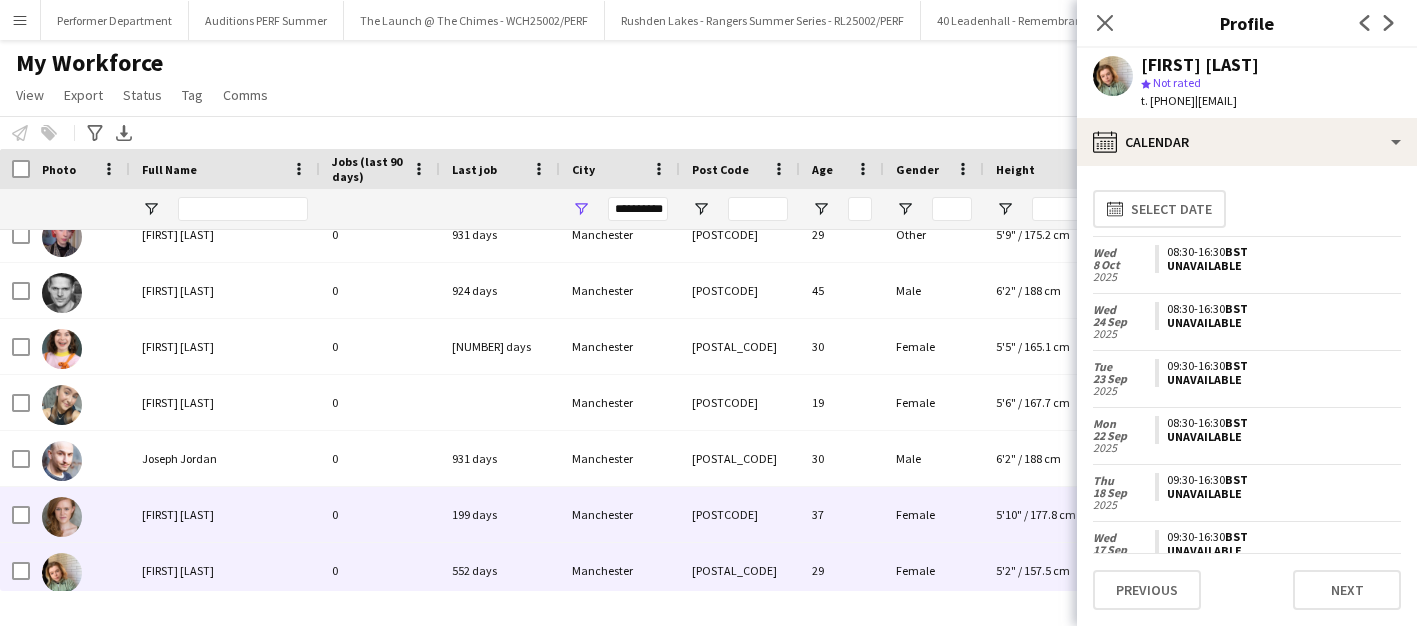 scroll, scrollTop: 1089, scrollLeft: 0, axis: vertical 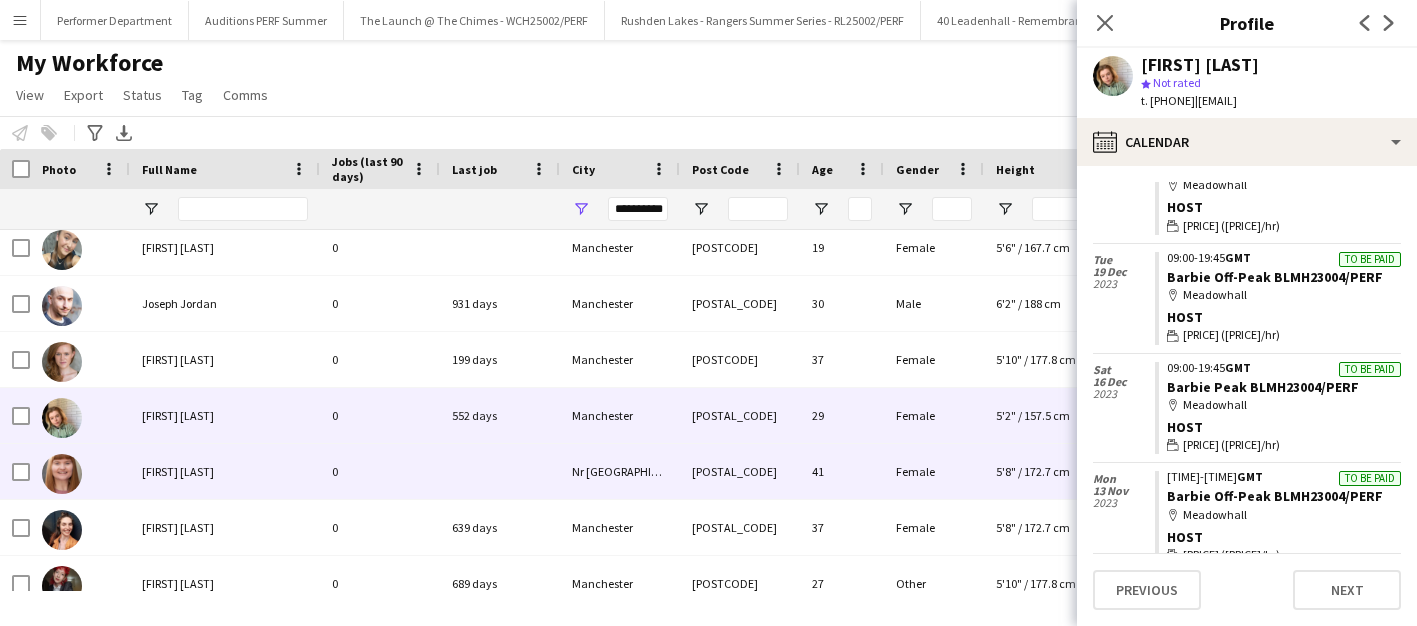 click on "[FIRST] [LAST]" at bounding box center [225, 471] 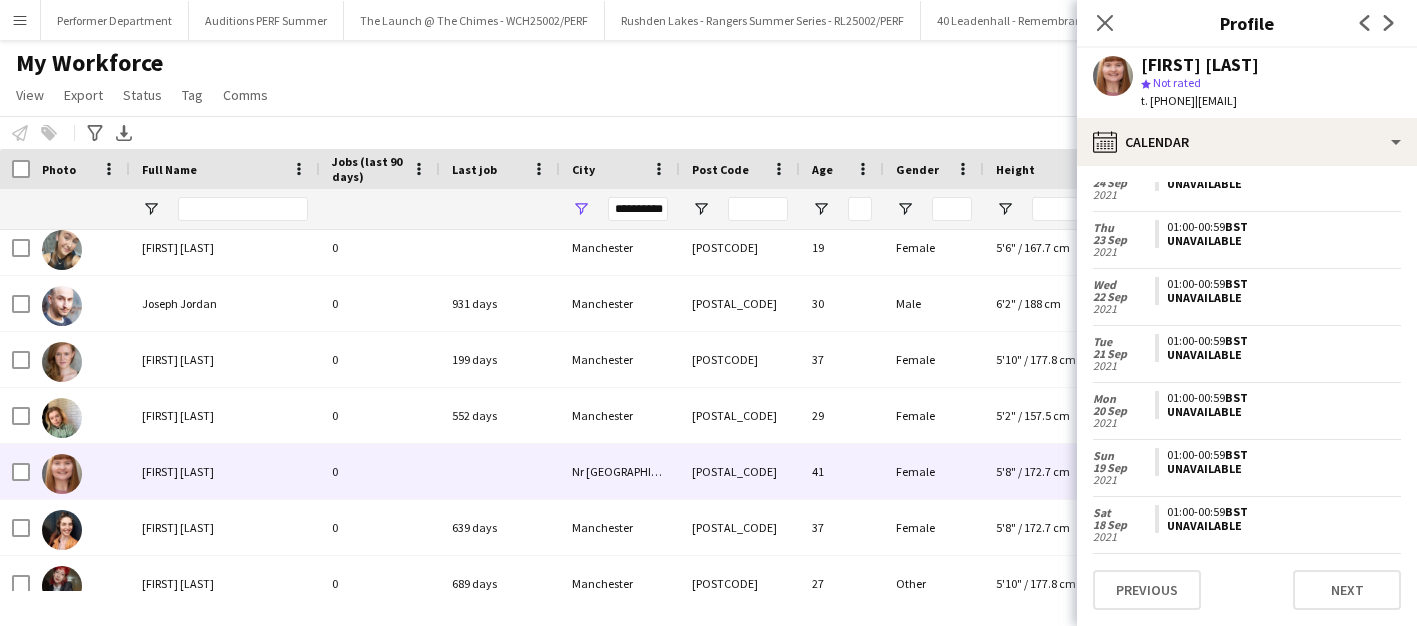scroll, scrollTop: 1744, scrollLeft: 0, axis: vertical 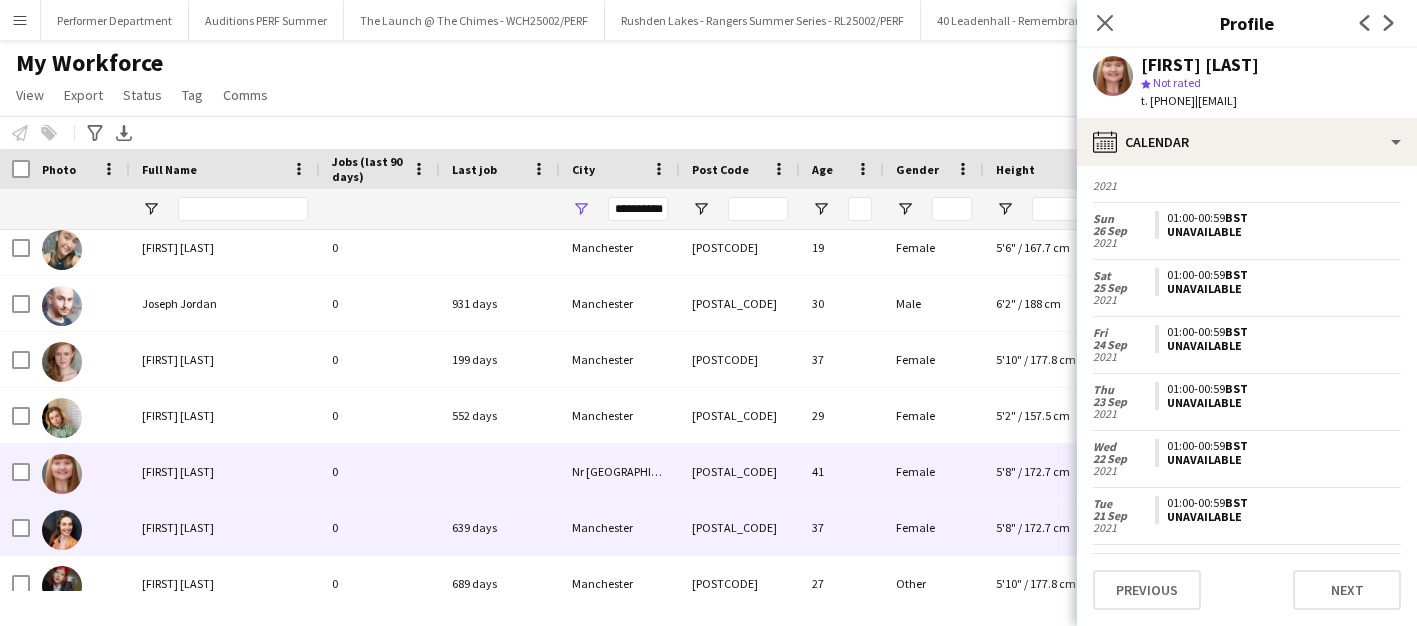 click on "[FIRST] [LAST]" at bounding box center [178, 527] 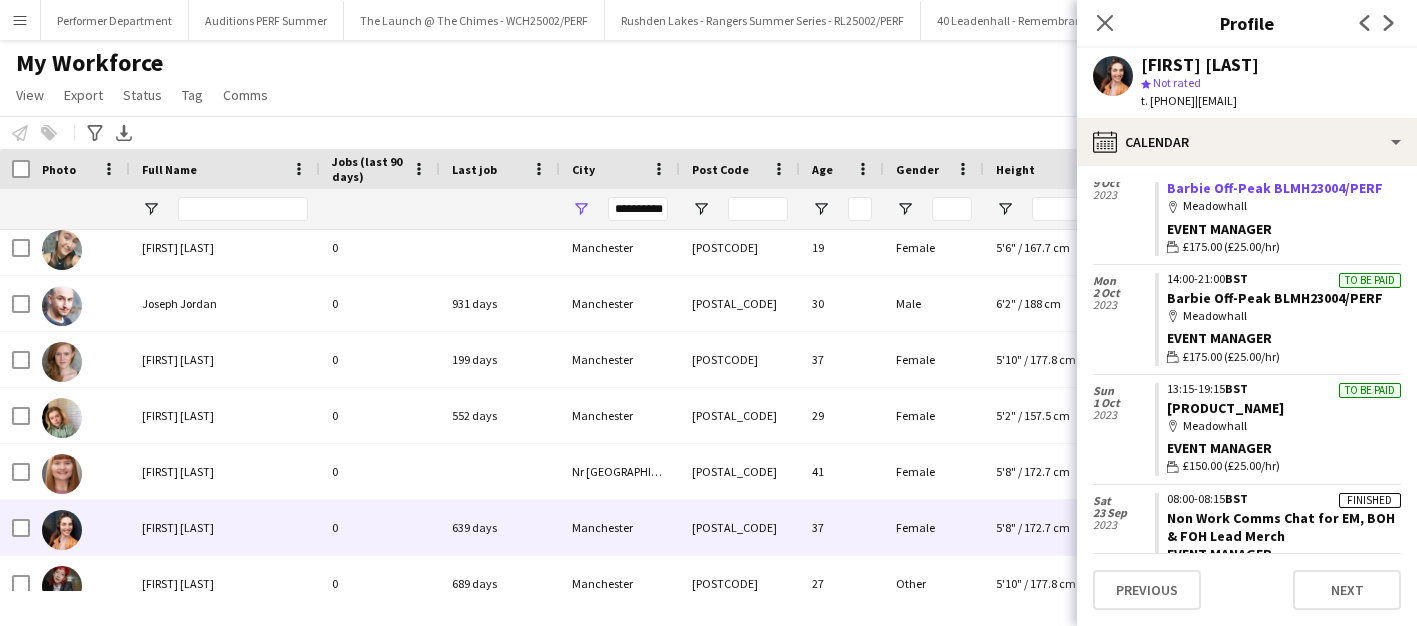 scroll, scrollTop: 265, scrollLeft: 0, axis: vertical 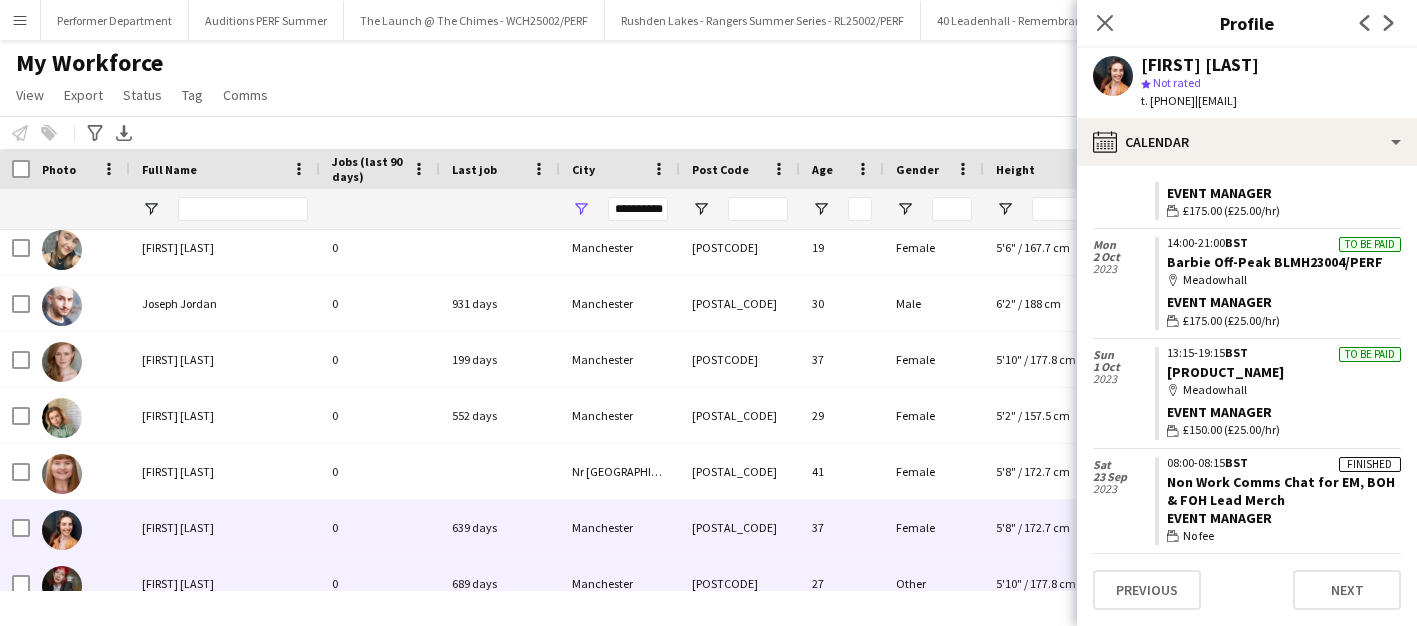 click on "[FIRST] [LAST]" at bounding box center (178, 583) 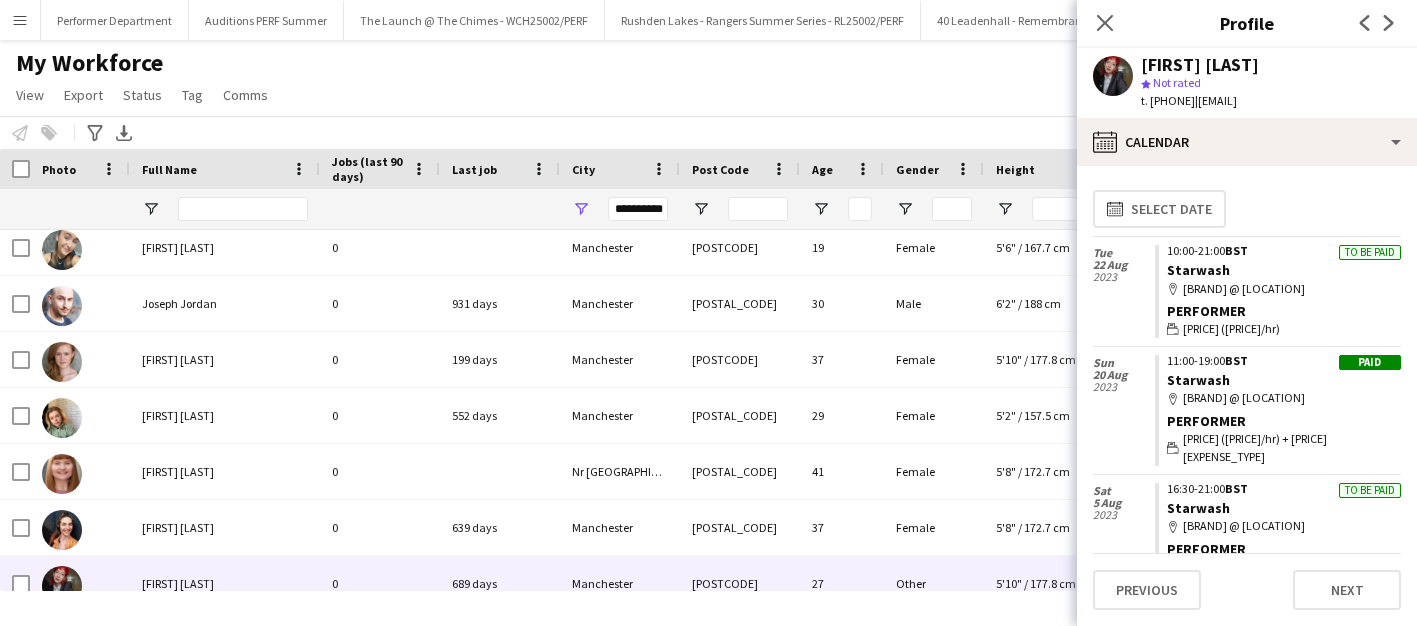 scroll, scrollTop: 54, scrollLeft: 0, axis: vertical 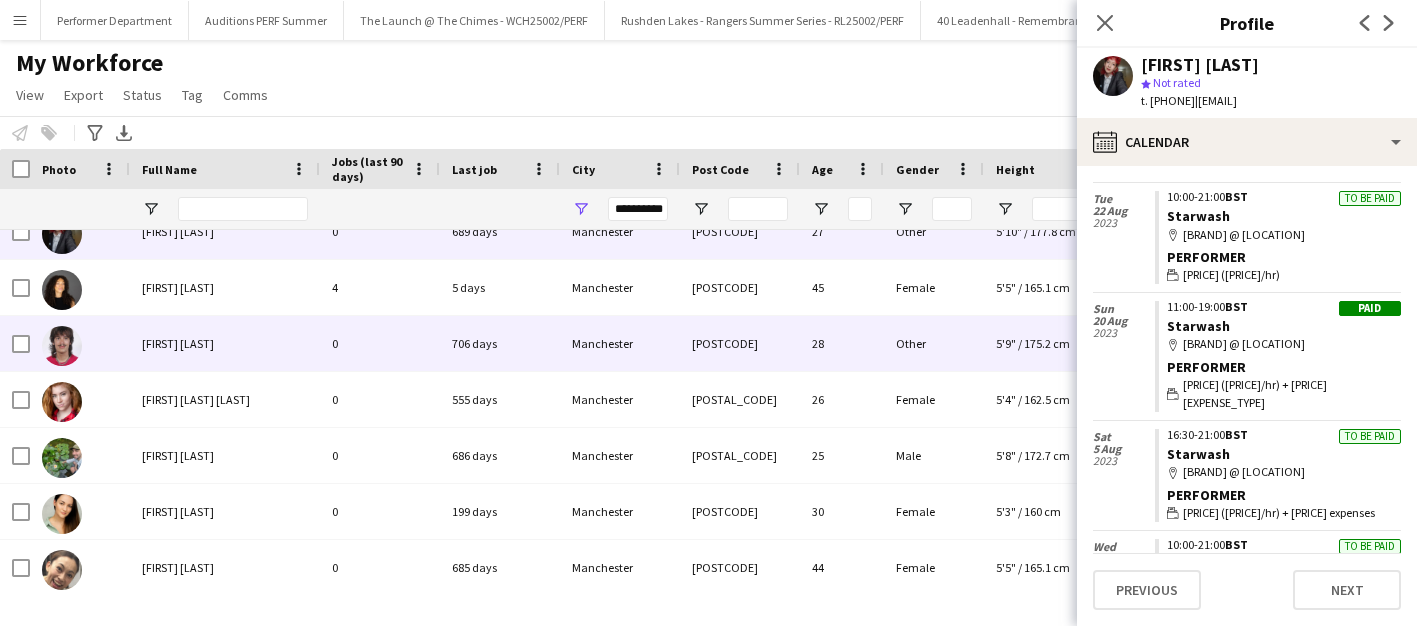 click on "[FIRST] [LAST]" at bounding box center (225, 343) 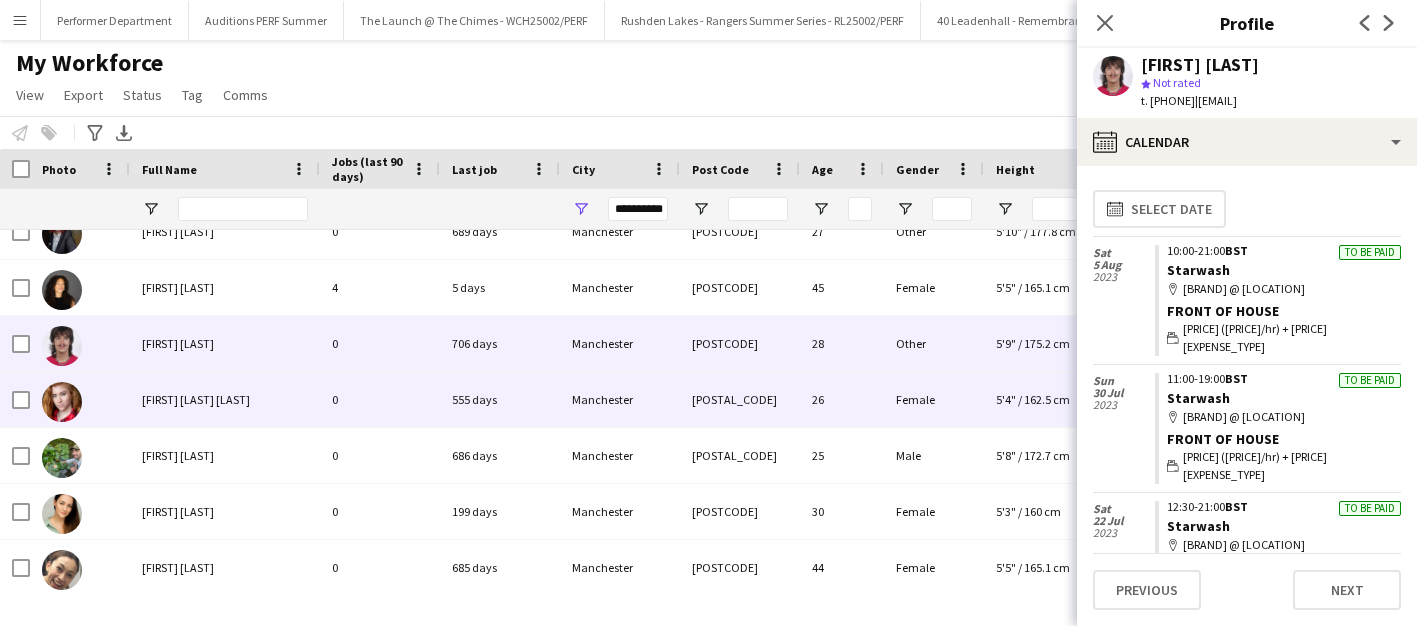 click on "[FIRST] [LAST] [LAST]" at bounding box center (196, 399) 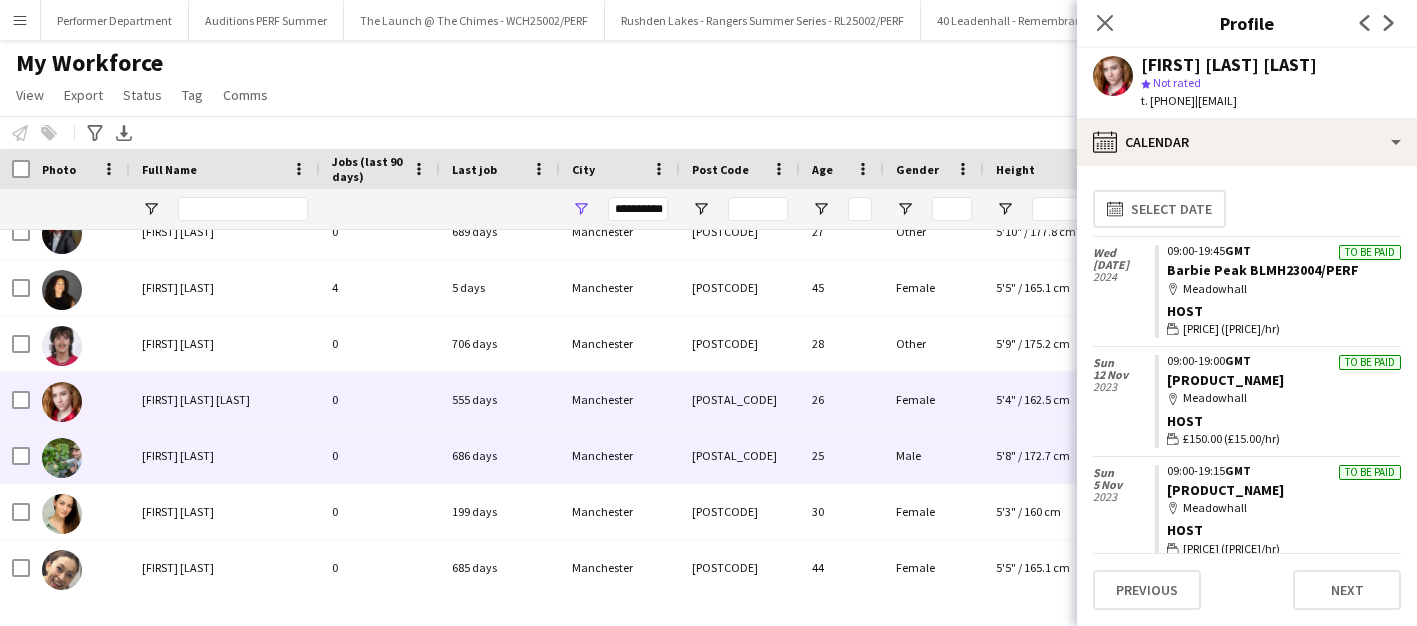 click on "[FIRST] [LAST]" at bounding box center (178, 455) 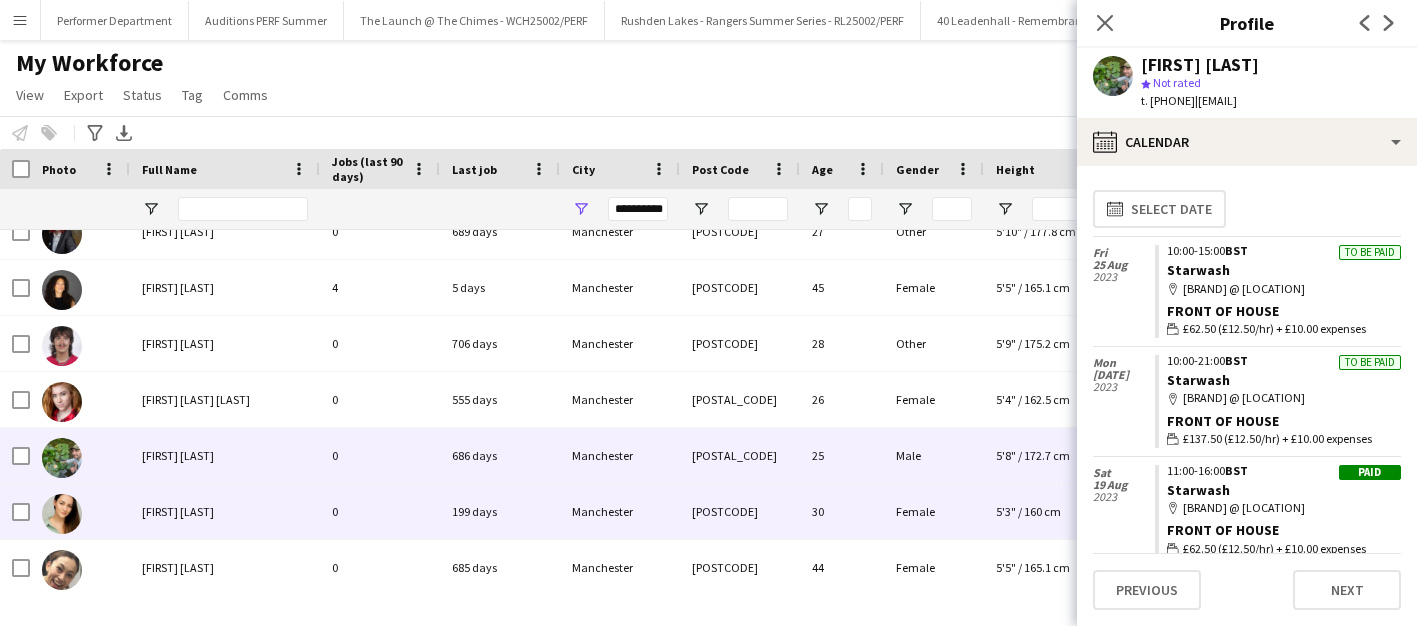 click on "[FIRST] [LAST]" at bounding box center [178, 511] 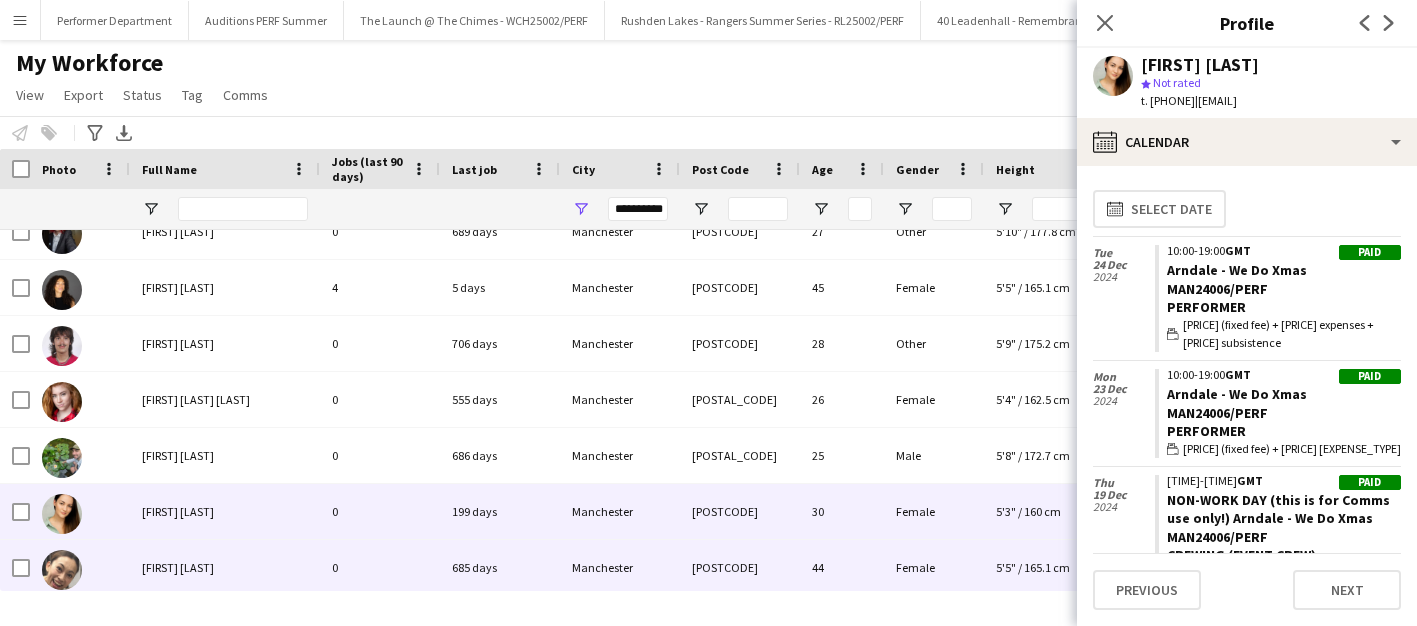click on "[FIRST] [LAST]" at bounding box center [225, 567] 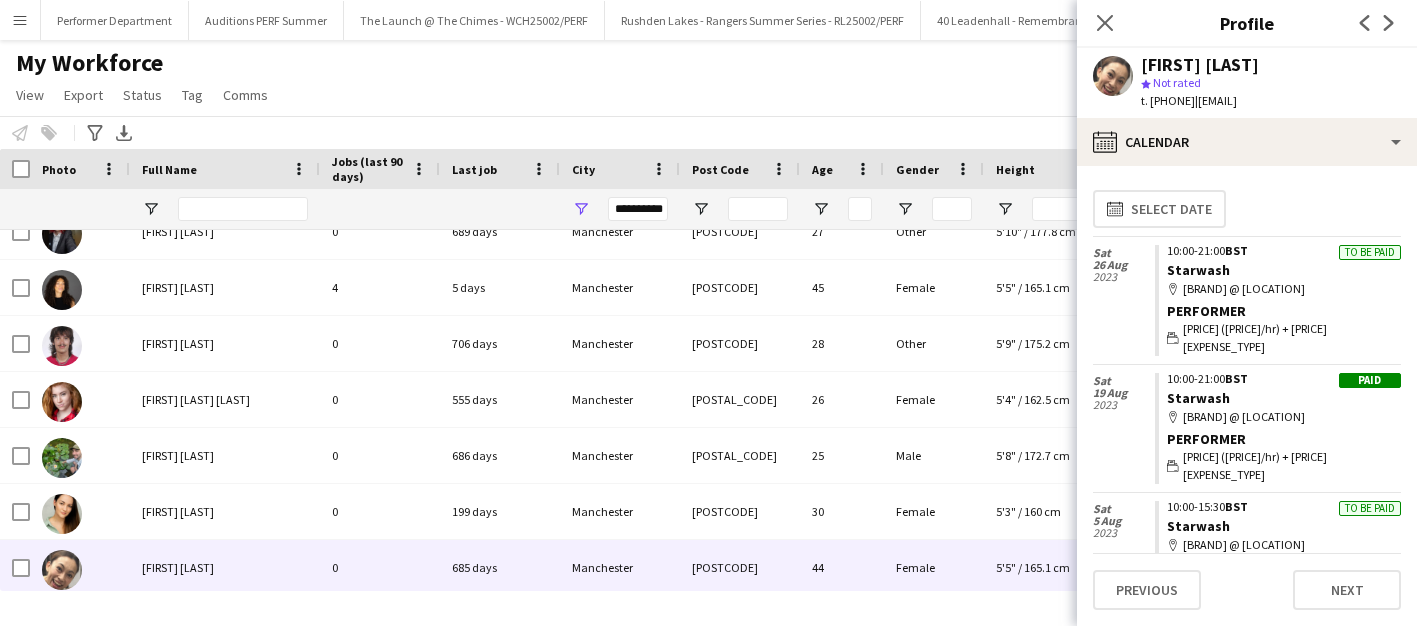 scroll, scrollTop: 1615, scrollLeft: 0, axis: vertical 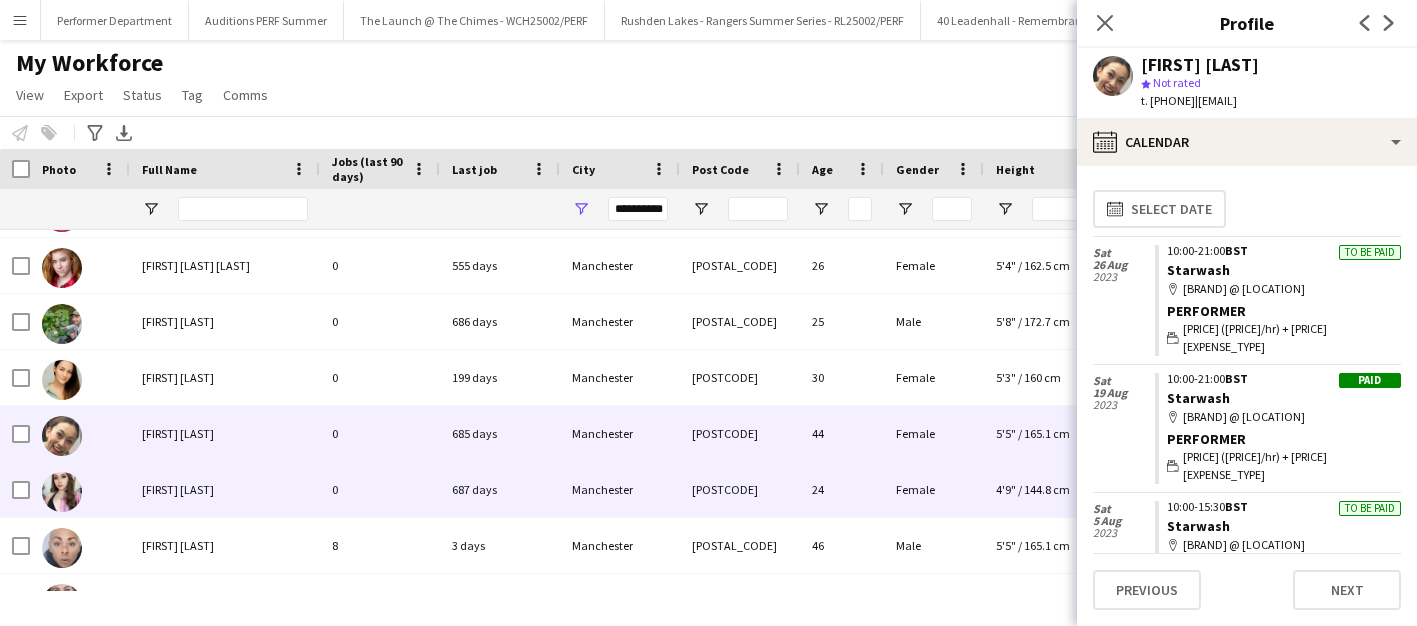 click on "[FIRST] [LAST]" at bounding box center [178, 489] 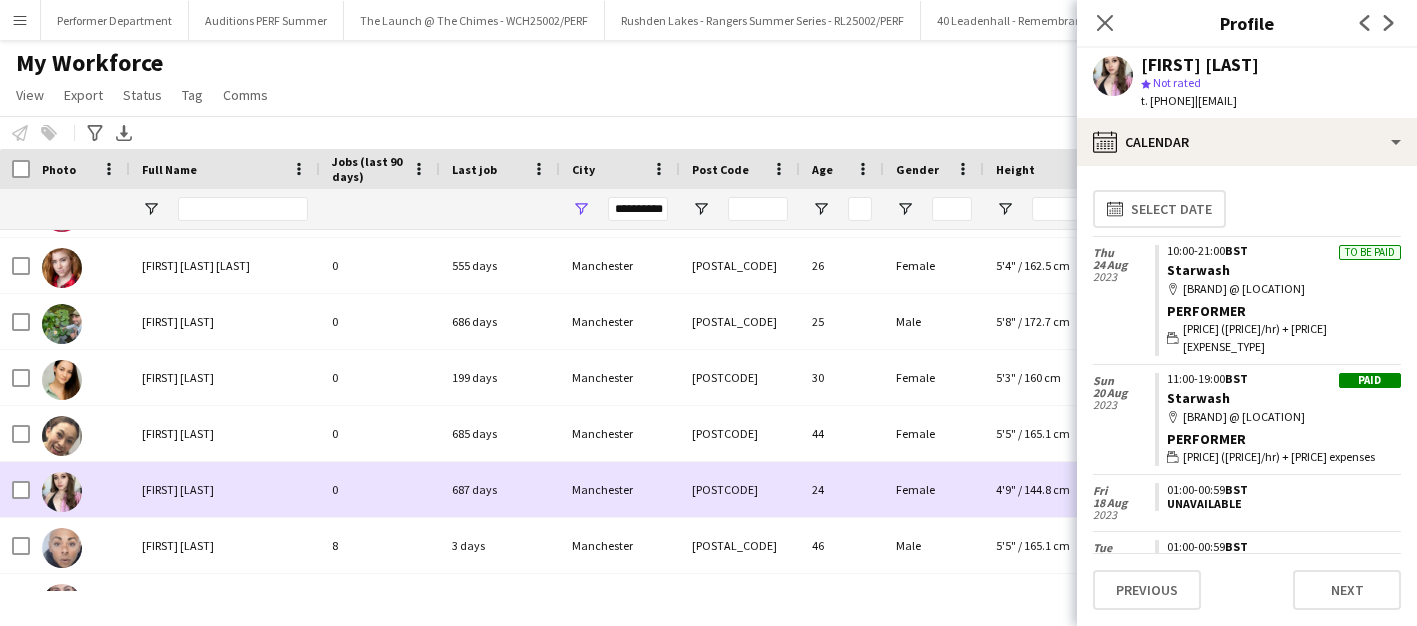 scroll, scrollTop: 1705, scrollLeft: 0, axis: vertical 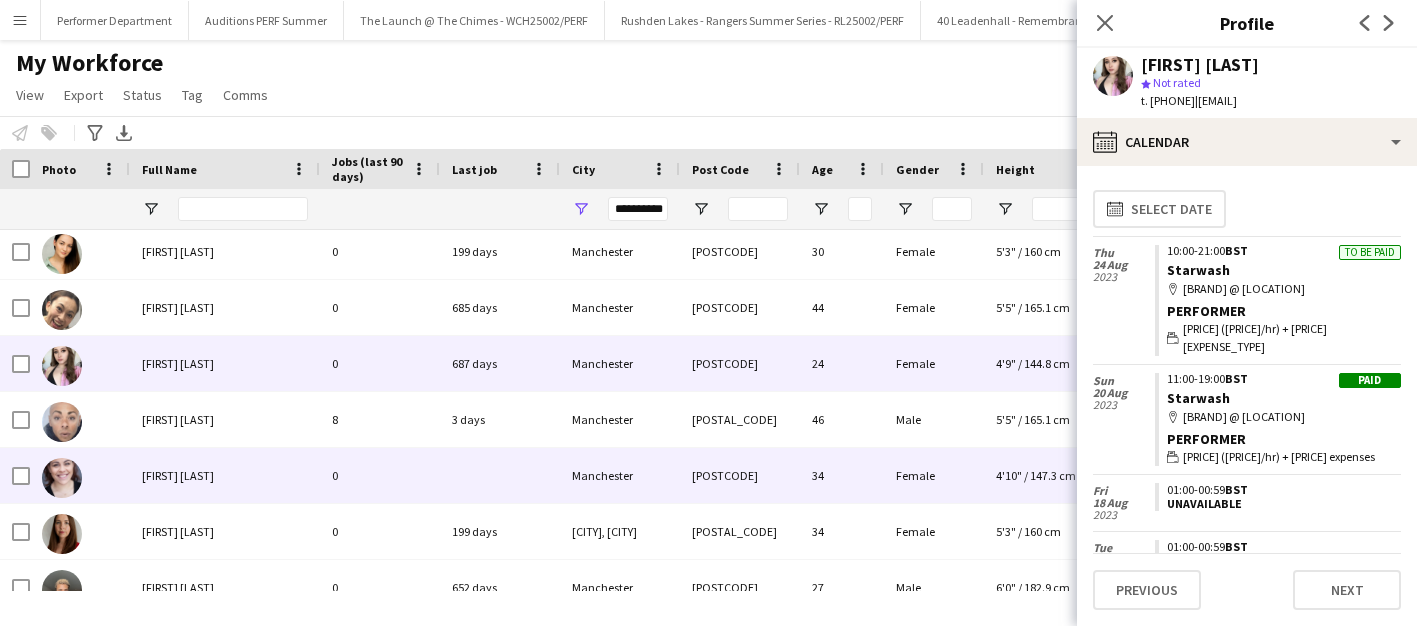 click on "[FIRST] [LAST]" at bounding box center [178, 475] 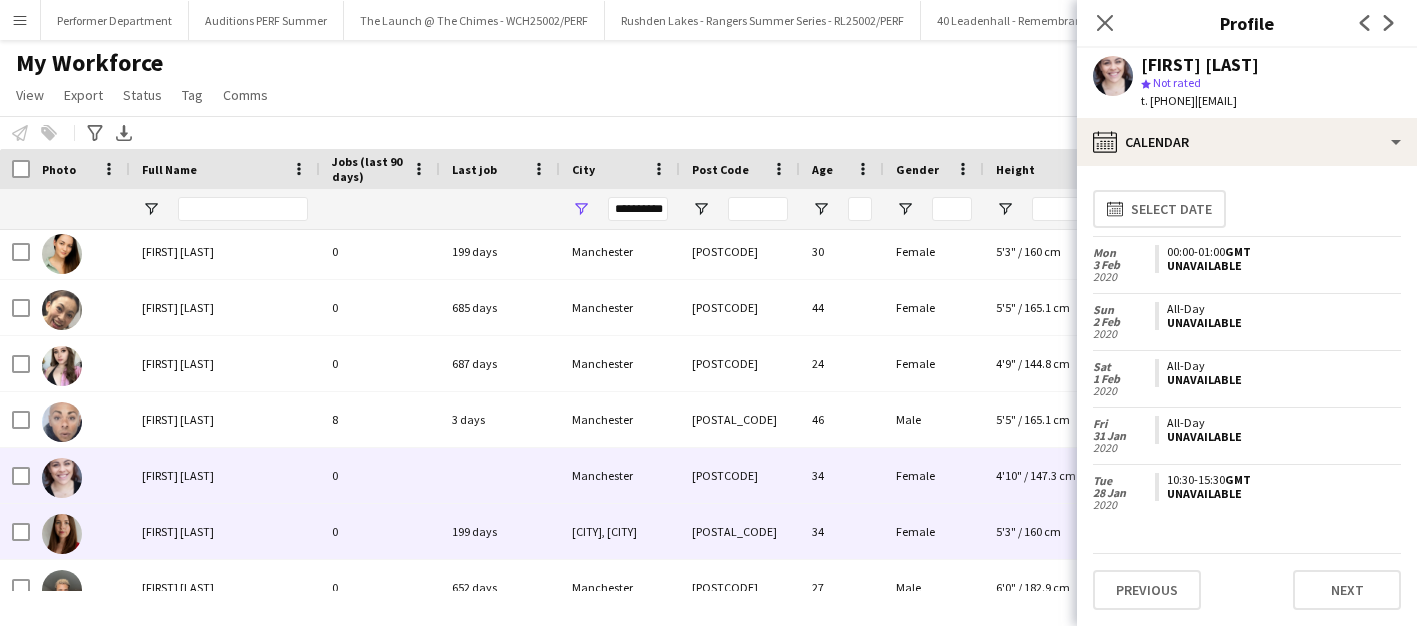 click on "[FIRST] [LAST]" at bounding box center [225, 531] 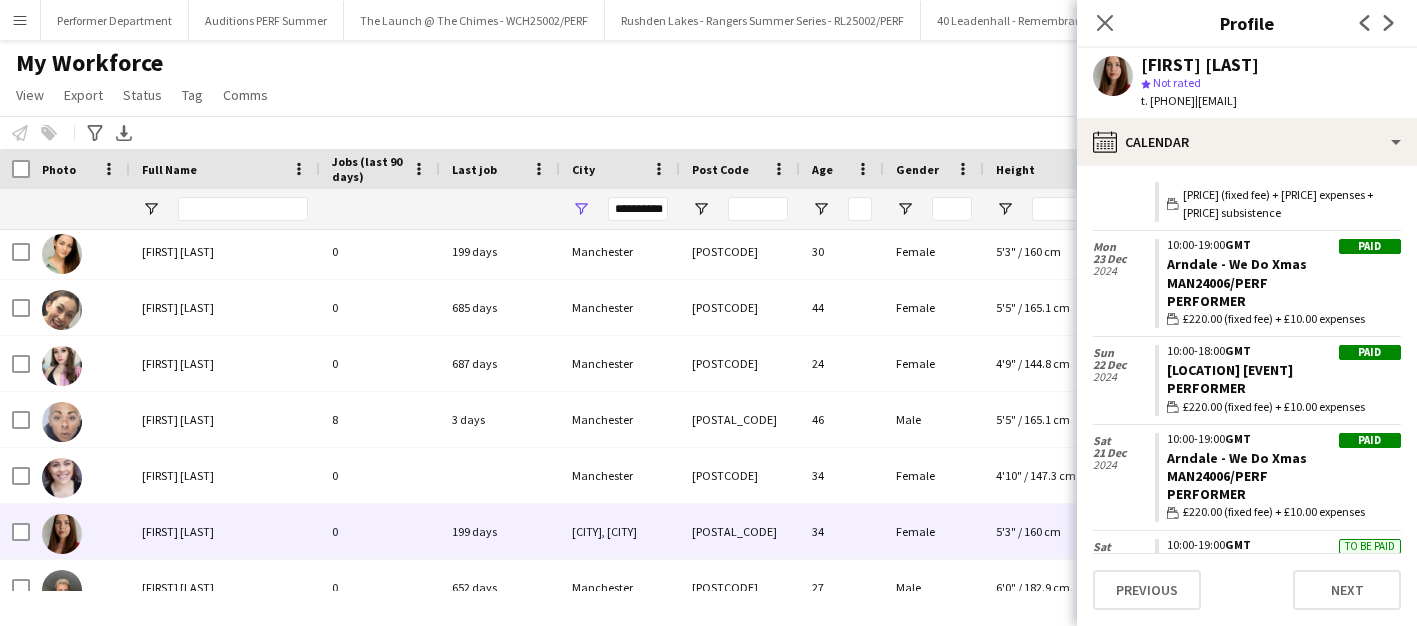 scroll, scrollTop: 133, scrollLeft: 0, axis: vertical 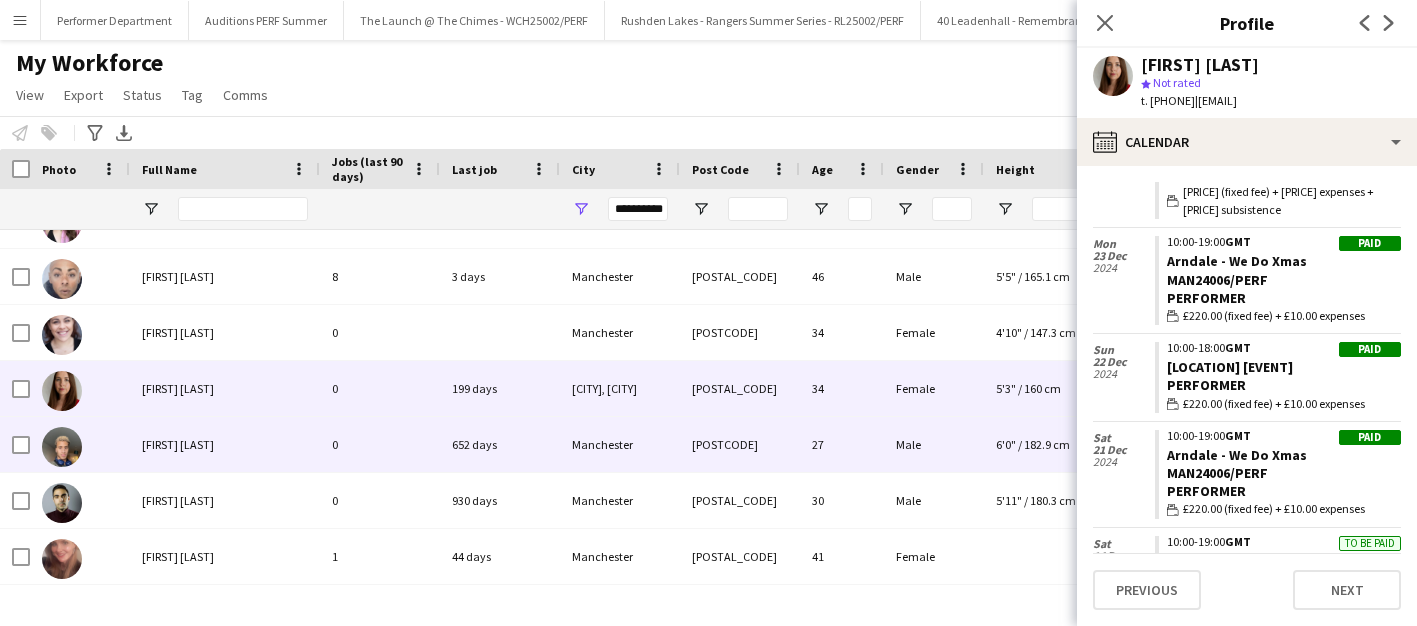 click on "[FIRST] [LAST]" at bounding box center (225, 444) 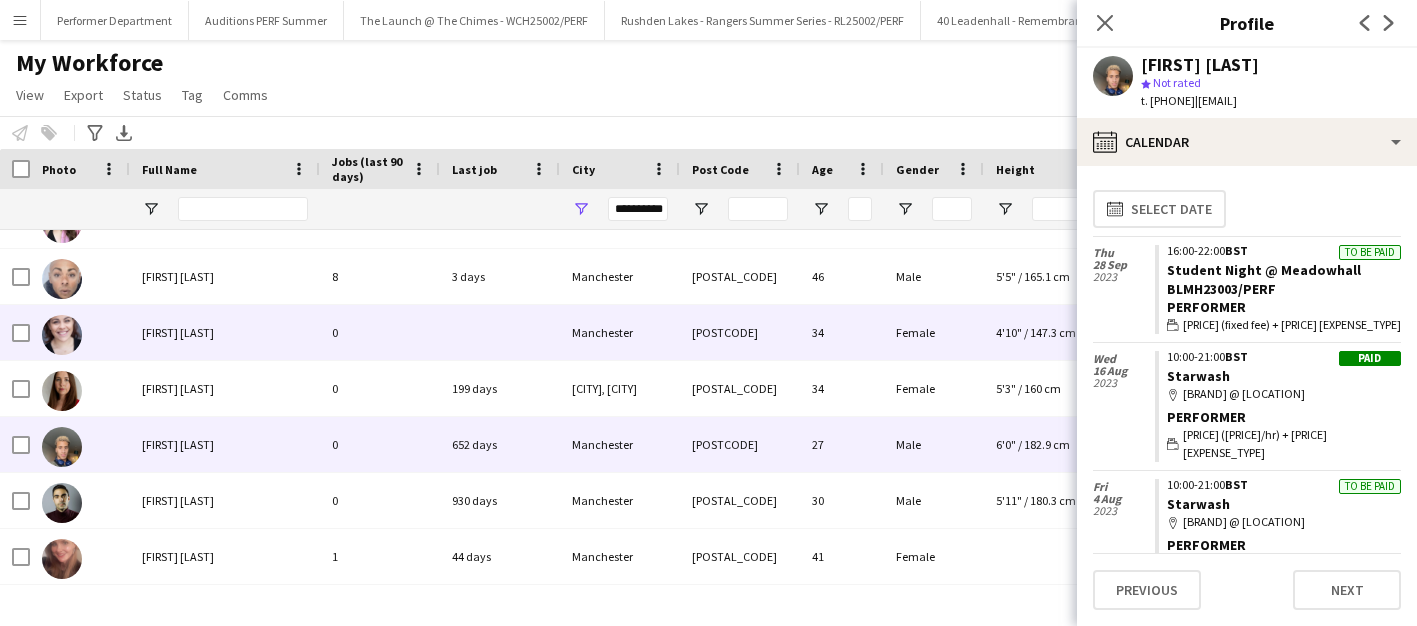 scroll, scrollTop: 1935, scrollLeft: 0, axis: vertical 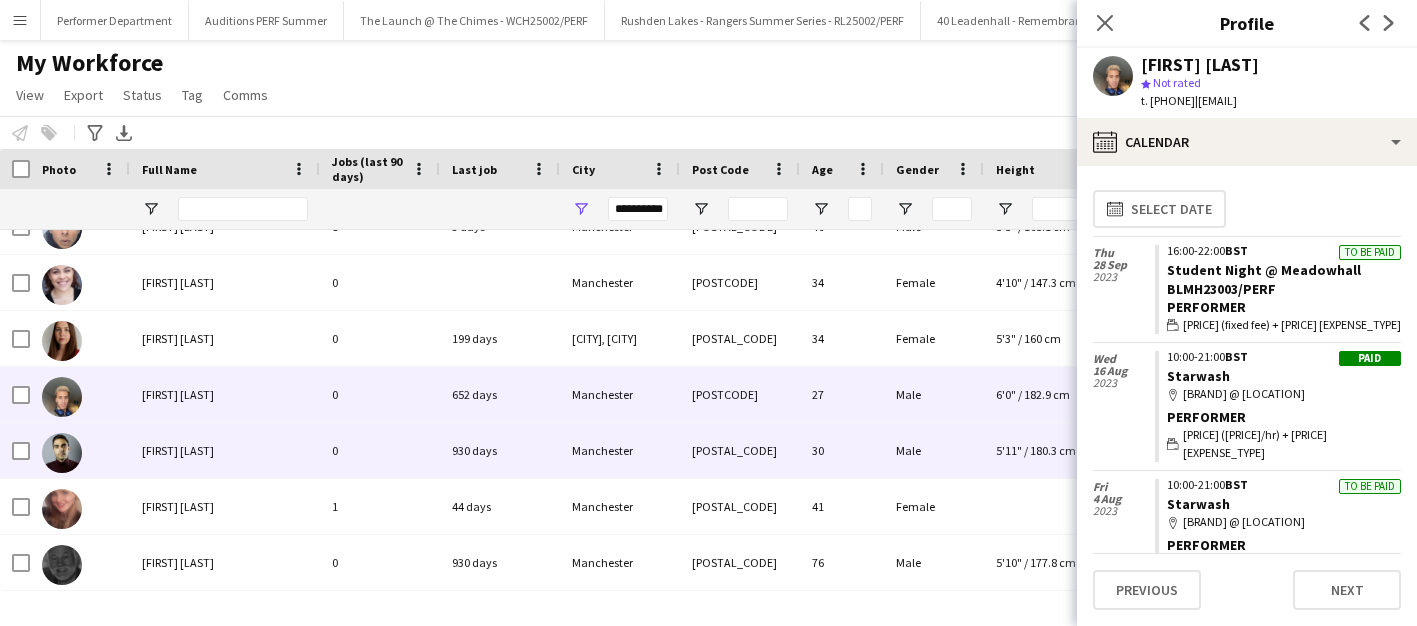 click on "[FIRST] [LAST]" at bounding box center (178, 450) 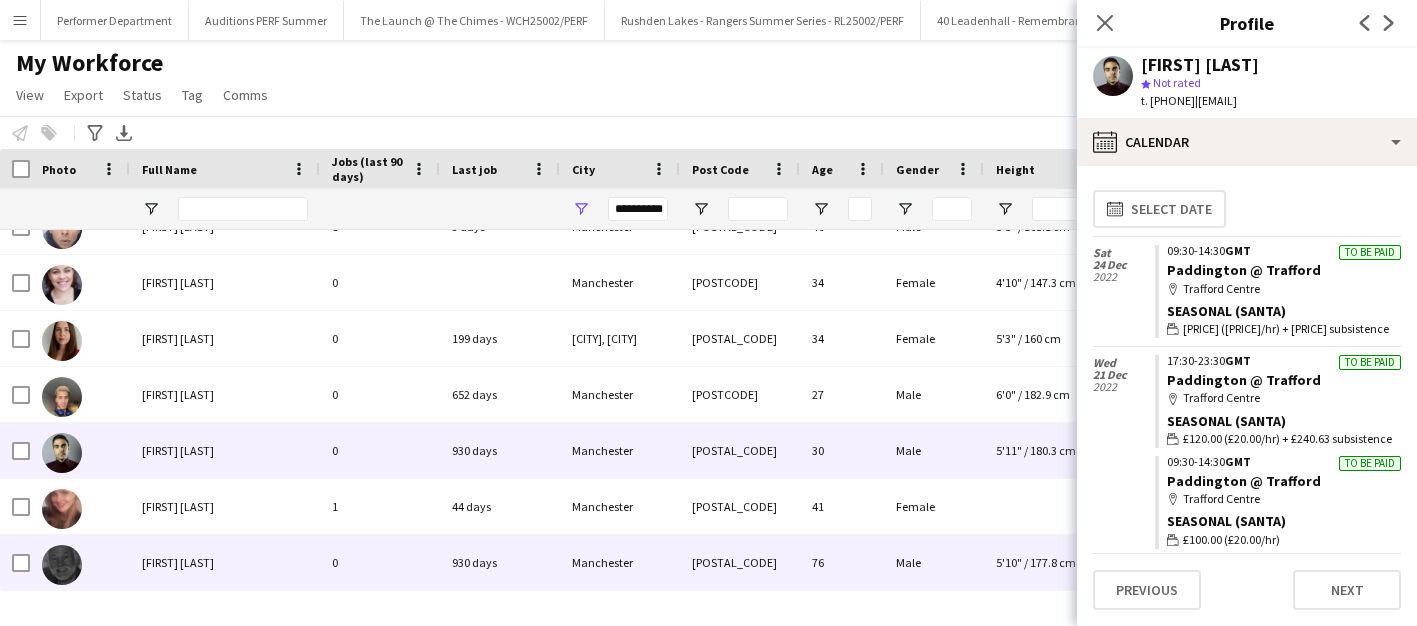 click on "[FIRST] [LAST]" at bounding box center [178, 562] 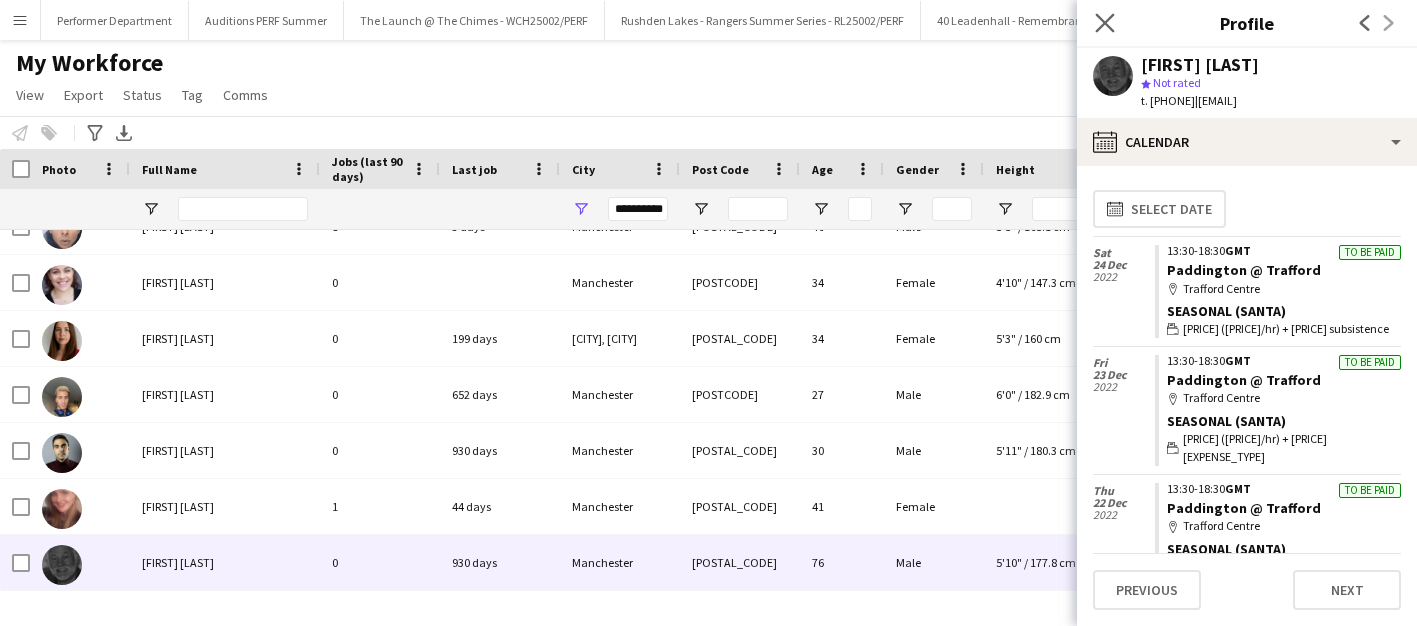 click on "Close pop-in" 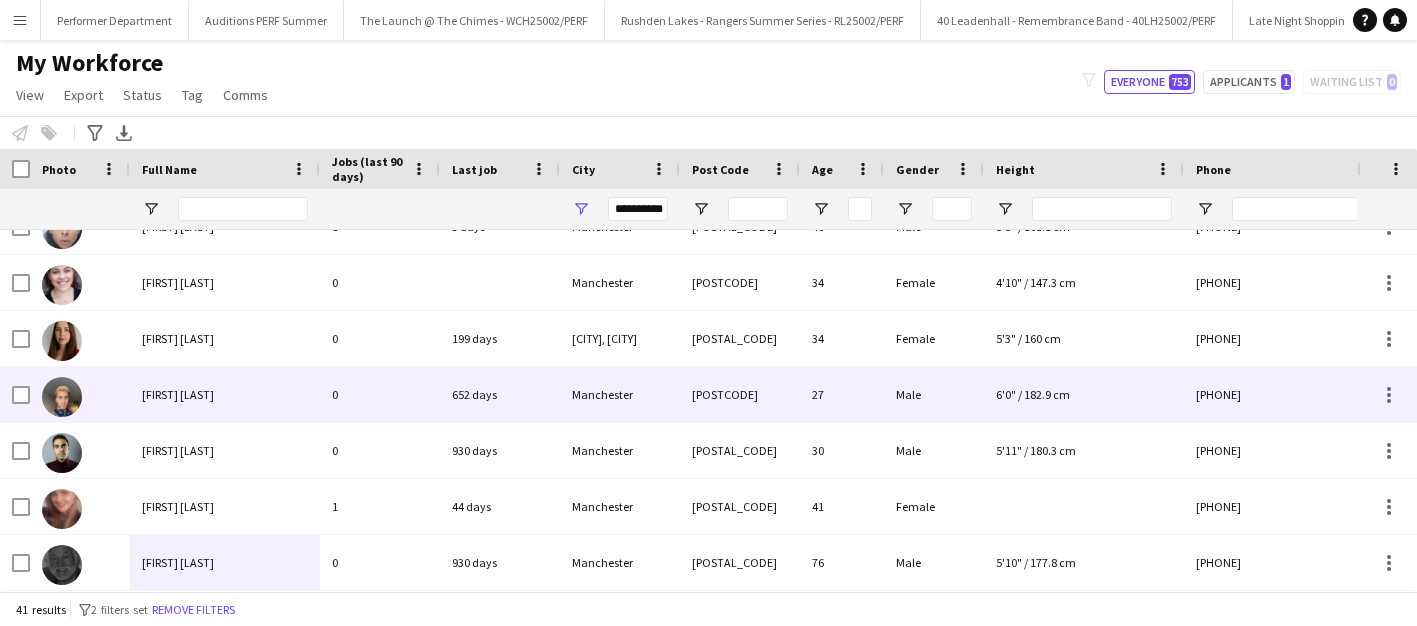 scroll, scrollTop: 1410, scrollLeft: 0, axis: vertical 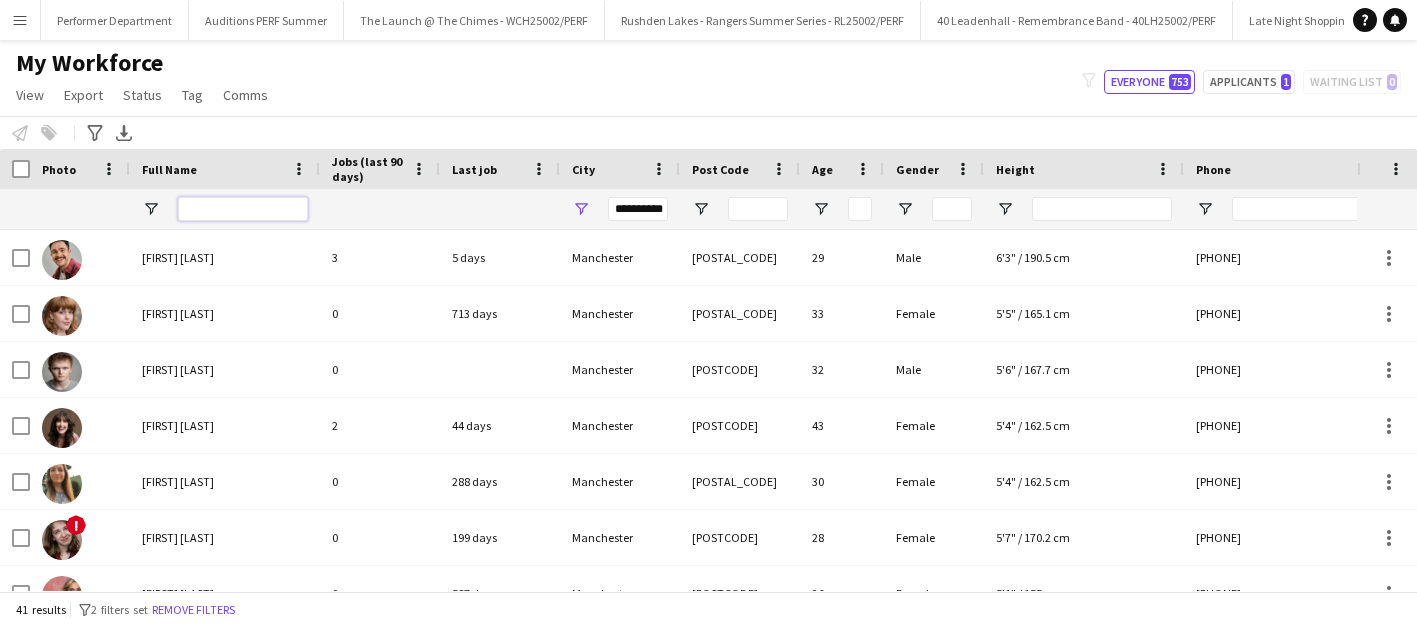 click at bounding box center [243, 209] 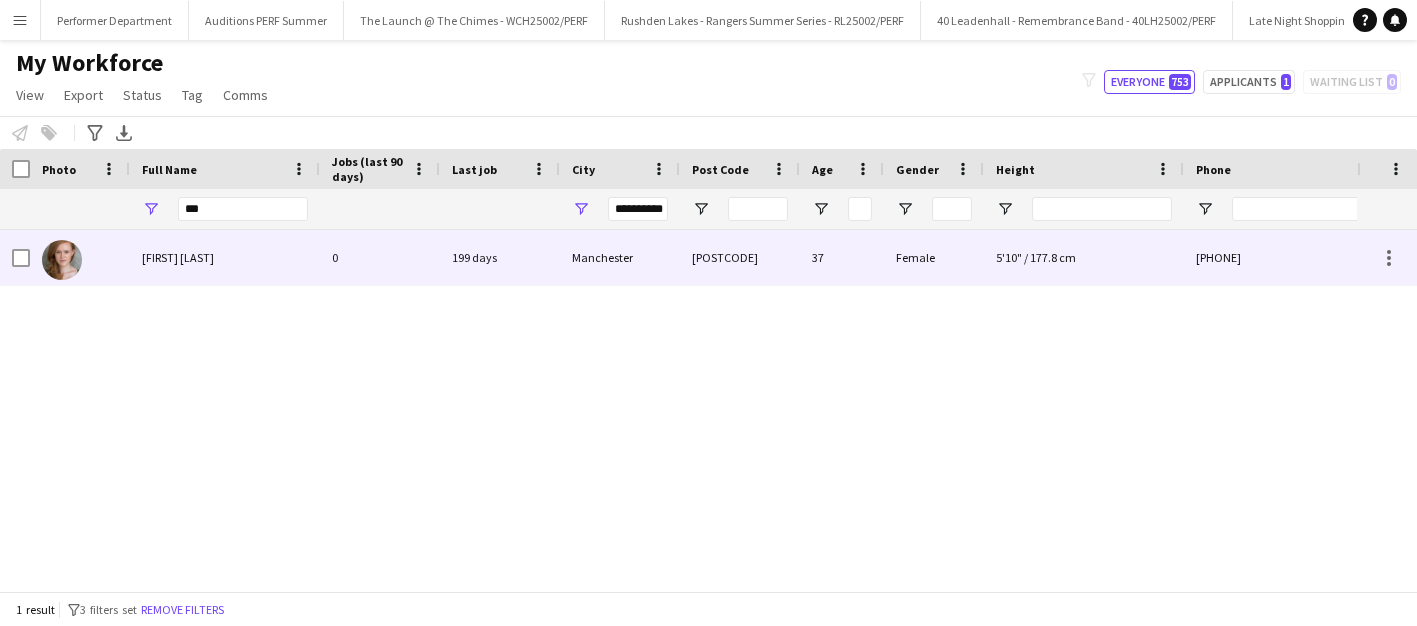 click on "[FIRST] [LAST]" at bounding box center [178, 257] 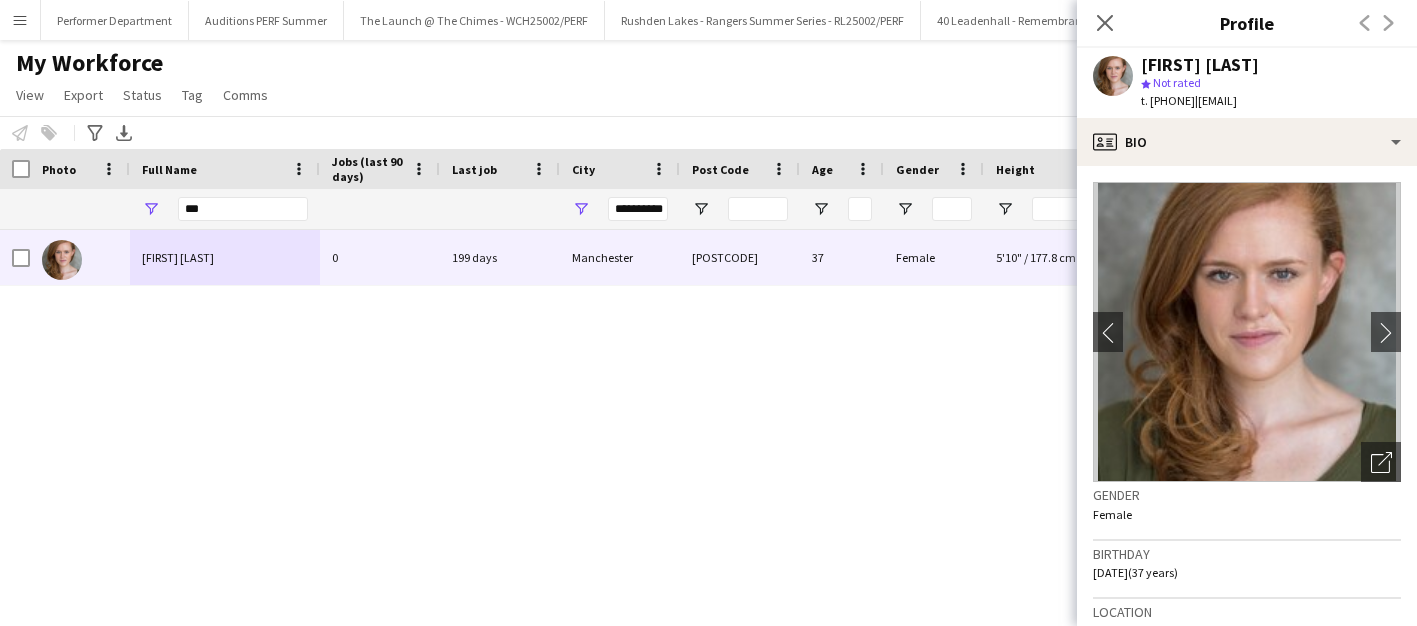 drag, startPoint x: 1236, startPoint y: 100, endPoint x: 1388, endPoint y: 95, distance: 152.08221 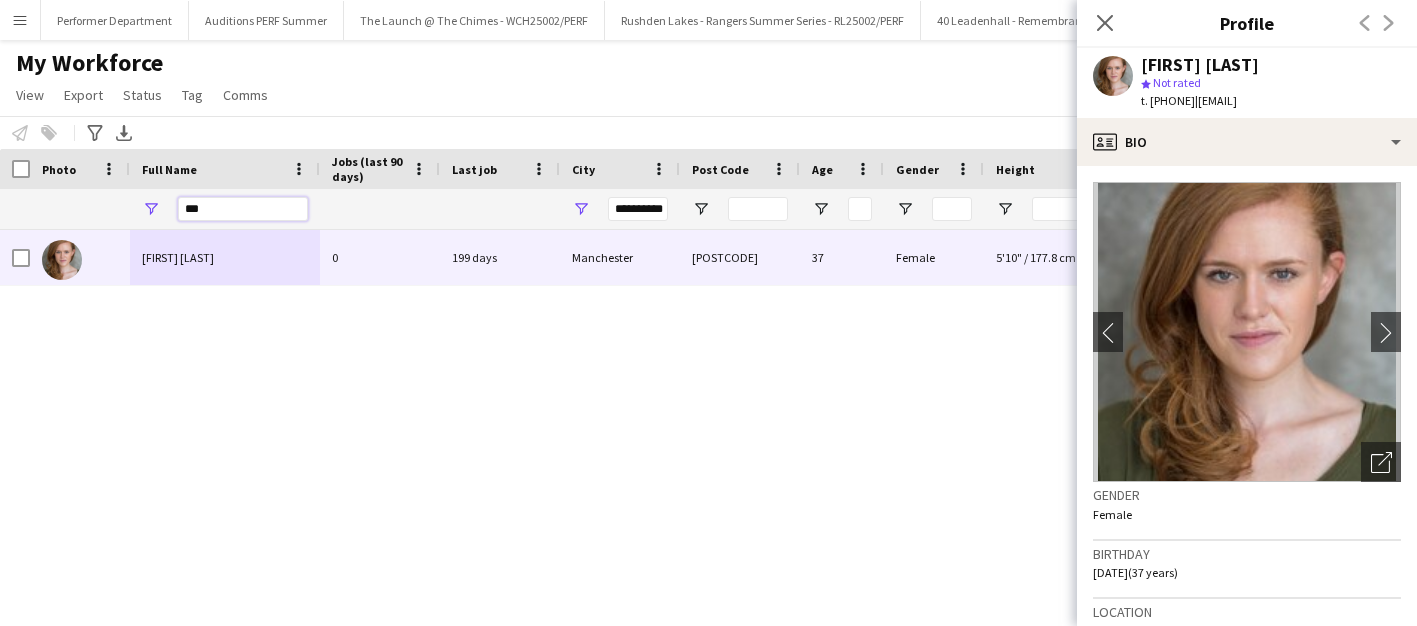 drag, startPoint x: 200, startPoint y: 211, endPoint x: 126, endPoint y: 210, distance: 74.00676 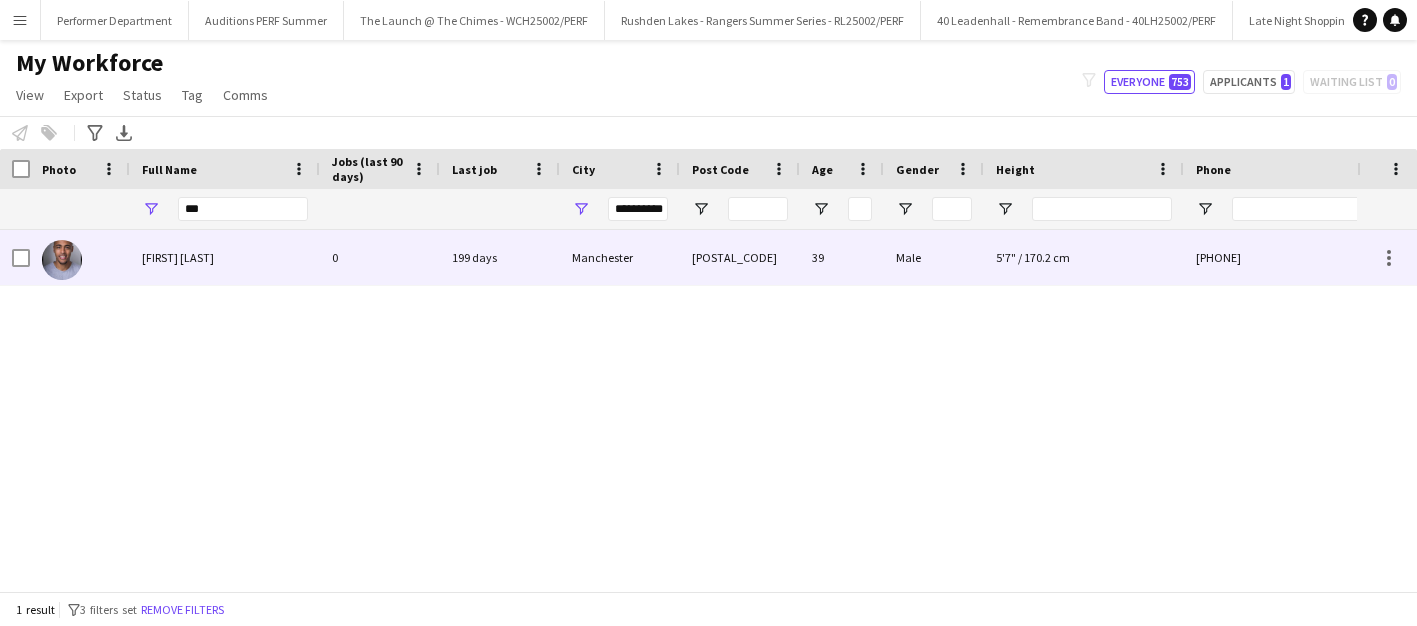 click on "[FIRST] [LAST]" at bounding box center (225, 257) 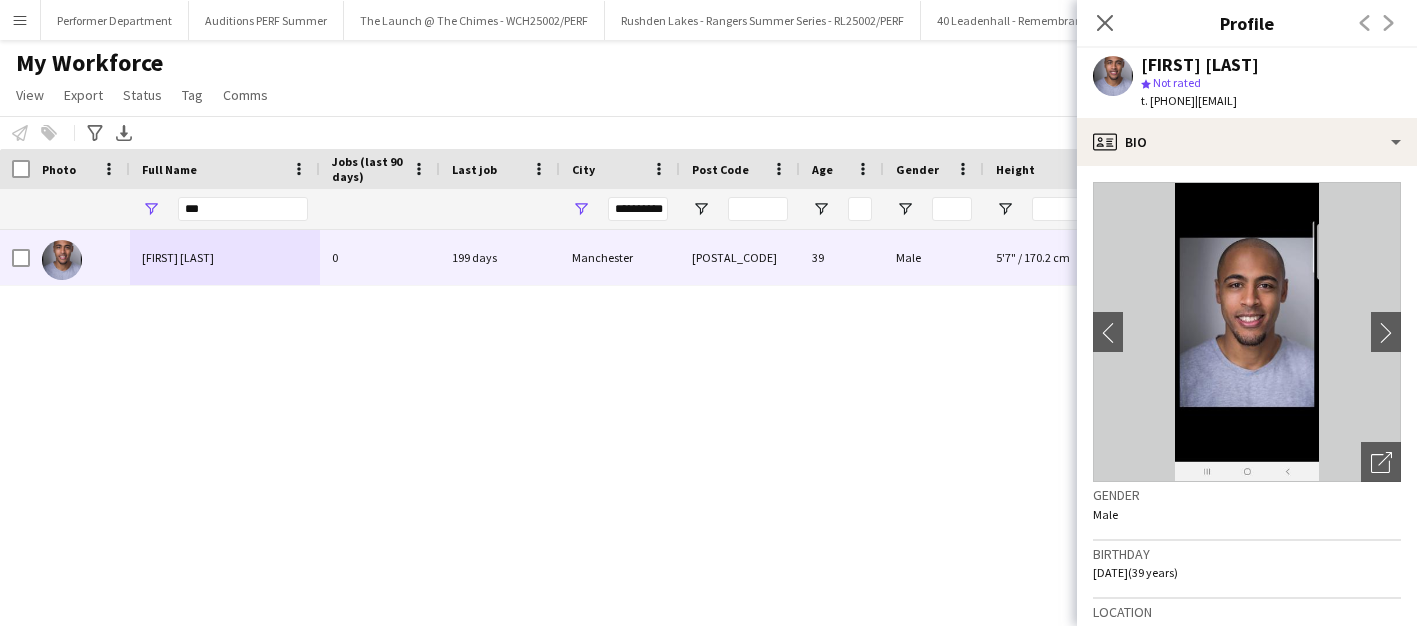 drag, startPoint x: 1237, startPoint y: 100, endPoint x: 1378, endPoint y: 98, distance: 141.01419 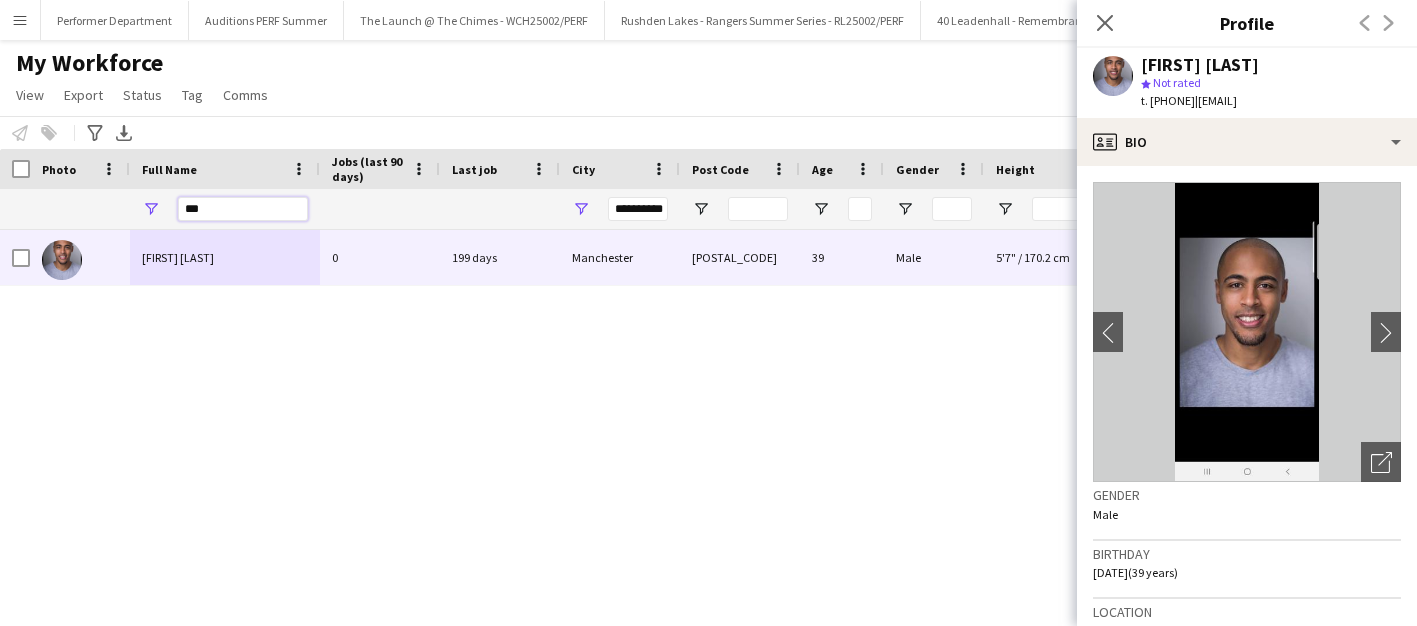 drag, startPoint x: 223, startPoint y: 210, endPoint x: 153, endPoint y: 206, distance: 70.11419 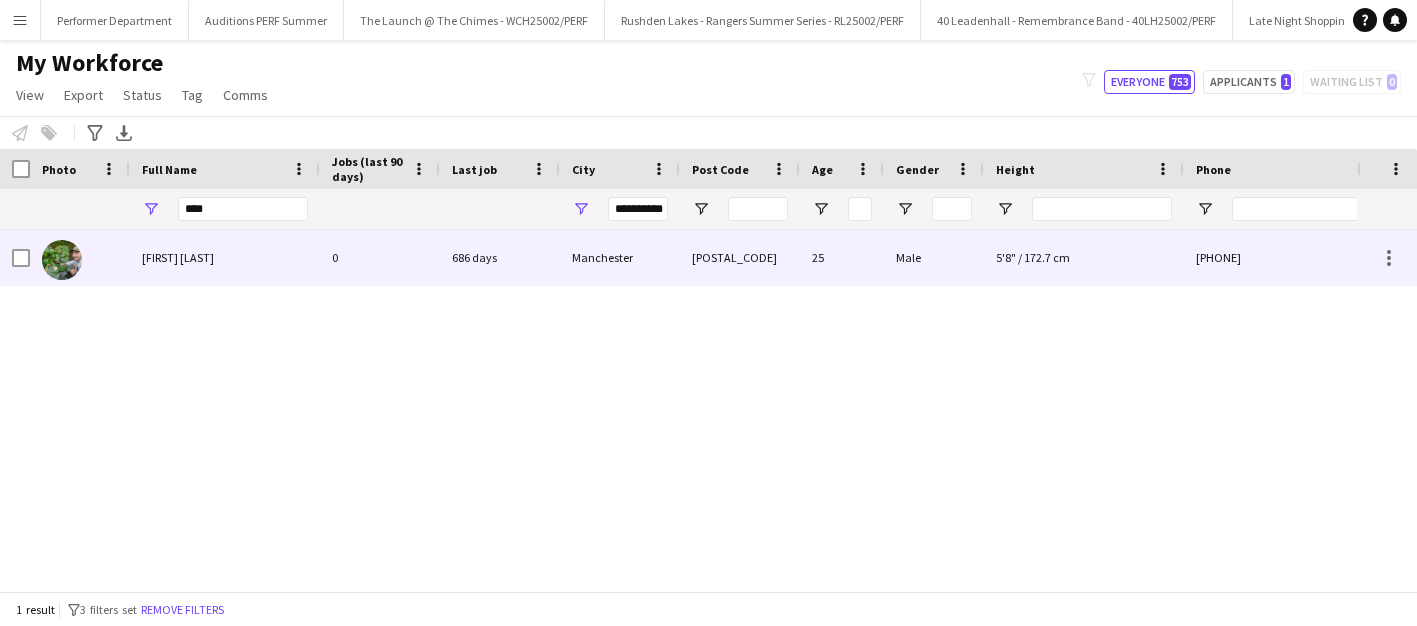 click on "[FIRST] [LAST]" at bounding box center (178, 257) 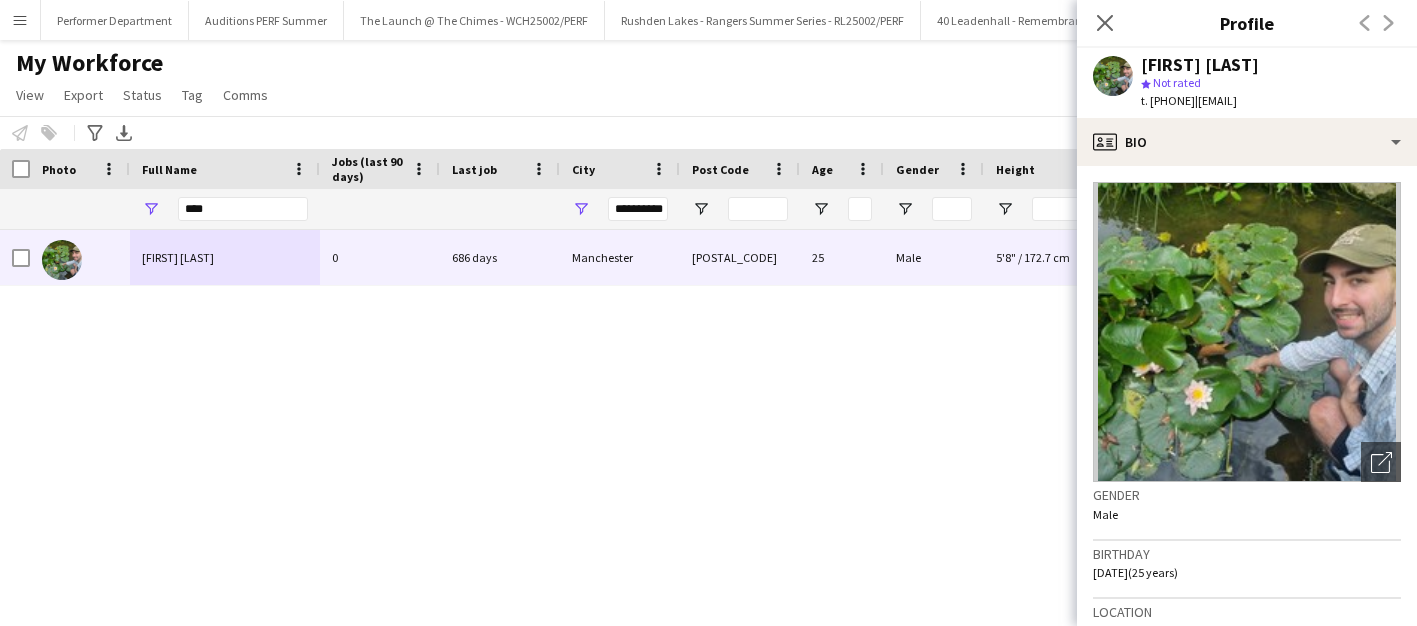 drag, startPoint x: 1243, startPoint y: 100, endPoint x: 1419, endPoint y: 96, distance: 176.04546 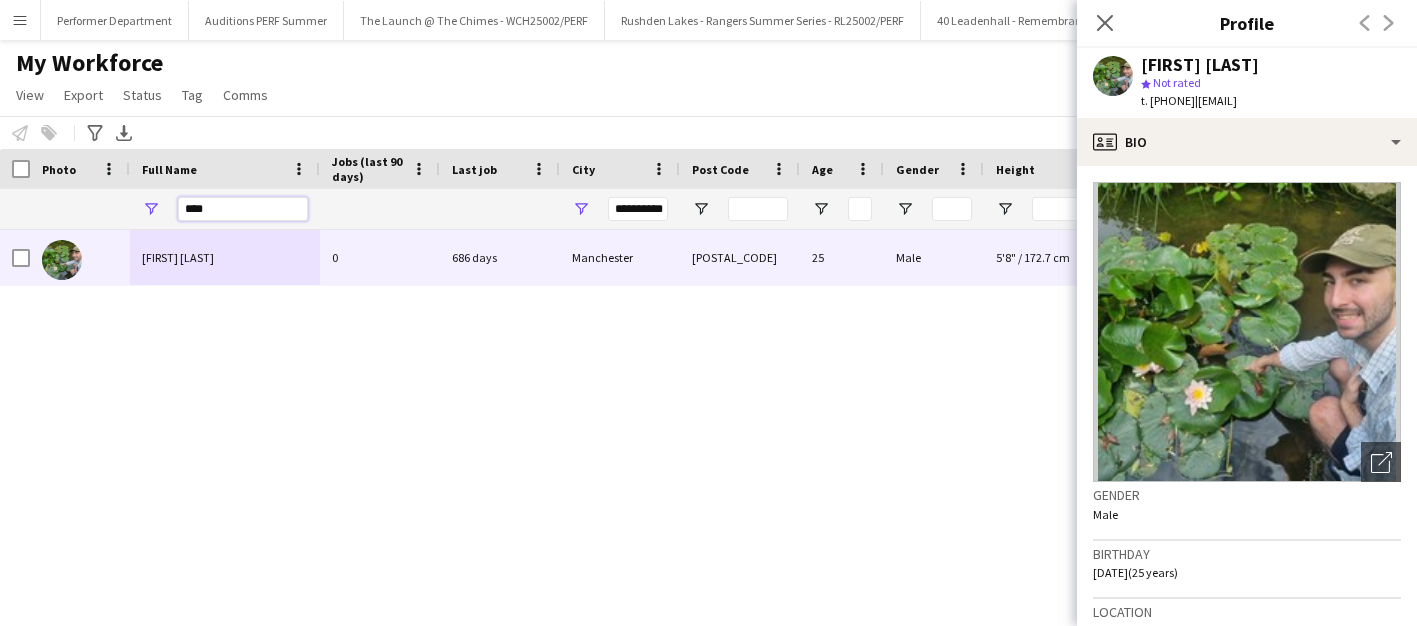 drag, startPoint x: 221, startPoint y: 213, endPoint x: 106, endPoint y: 206, distance: 115.212845 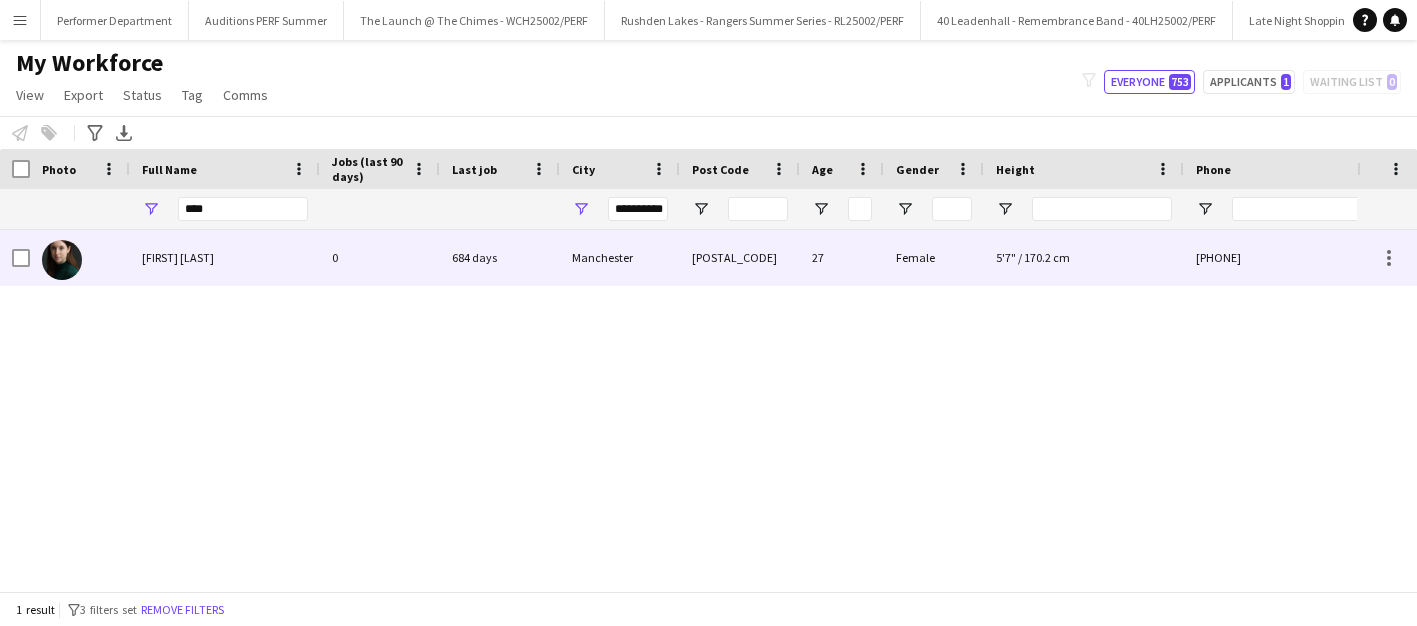 click on "[FIRST] [LAST]" at bounding box center [178, 257] 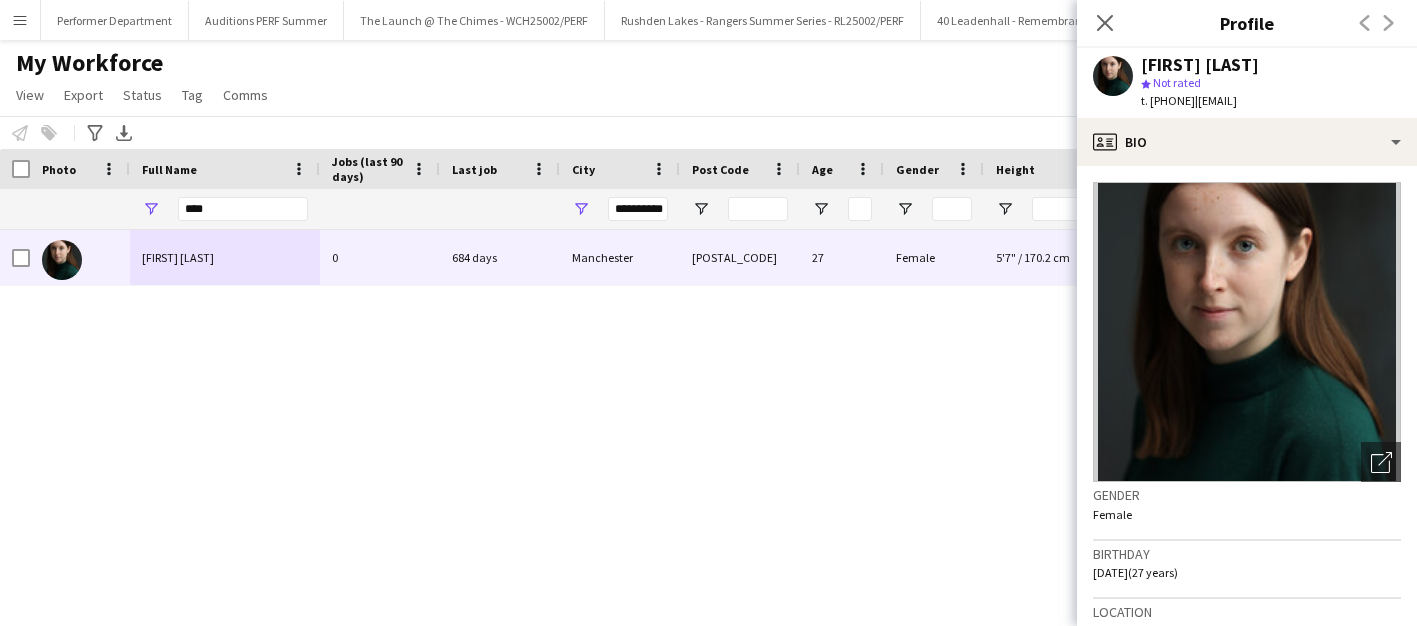 drag, startPoint x: 1243, startPoint y: 98, endPoint x: 1396, endPoint y: 100, distance: 153.01308 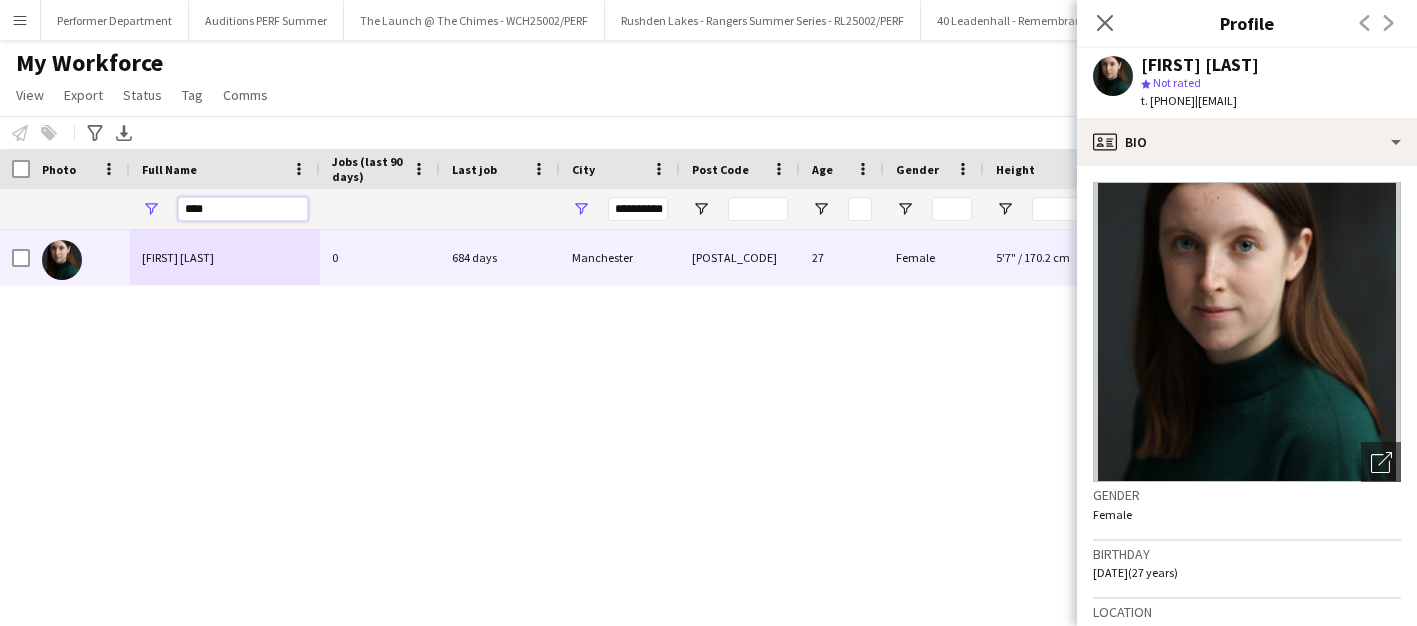 drag, startPoint x: 265, startPoint y: 205, endPoint x: 125, endPoint y: 203, distance: 140.01428 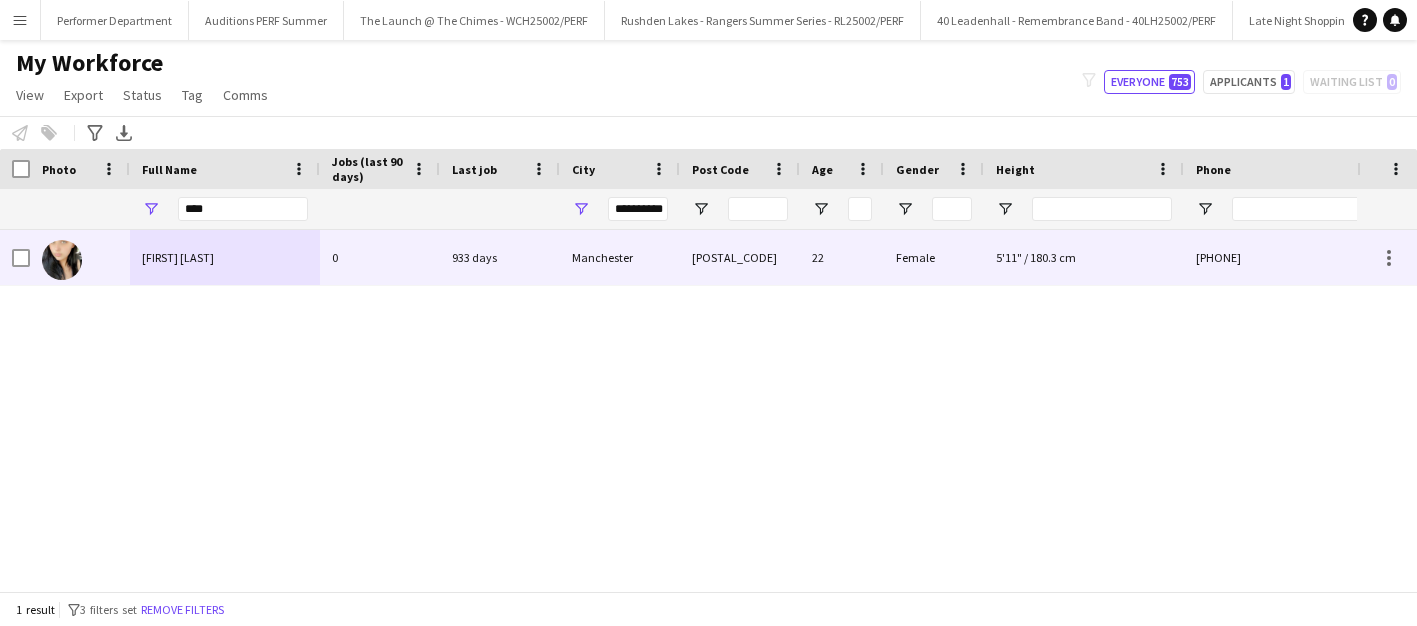 click on "[FIRST] [LAST]" at bounding box center [178, 257] 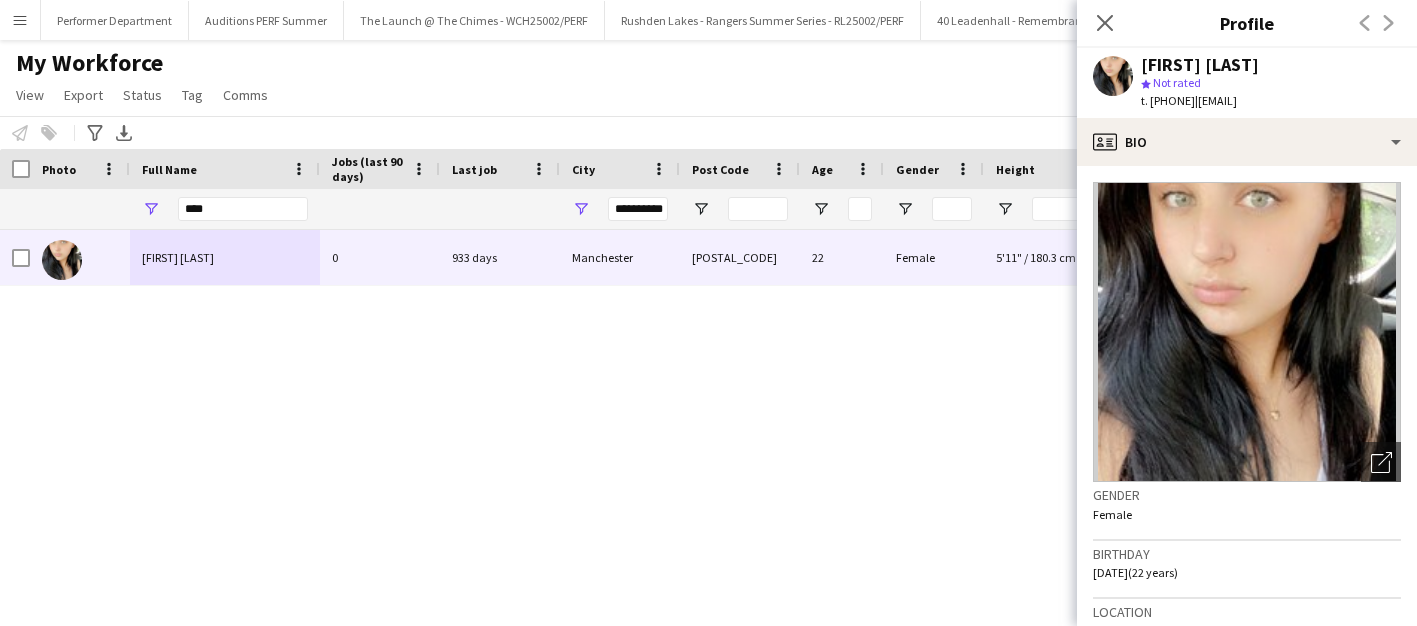 drag, startPoint x: 1236, startPoint y: 101, endPoint x: 1371, endPoint y: 102, distance: 135.00371 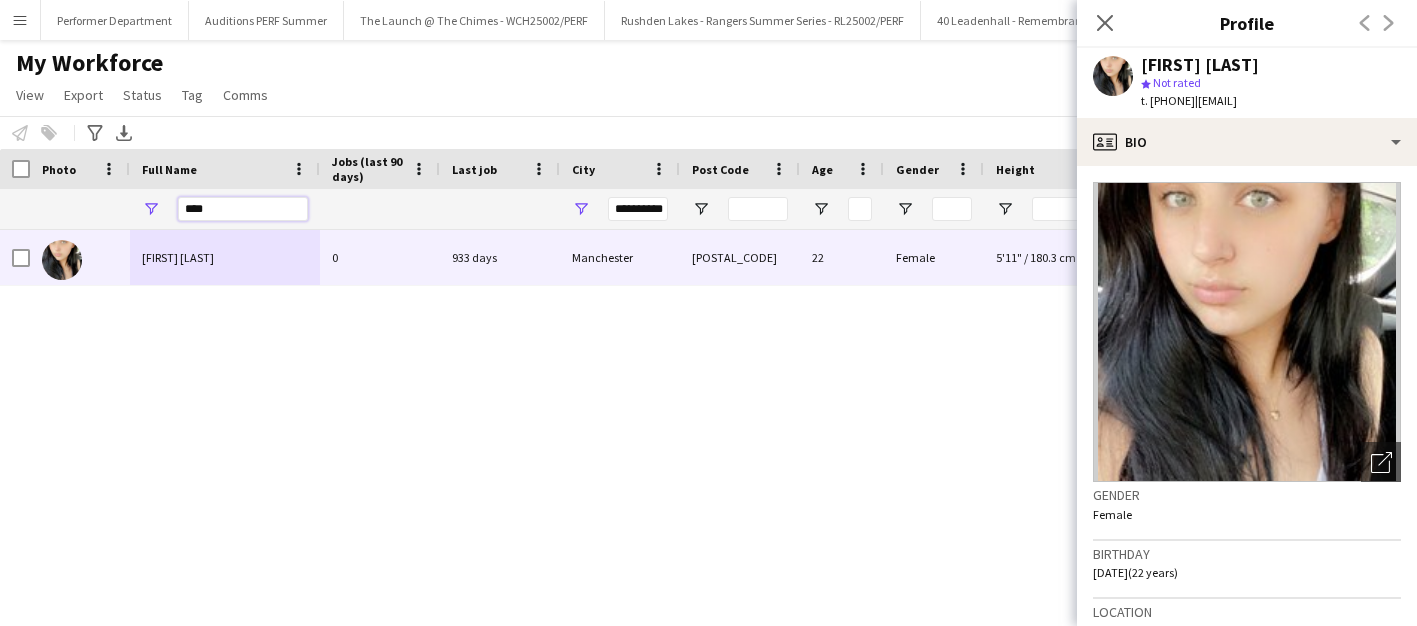 drag, startPoint x: 226, startPoint y: 202, endPoint x: 102, endPoint y: 199, distance: 124.036285 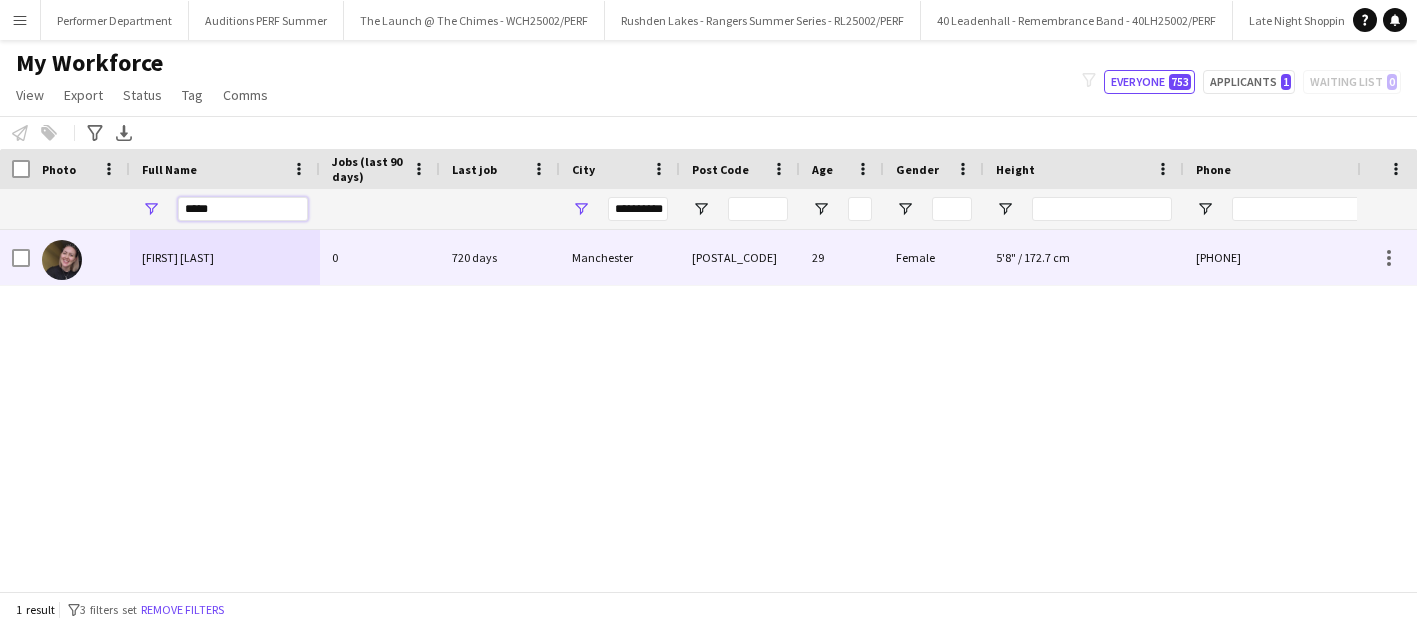 type on "*****" 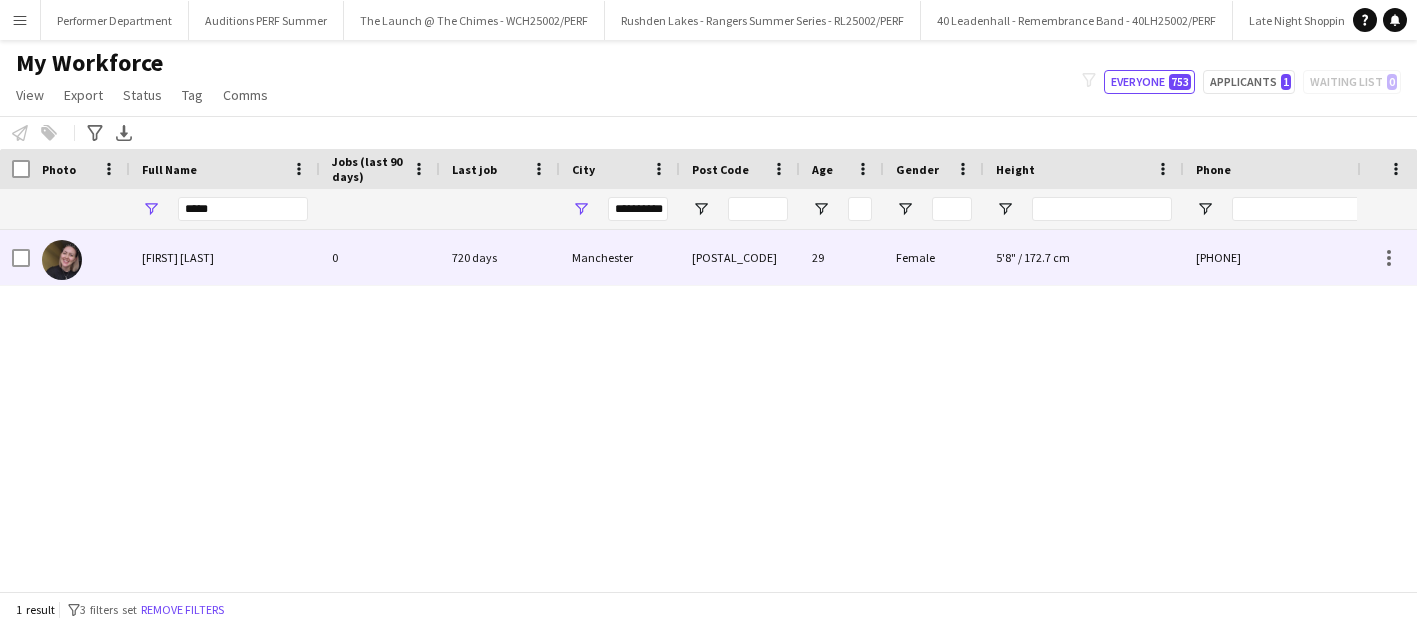 click on "[FIRST] [LAST]" at bounding box center [225, 257] 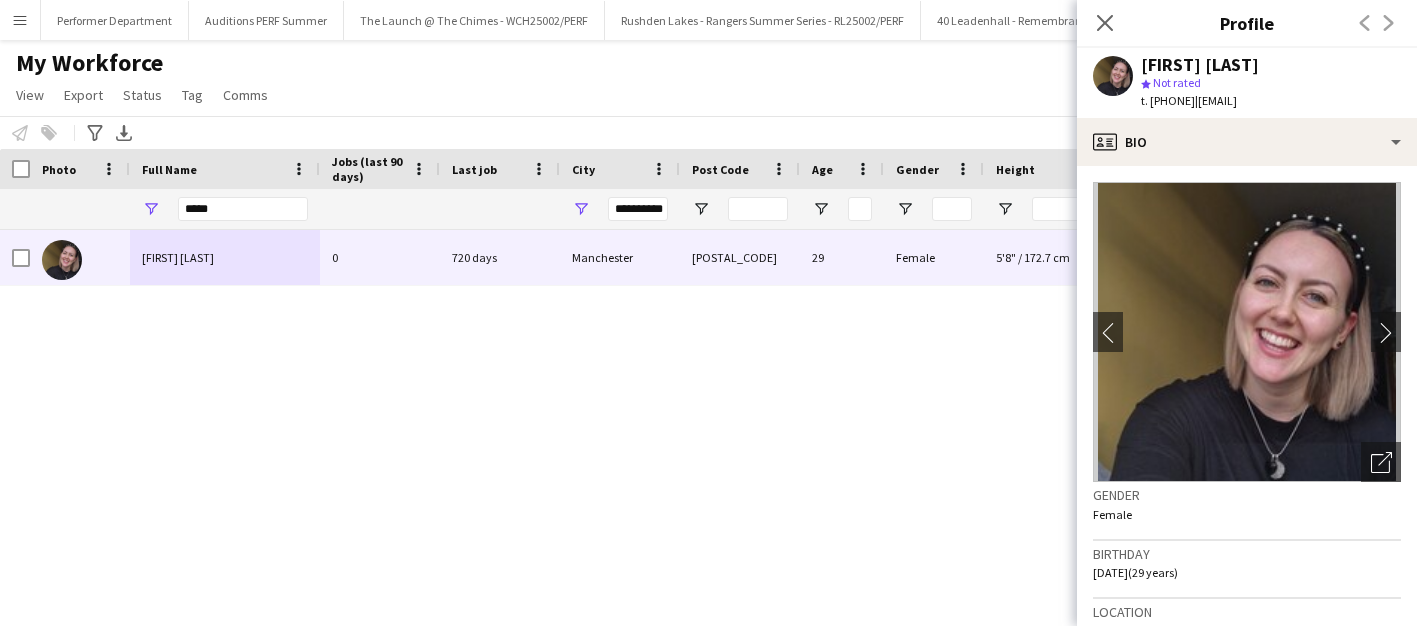 drag, startPoint x: 1235, startPoint y: 101, endPoint x: 1392, endPoint y: 105, distance: 157.05095 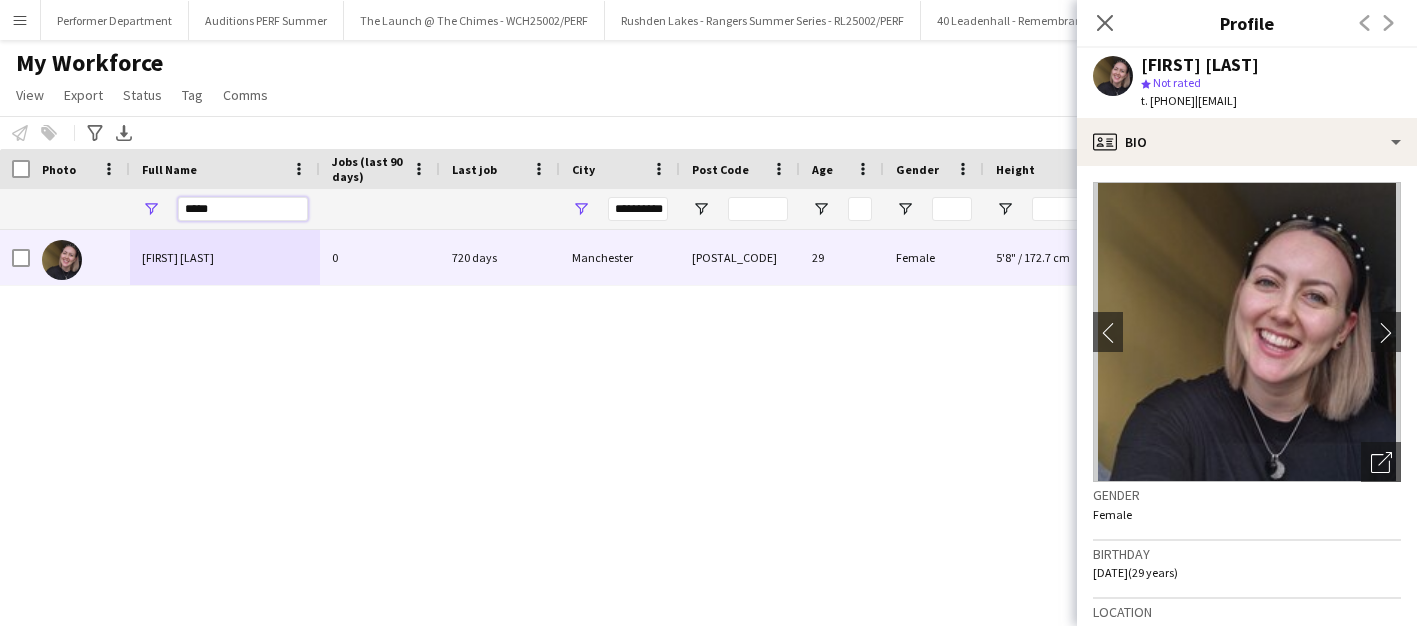 drag, startPoint x: 224, startPoint y: 204, endPoint x: 161, endPoint y: 201, distance: 63.07139 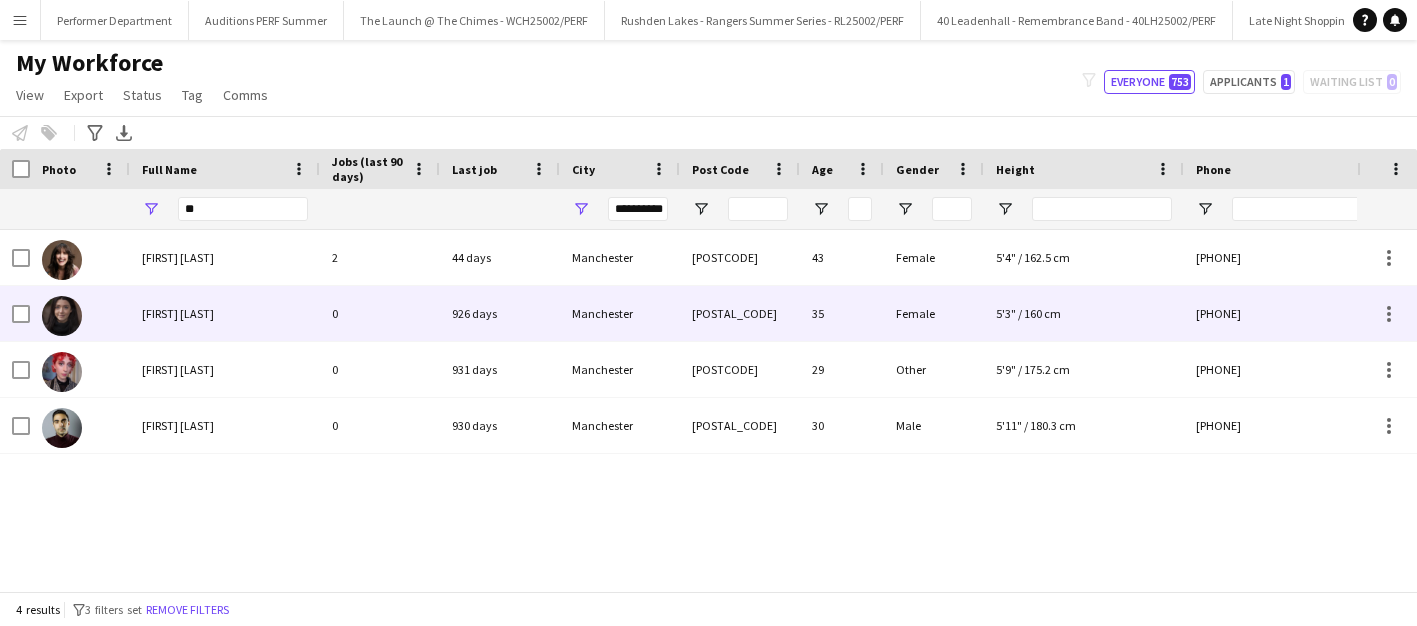 click on "[FIRST] [LAST]" at bounding box center (225, 313) 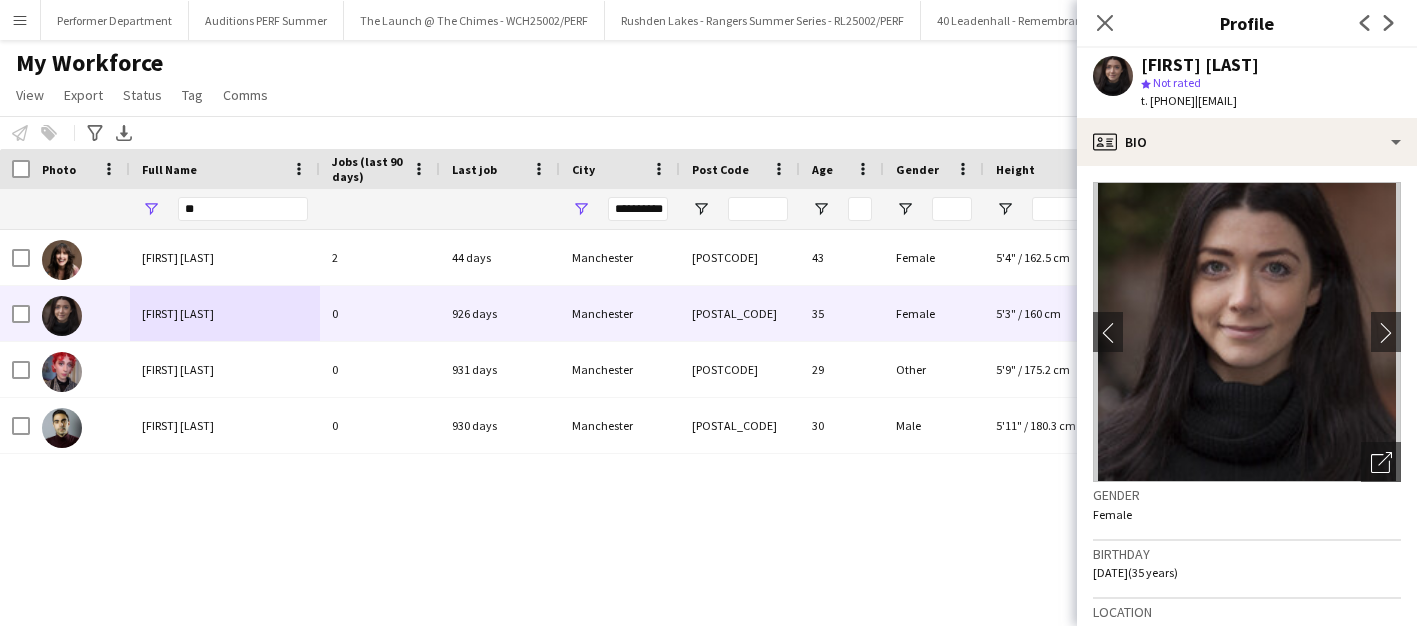 drag, startPoint x: 1236, startPoint y: 101, endPoint x: 1415, endPoint y: 101, distance: 179 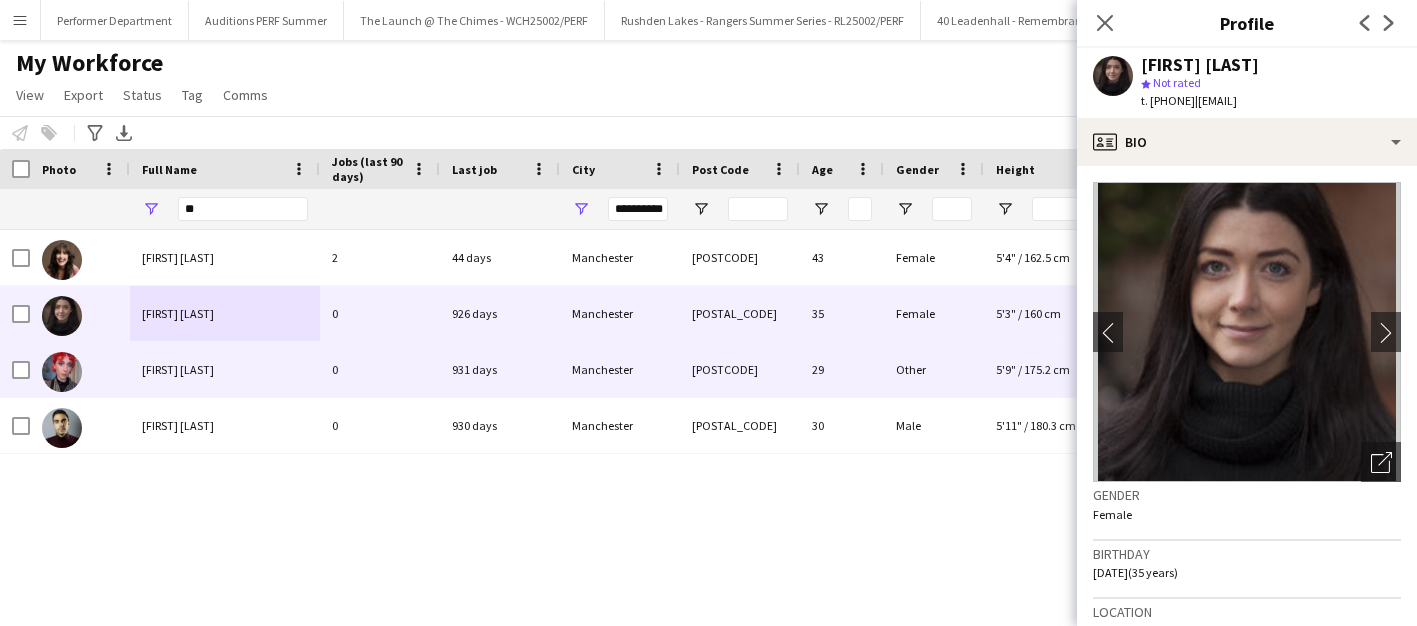 click on "[FIRST] [LAST]" at bounding box center [178, 369] 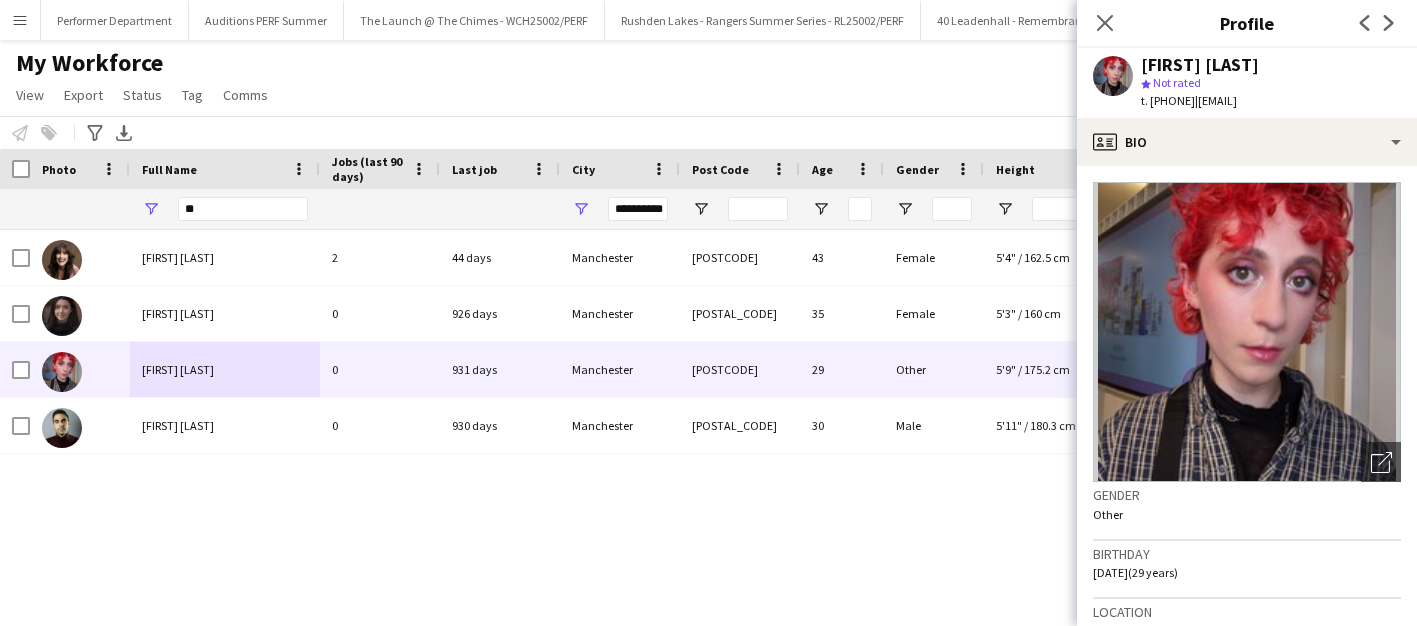 drag, startPoint x: 1237, startPoint y: 99, endPoint x: 1380, endPoint y: 105, distance: 143.12582 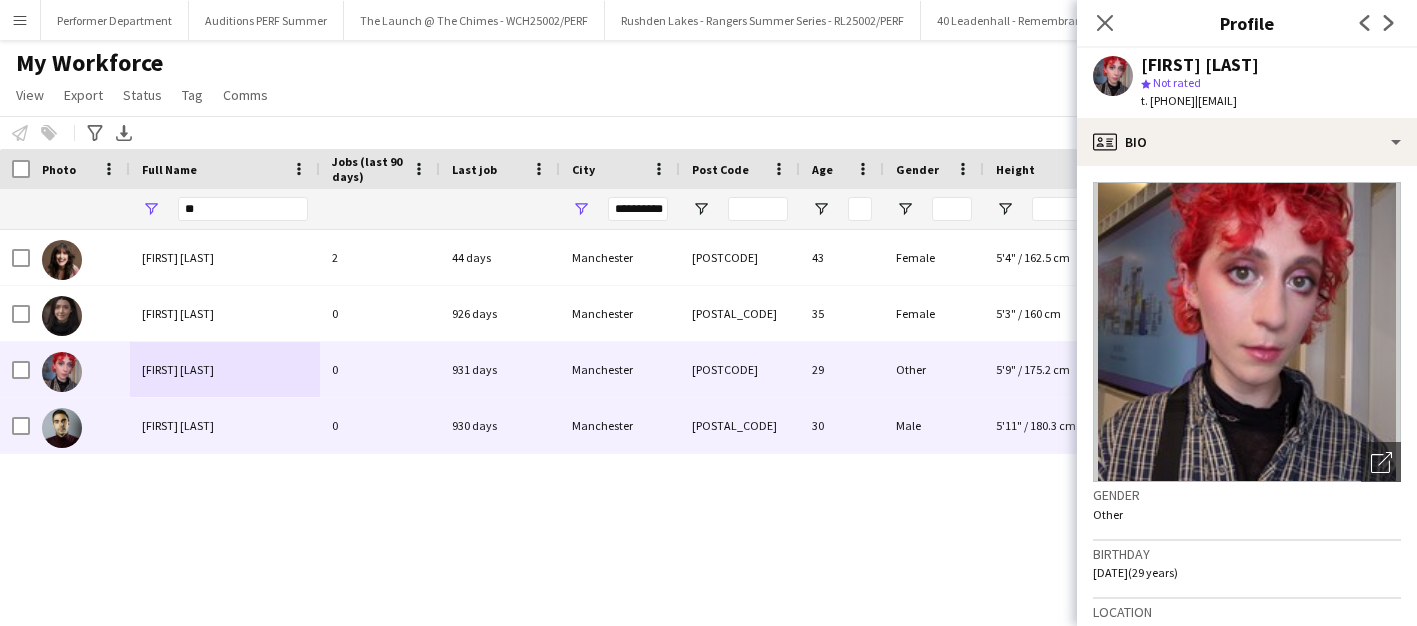 click on "[FIRST] [LAST]" at bounding box center [178, 425] 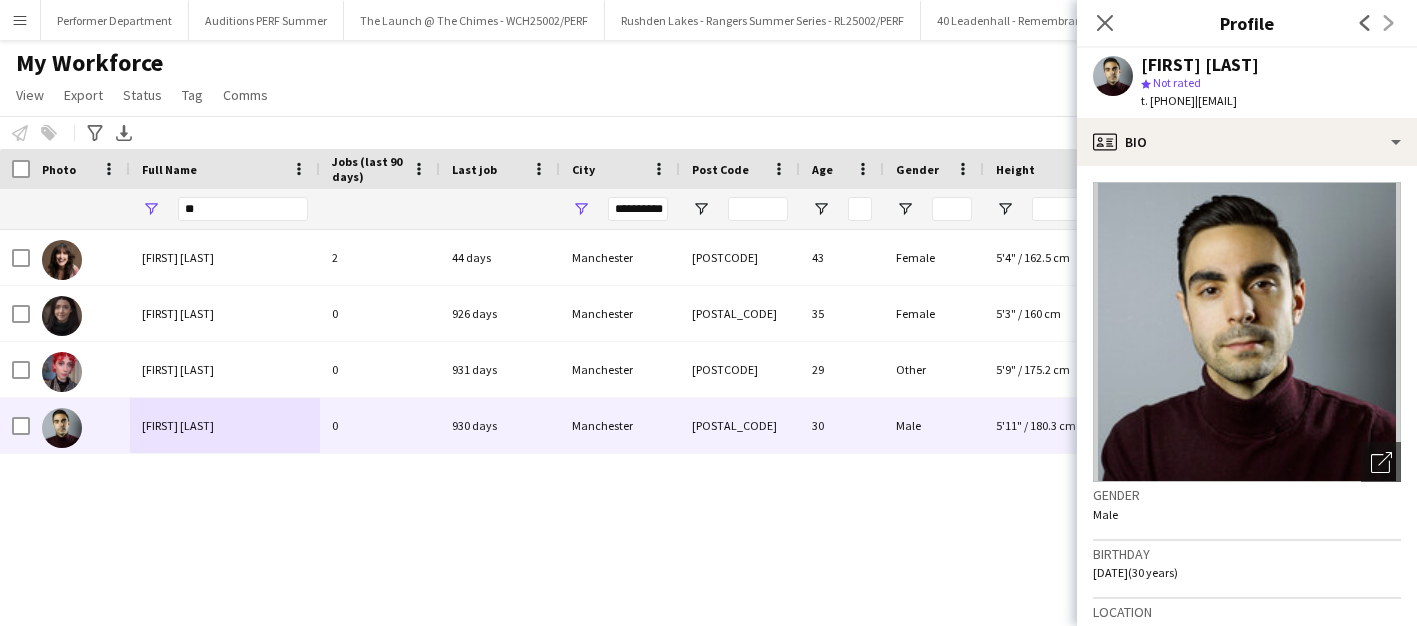 drag, startPoint x: 1236, startPoint y: 103, endPoint x: 1403, endPoint y: 103, distance: 167 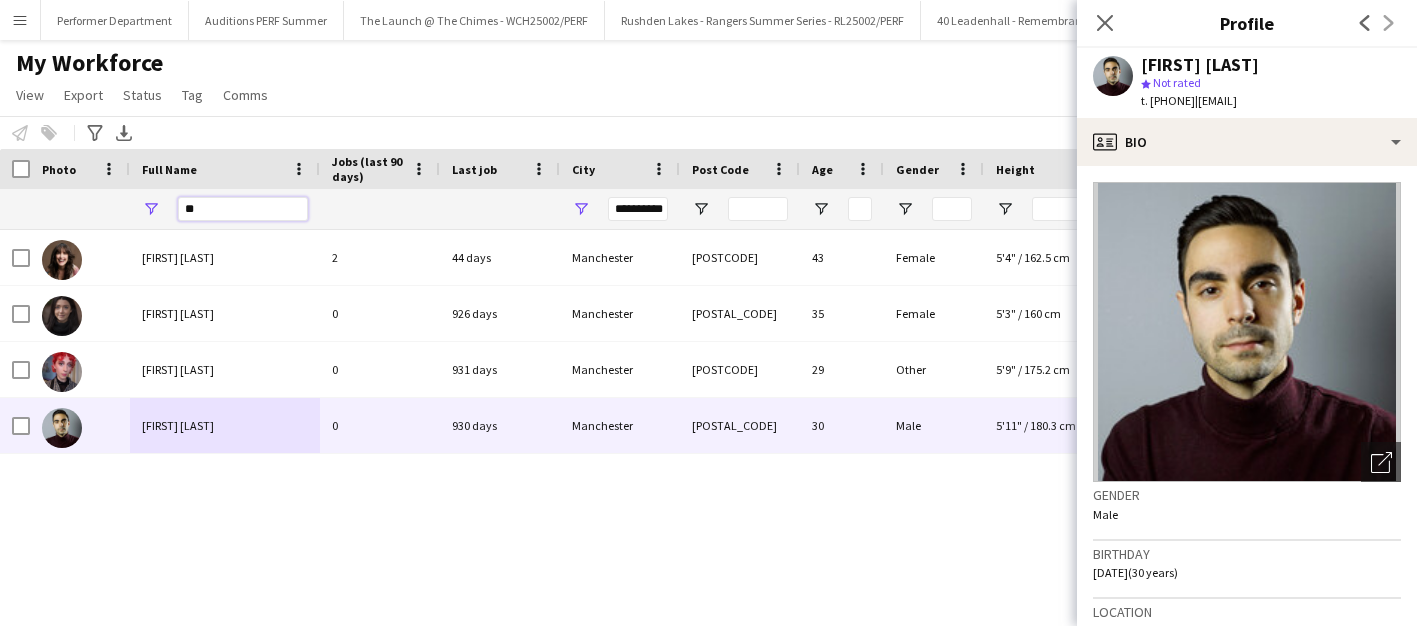 drag, startPoint x: 209, startPoint y: 210, endPoint x: 58, endPoint y: 210, distance: 151 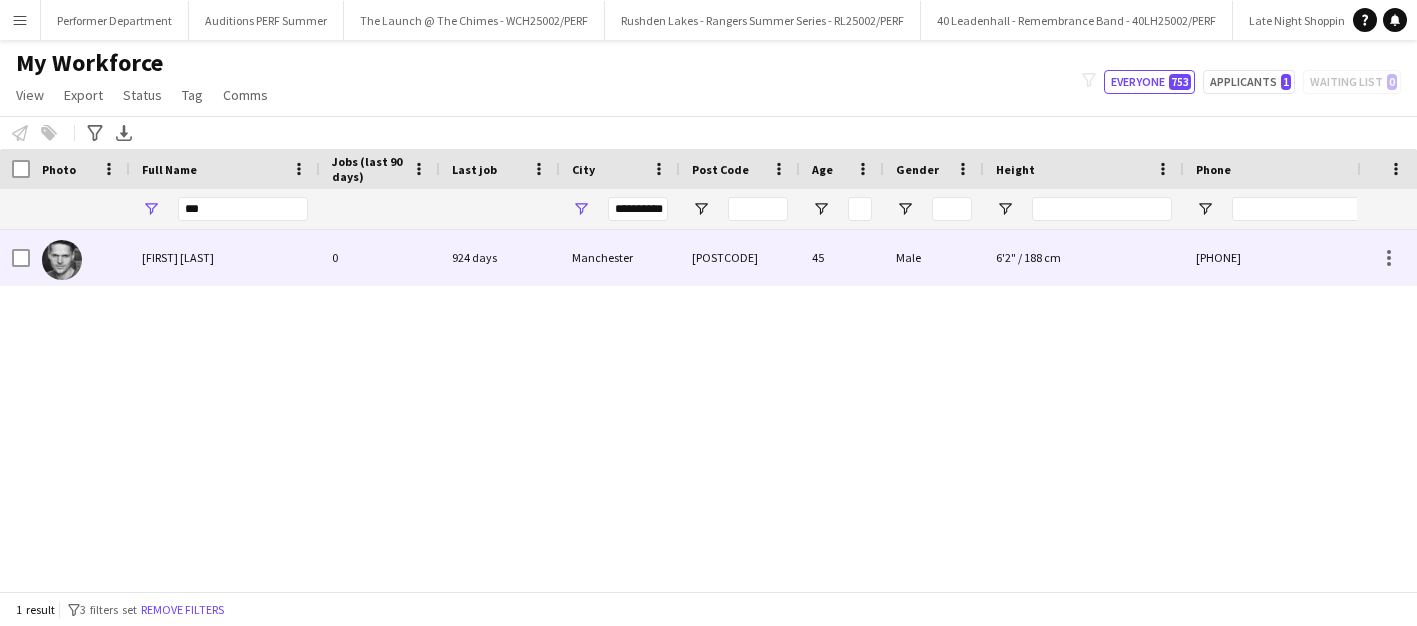 click on "[FIRST] [LAST]" at bounding box center (178, 257) 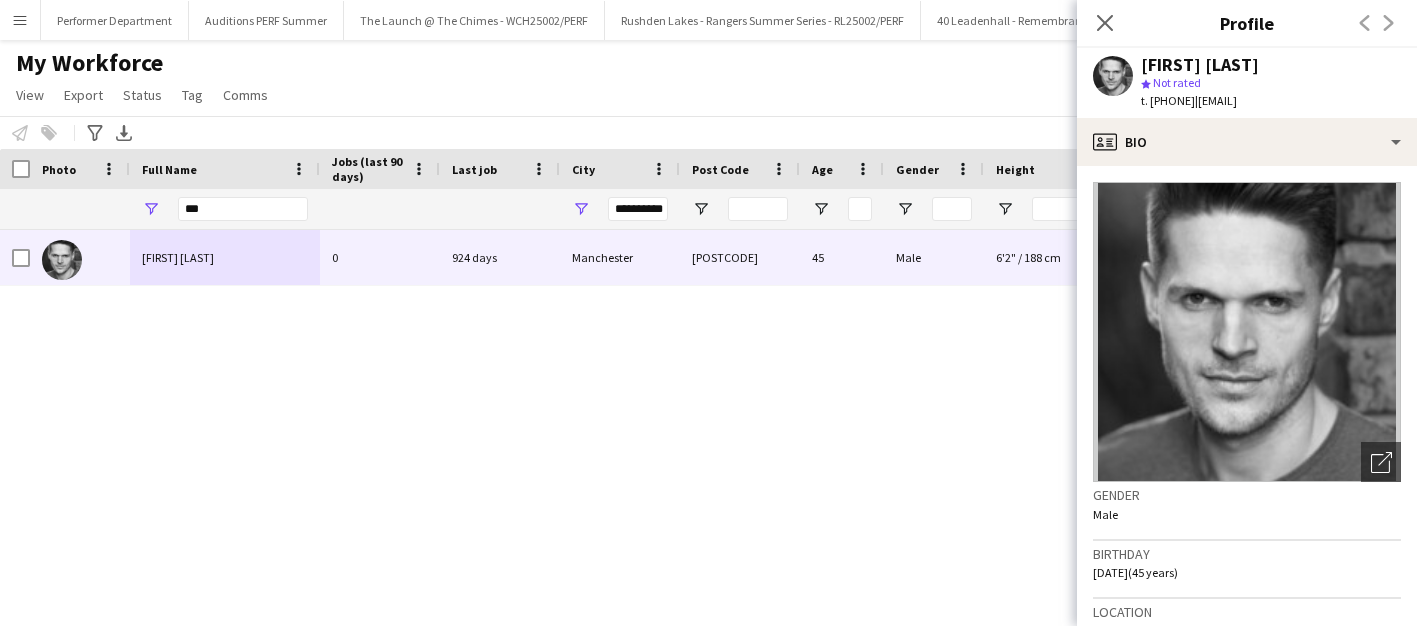 drag, startPoint x: 1234, startPoint y: 99, endPoint x: 1364, endPoint y: 91, distance: 130.24593 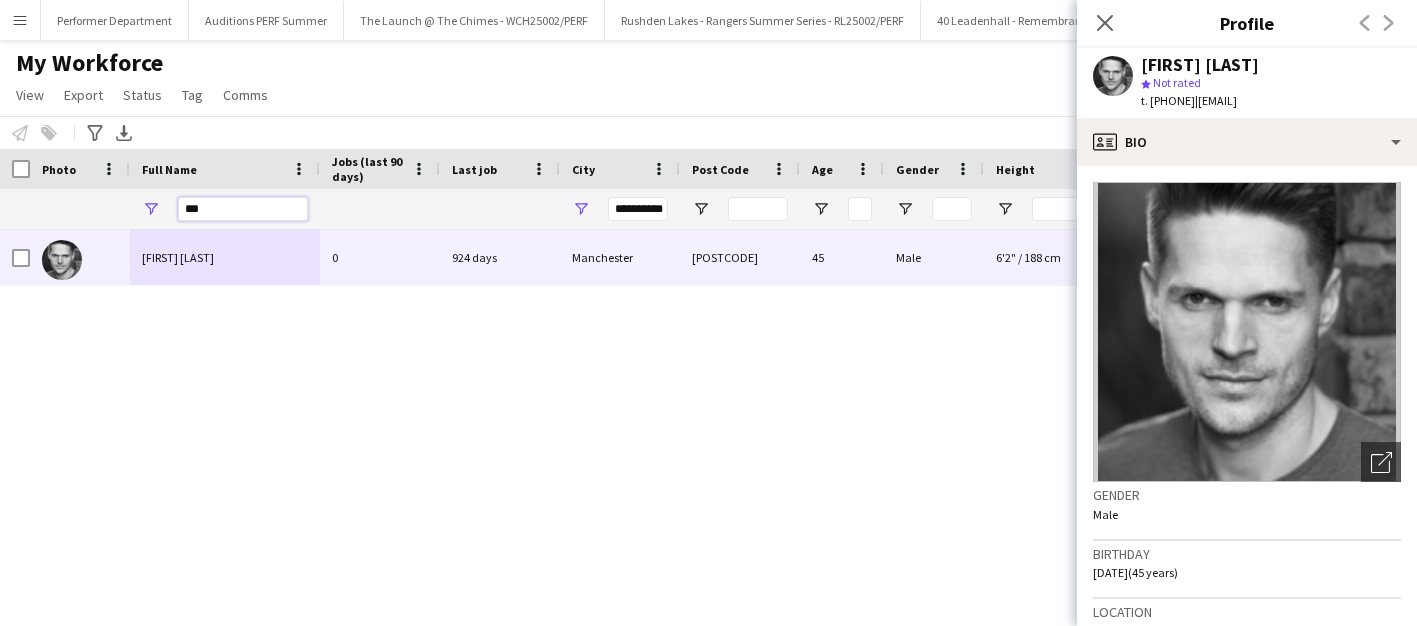 click on "***" at bounding box center [243, 209] 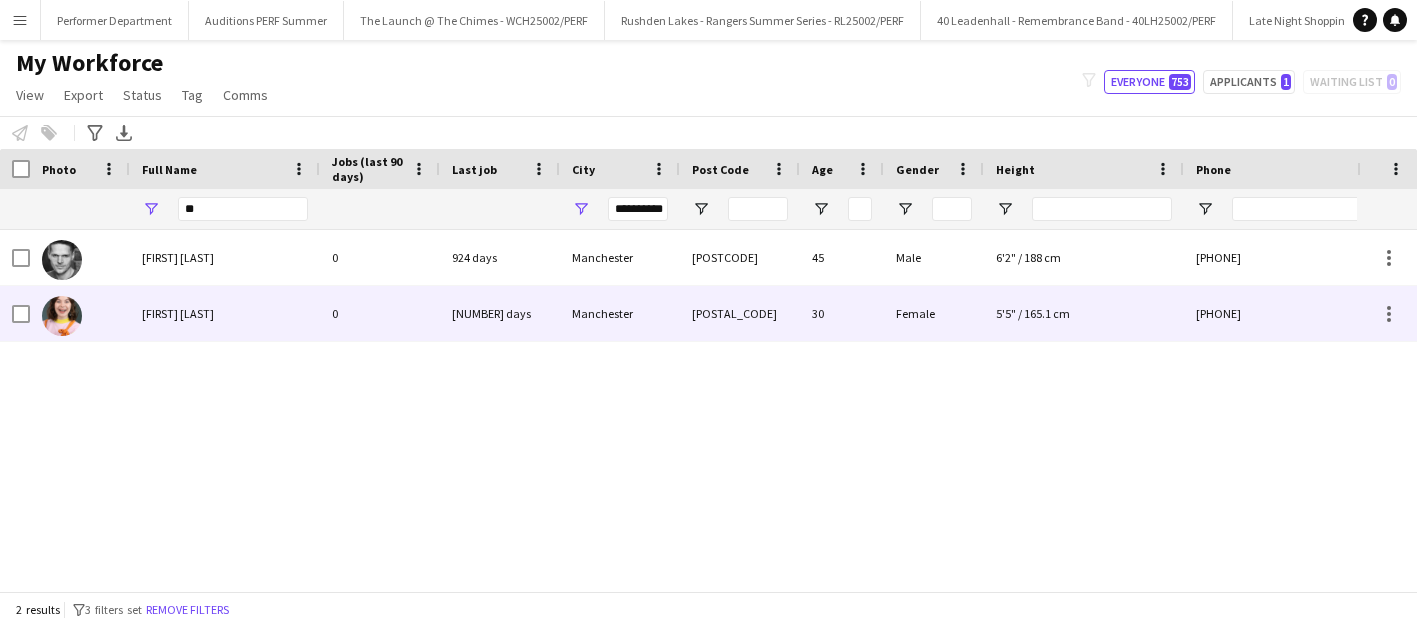 click on "[FIRST] [LAST]" at bounding box center (225, 313) 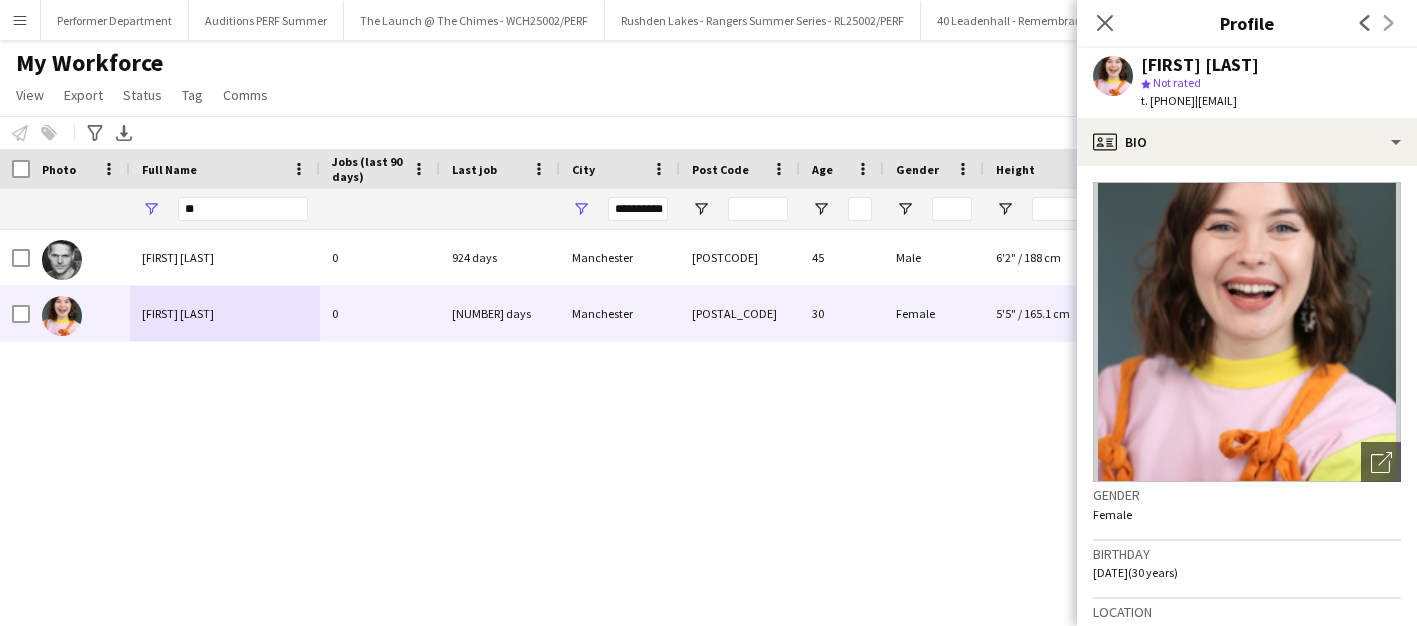 drag, startPoint x: 1240, startPoint y: 100, endPoint x: 1378, endPoint y: 102, distance: 138.0145 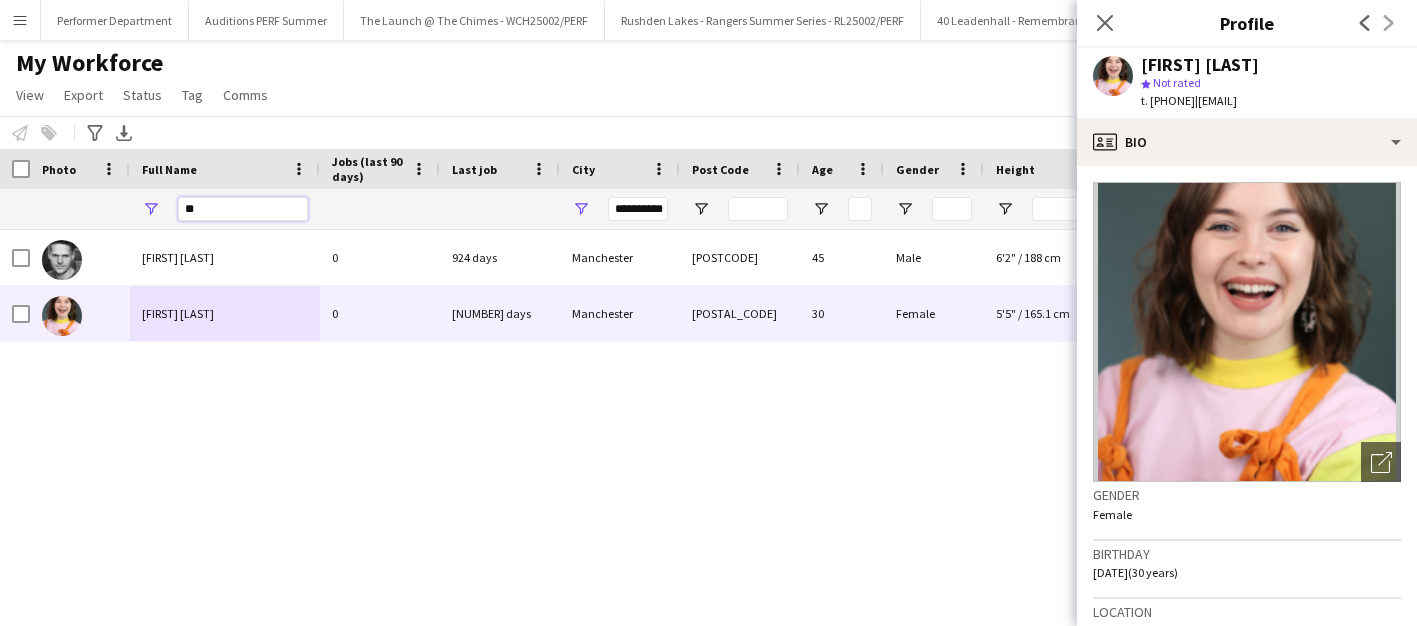 click on "**" at bounding box center [243, 209] 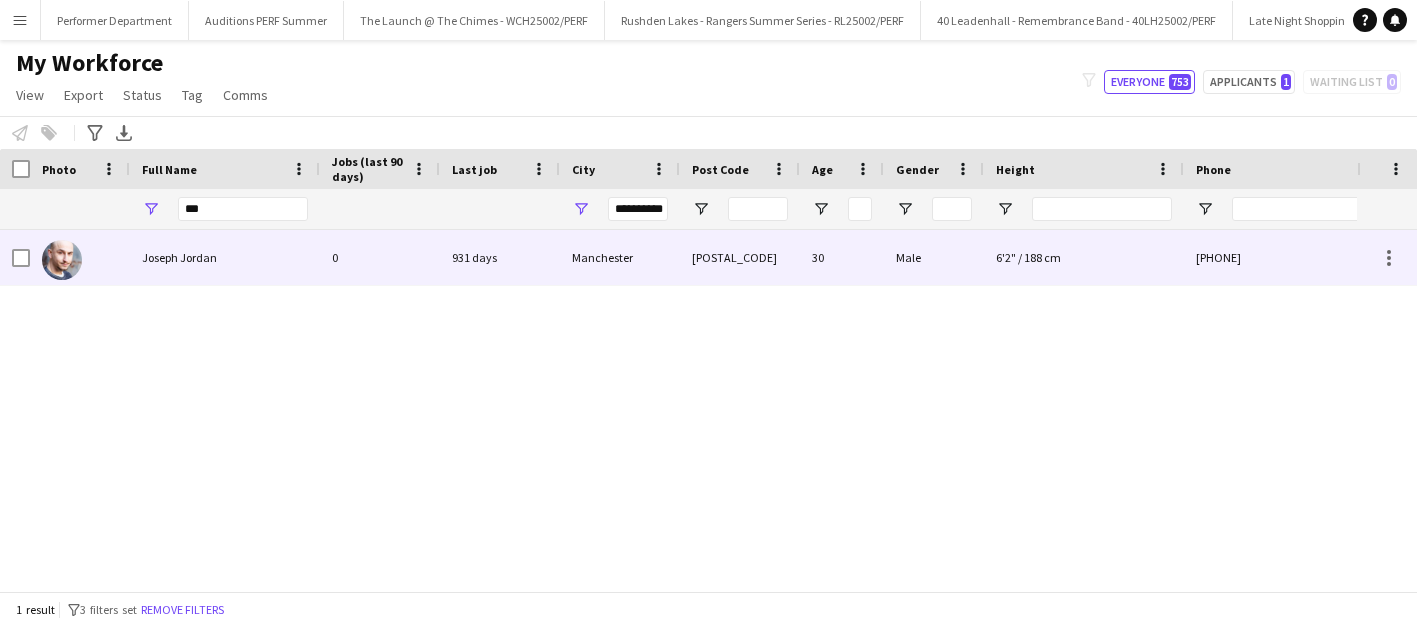 click on "Joseph Jordan" at bounding box center [179, 257] 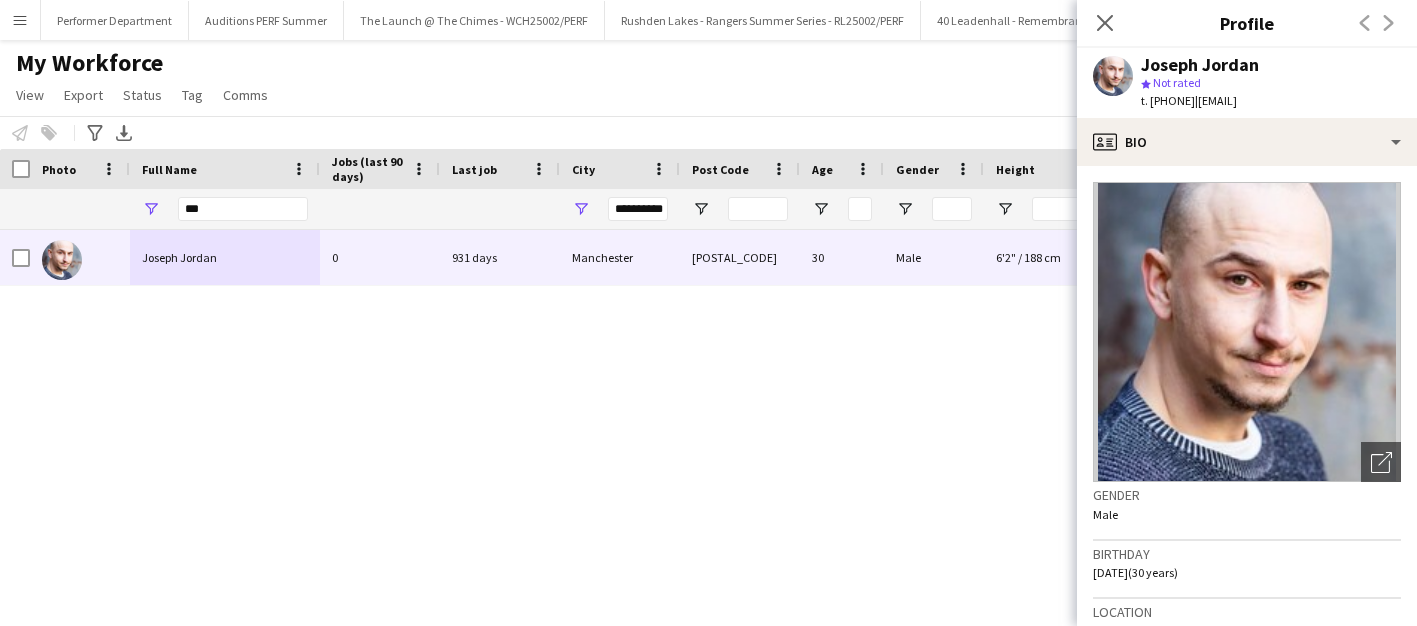 drag, startPoint x: 1236, startPoint y: 100, endPoint x: 1384, endPoint y: 96, distance: 148.05405 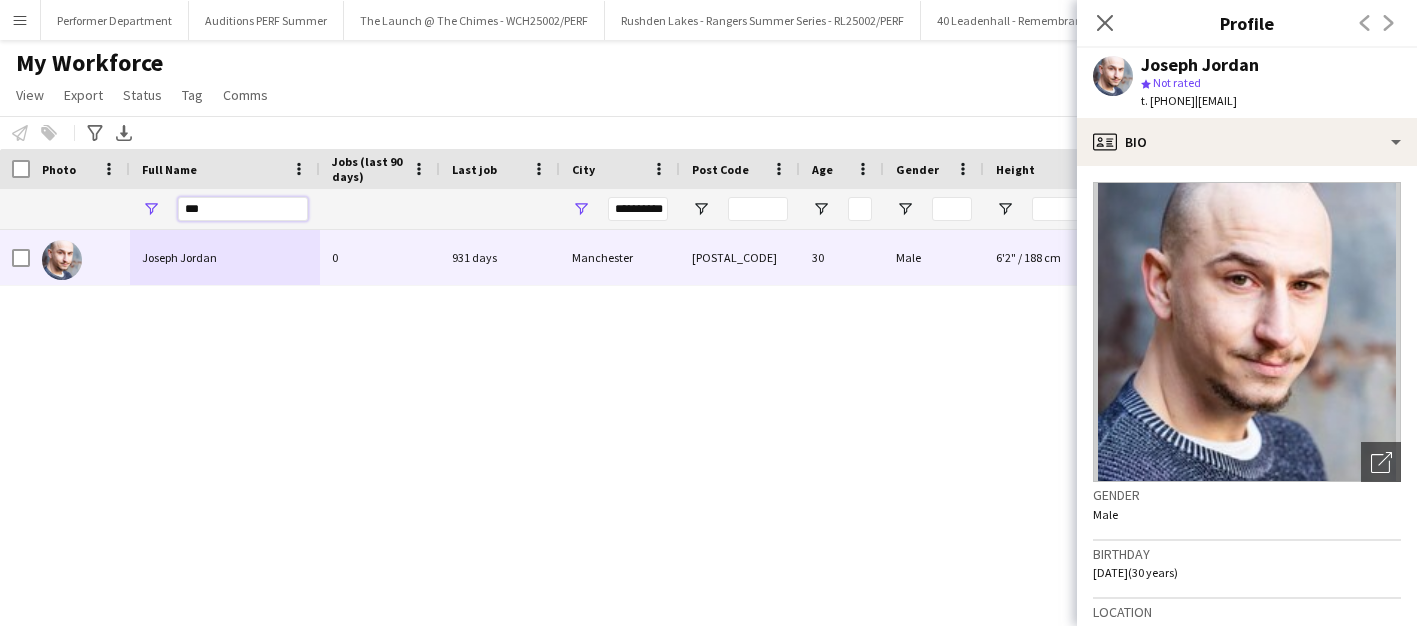 drag, startPoint x: 202, startPoint y: 208, endPoint x: 39, endPoint y: 198, distance: 163.30646 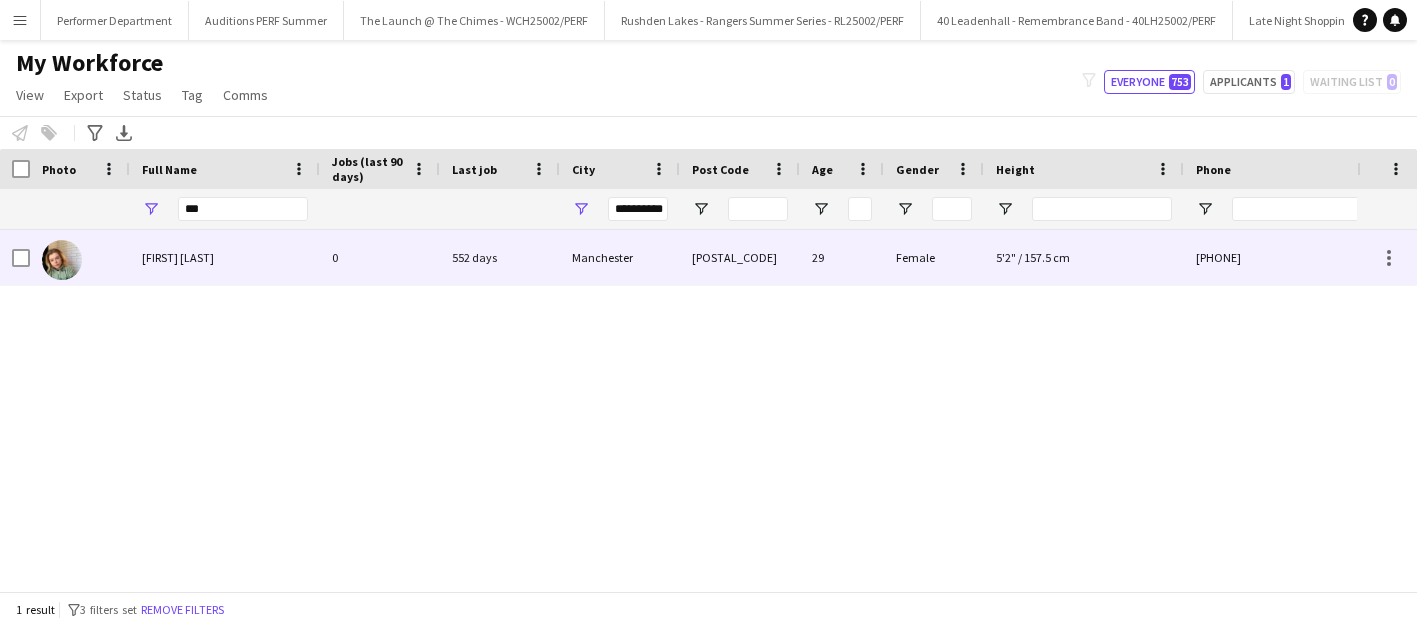 click on "[FIRST] [LAST]" at bounding box center (178, 257) 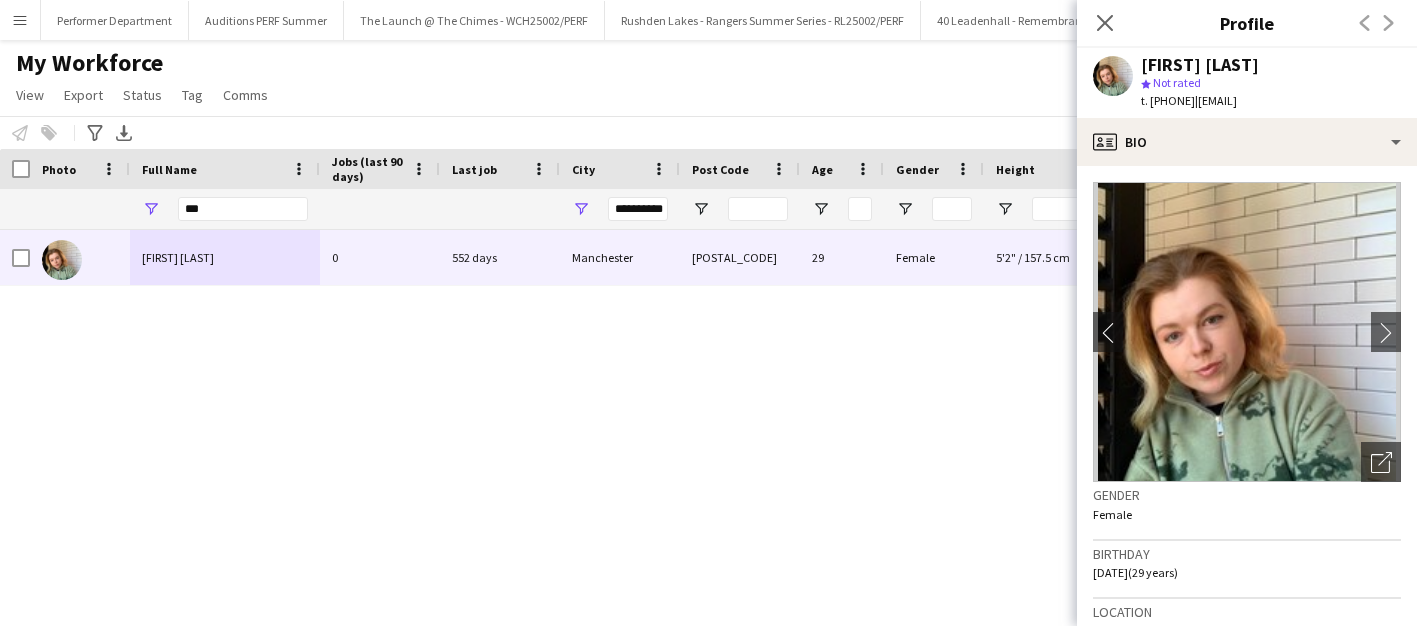 drag, startPoint x: 1237, startPoint y: 100, endPoint x: 1381, endPoint y: 98, distance: 144.01389 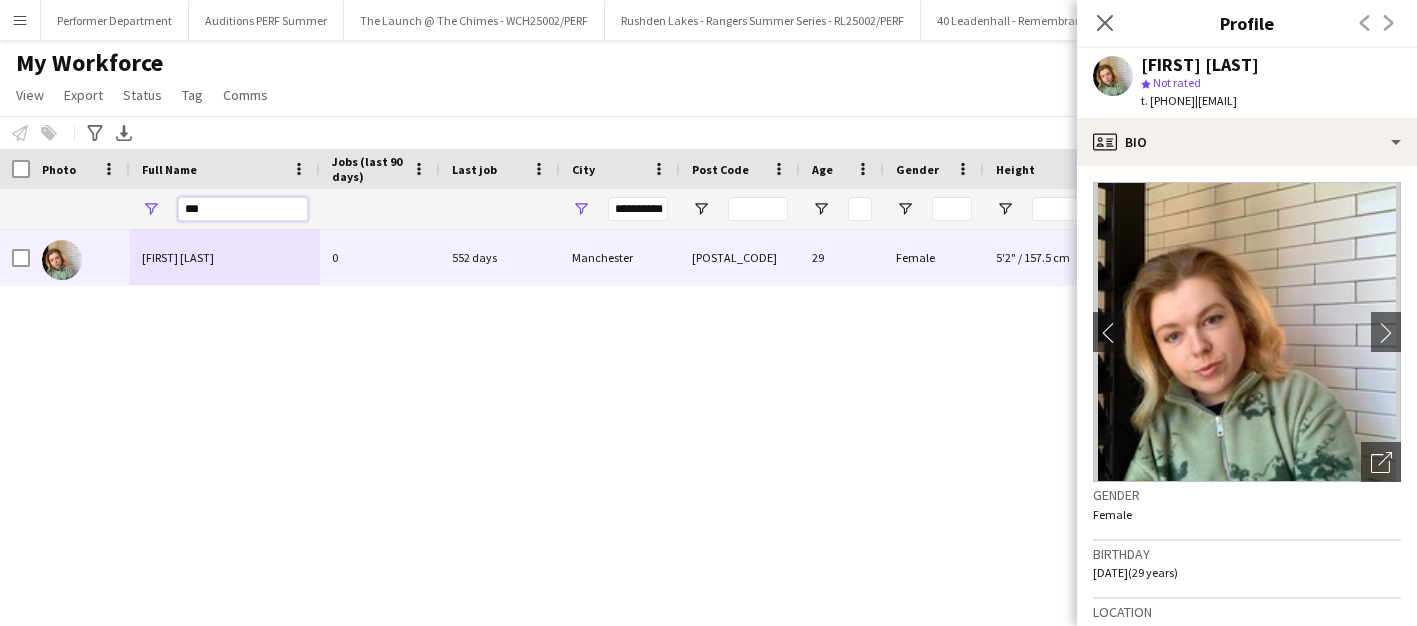 drag, startPoint x: 214, startPoint y: 207, endPoint x: 145, endPoint y: 184, distance: 72.73238 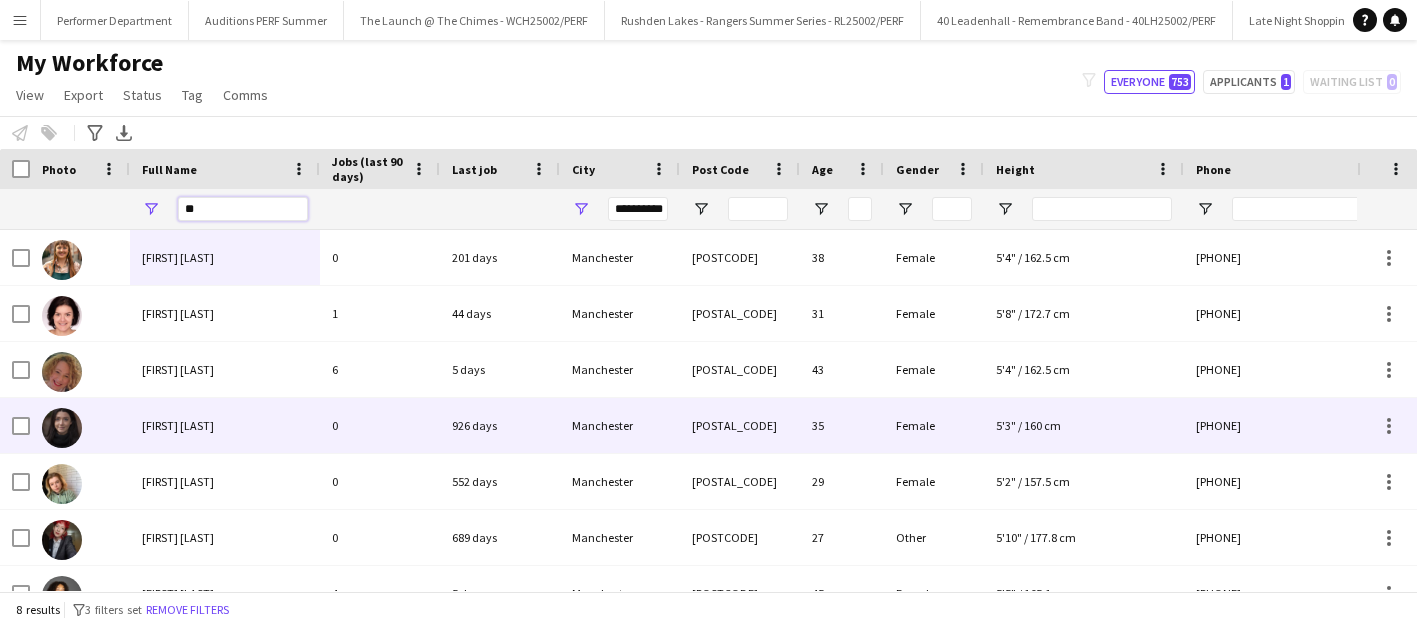 scroll, scrollTop: 19, scrollLeft: 0, axis: vertical 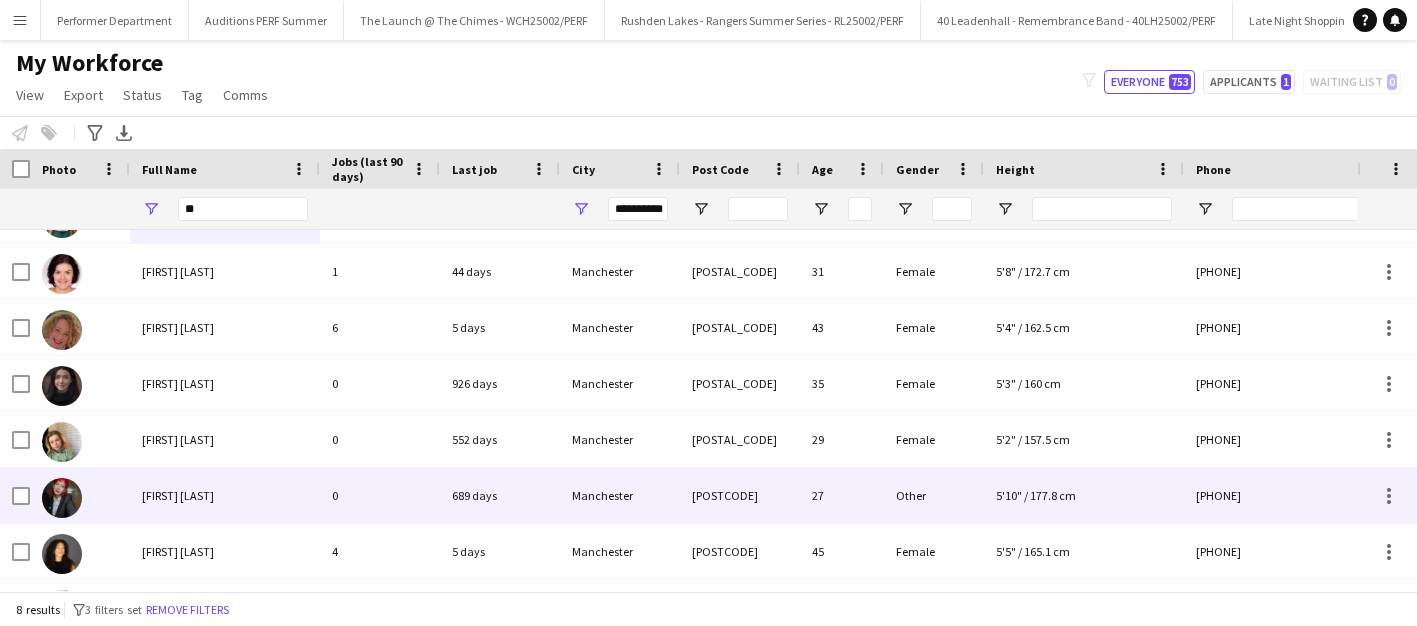 click on "[FIRST] [LAST]" at bounding box center [178, 495] 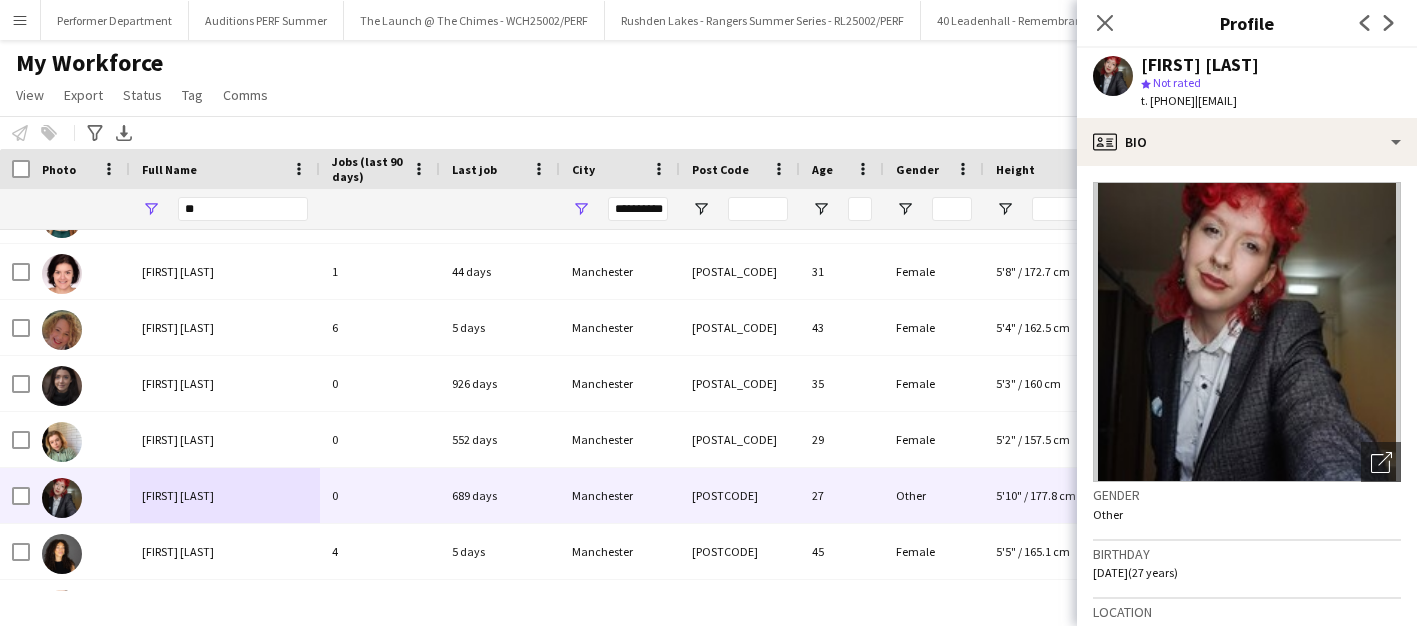 drag, startPoint x: 1235, startPoint y: 100, endPoint x: 1366, endPoint y: 102, distance: 131.01526 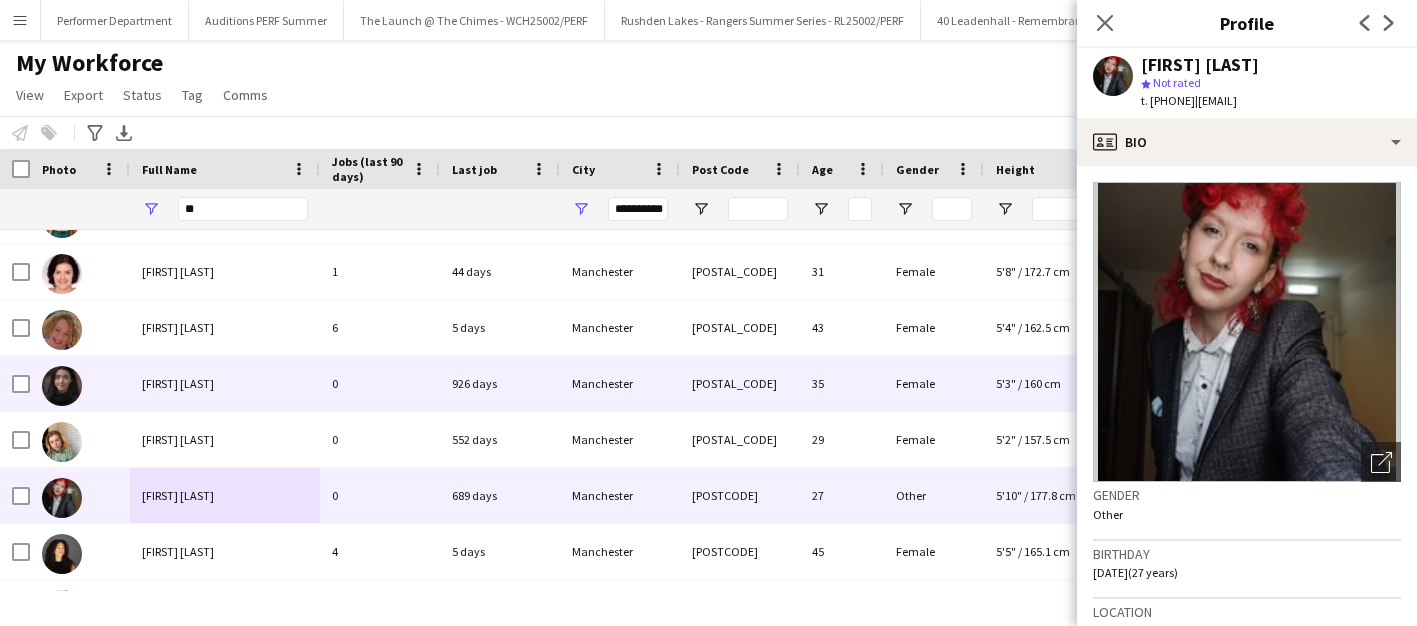 scroll, scrollTop: 87, scrollLeft: 0, axis: vertical 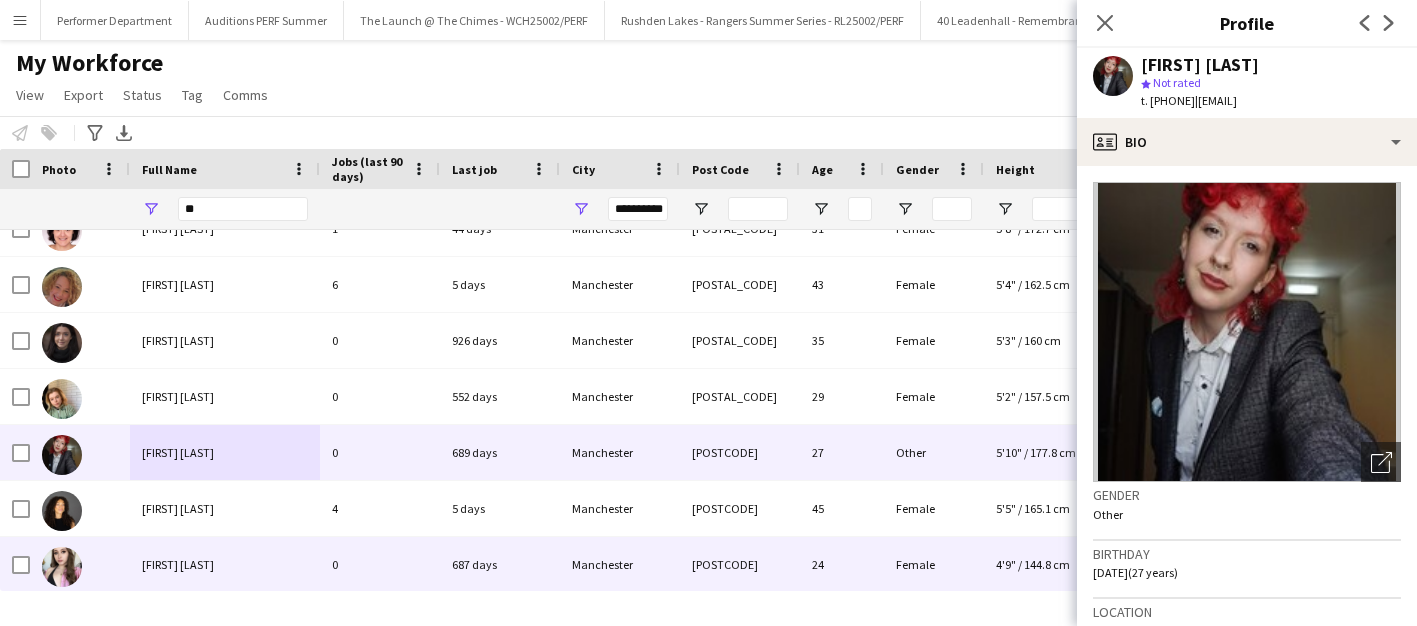 click on "[FIRST] [LAST]" at bounding box center [225, 564] 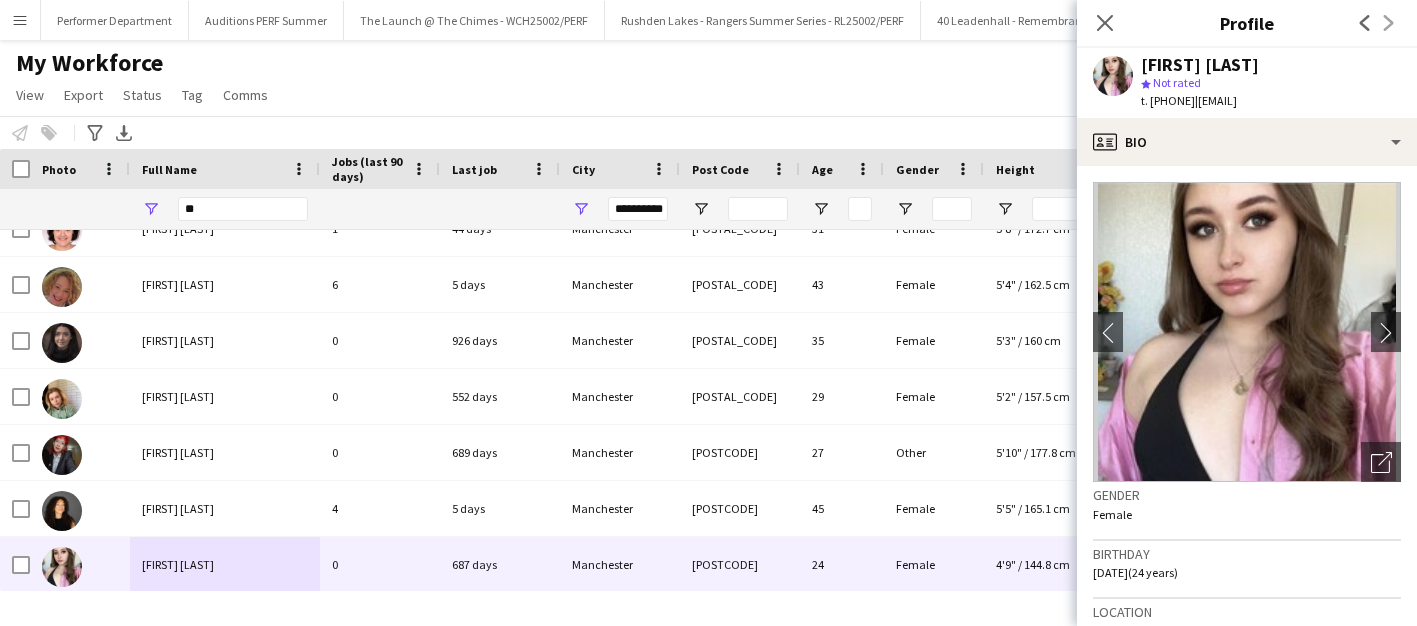 drag, startPoint x: 1237, startPoint y: 101, endPoint x: 1423, endPoint y: 98, distance: 186.02419 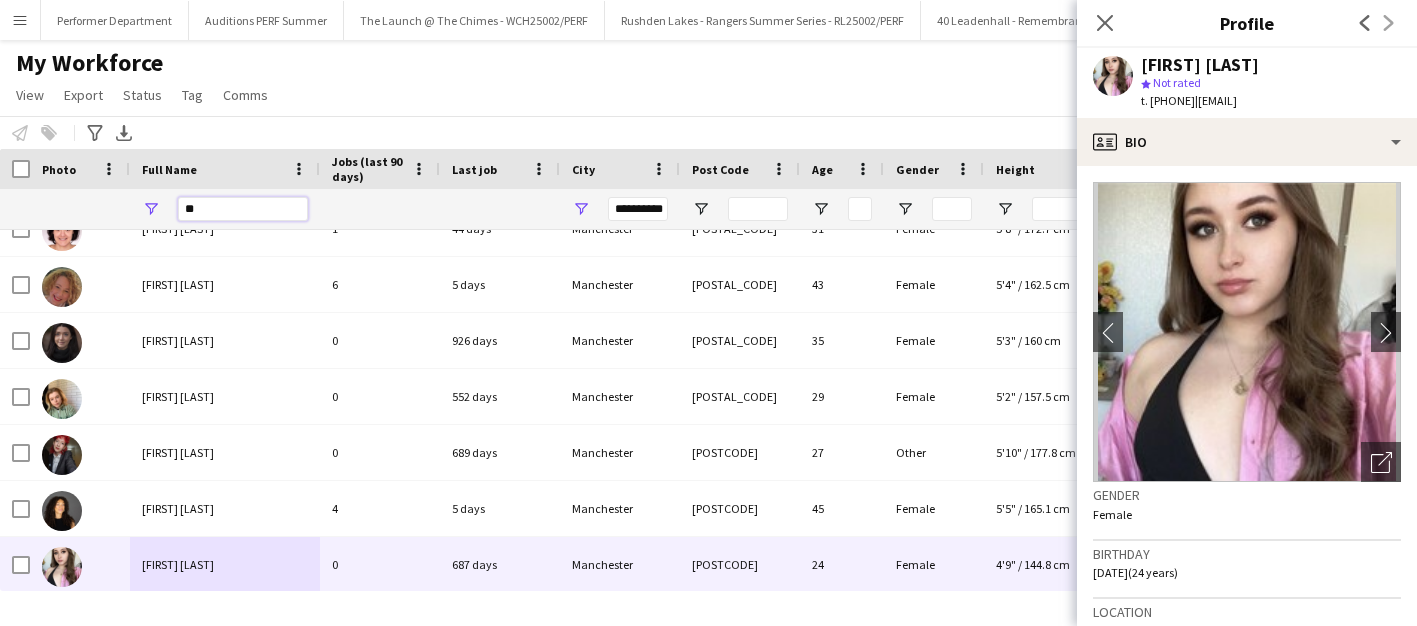 drag, startPoint x: 225, startPoint y: 212, endPoint x: 93, endPoint y: 212, distance: 132 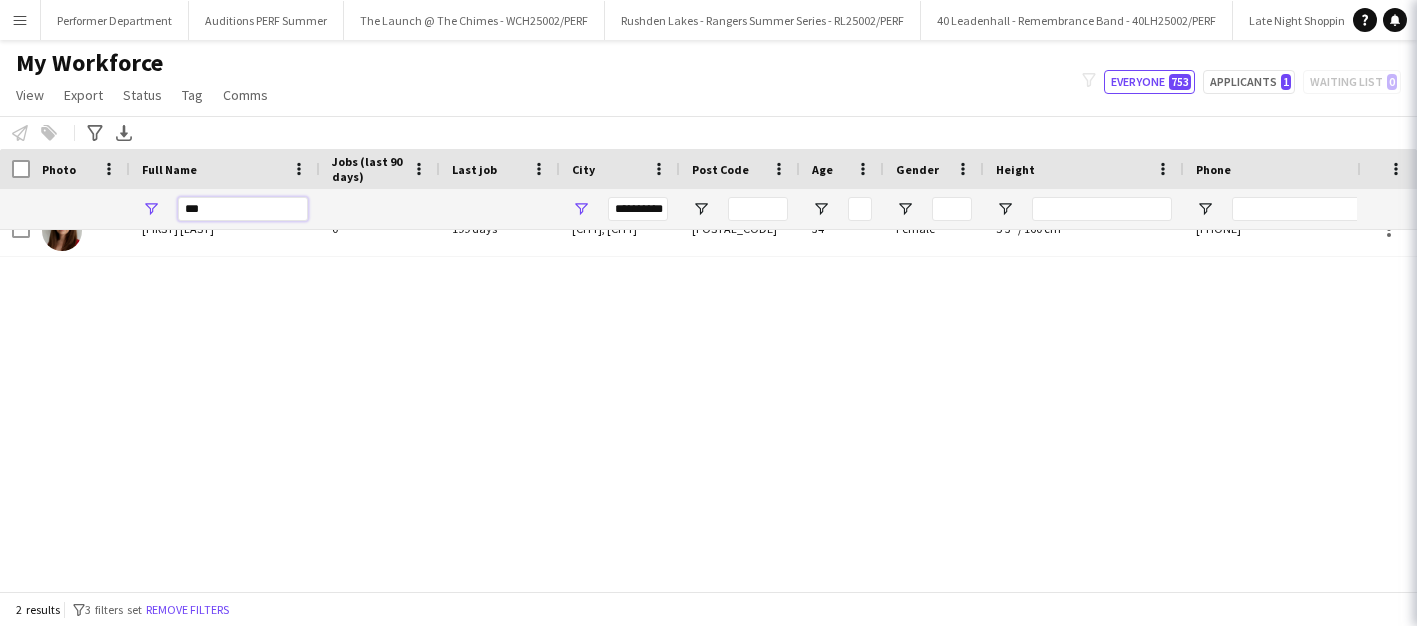scroll, scrollTop: 0, scrollLeft: 0, axis: both 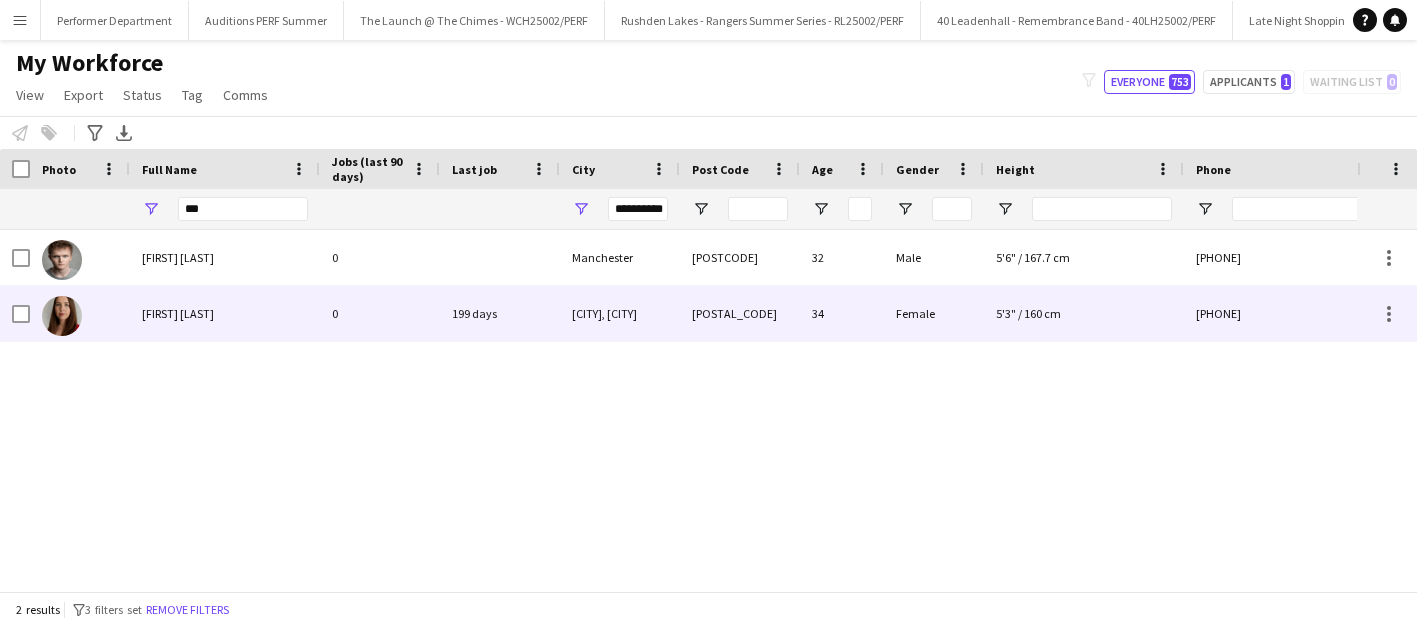 click on "[FIRST] [LAST]" at bounding box center [178, 313] 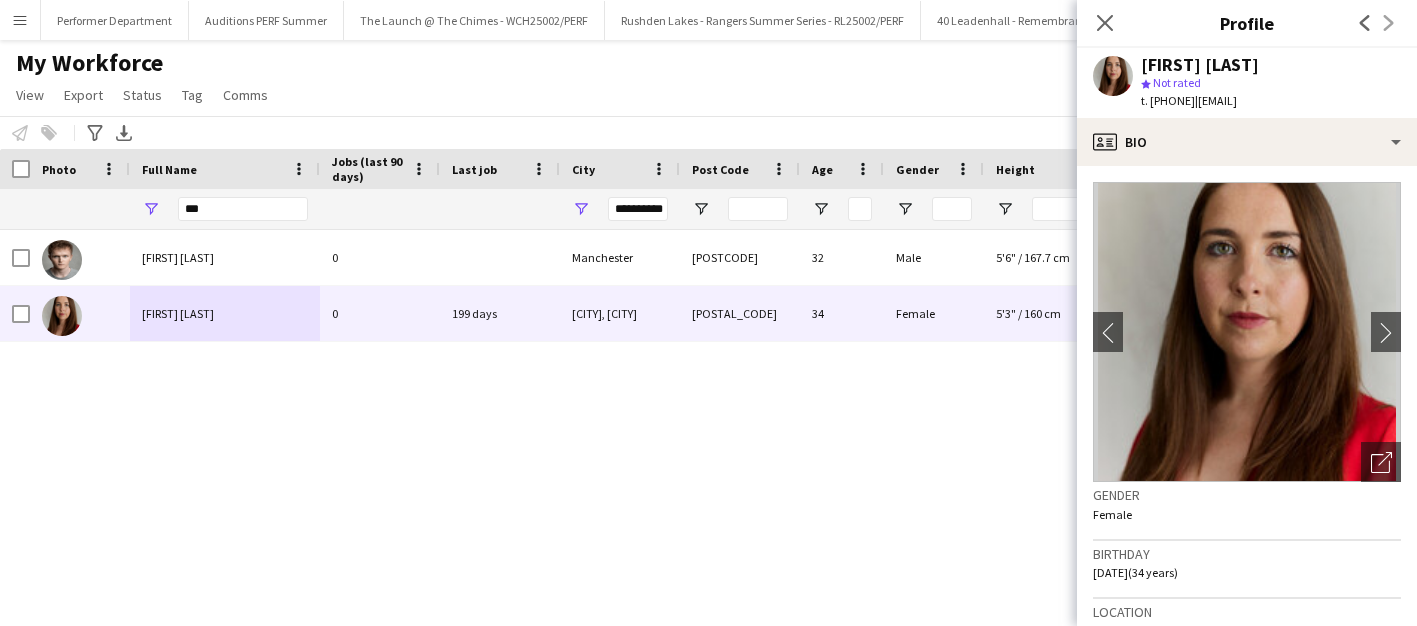 drag, startPoint x: 1234, startPoint y: 99, endPoint x: 1247, endPoint y: 105, distance: 14.3178215 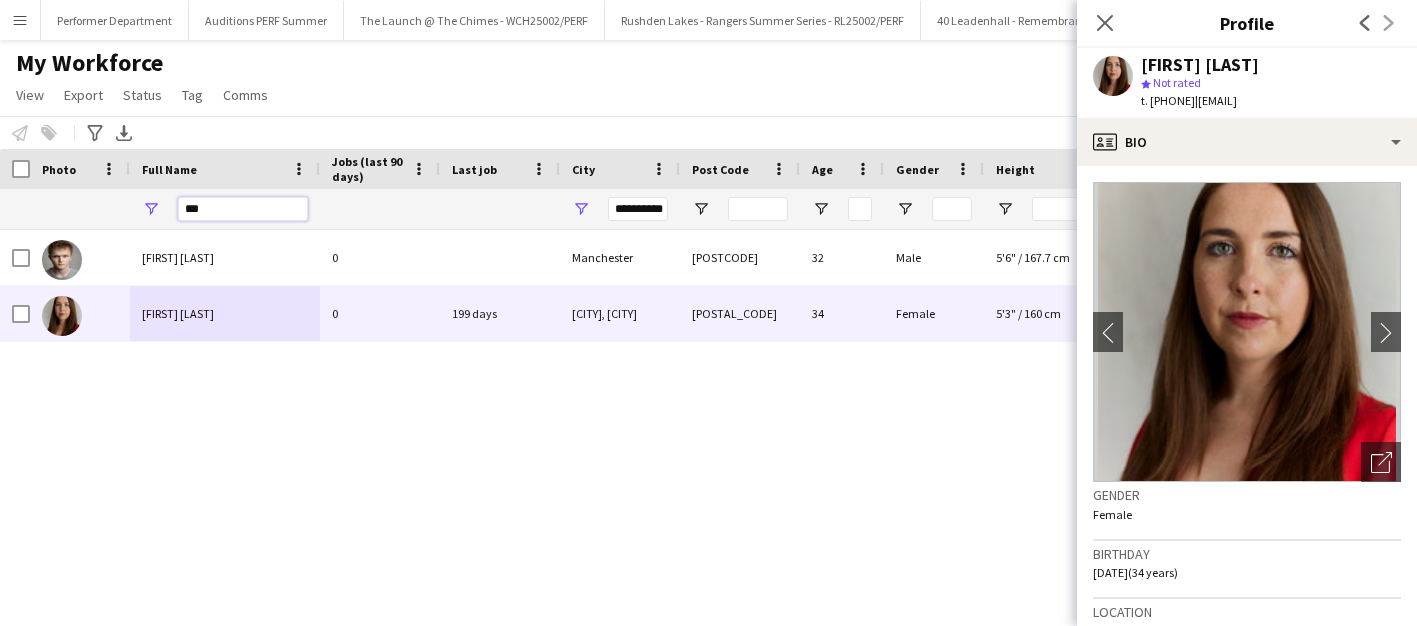 drag, startPoint x: 229, startPoint y: 212, endPoint x: 116, endPoint y: 203, distance: 113.35784 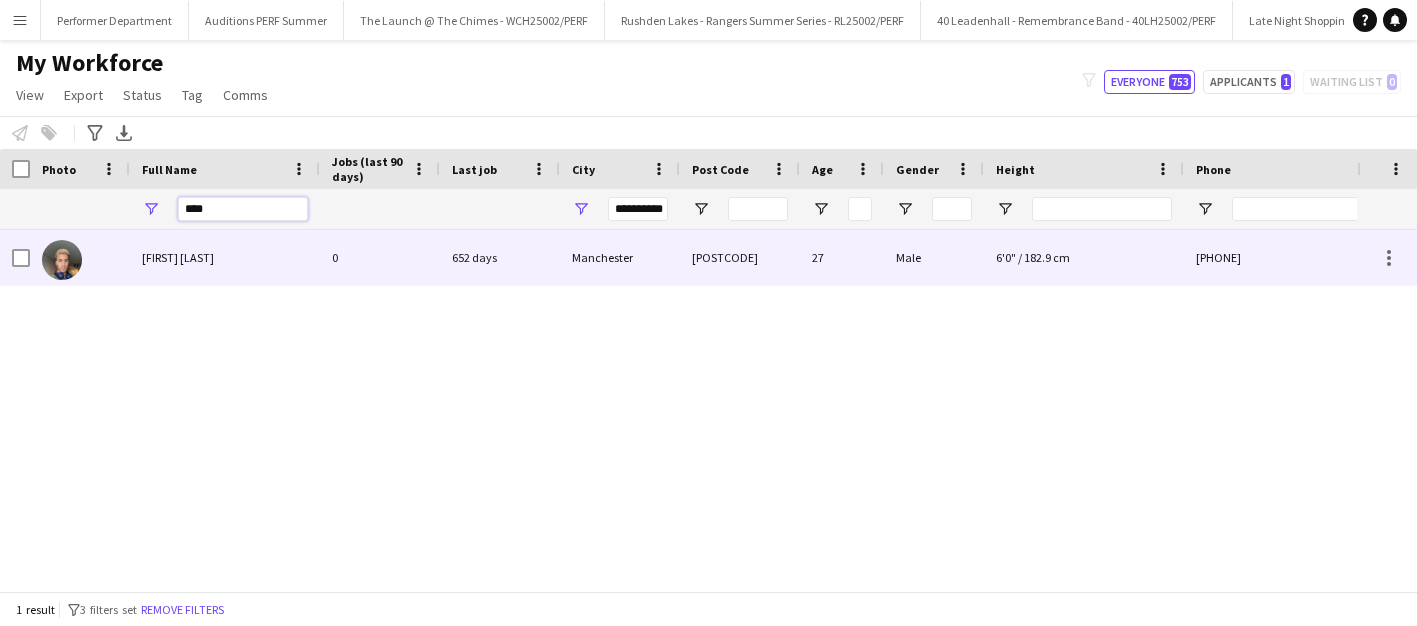 type on "****" 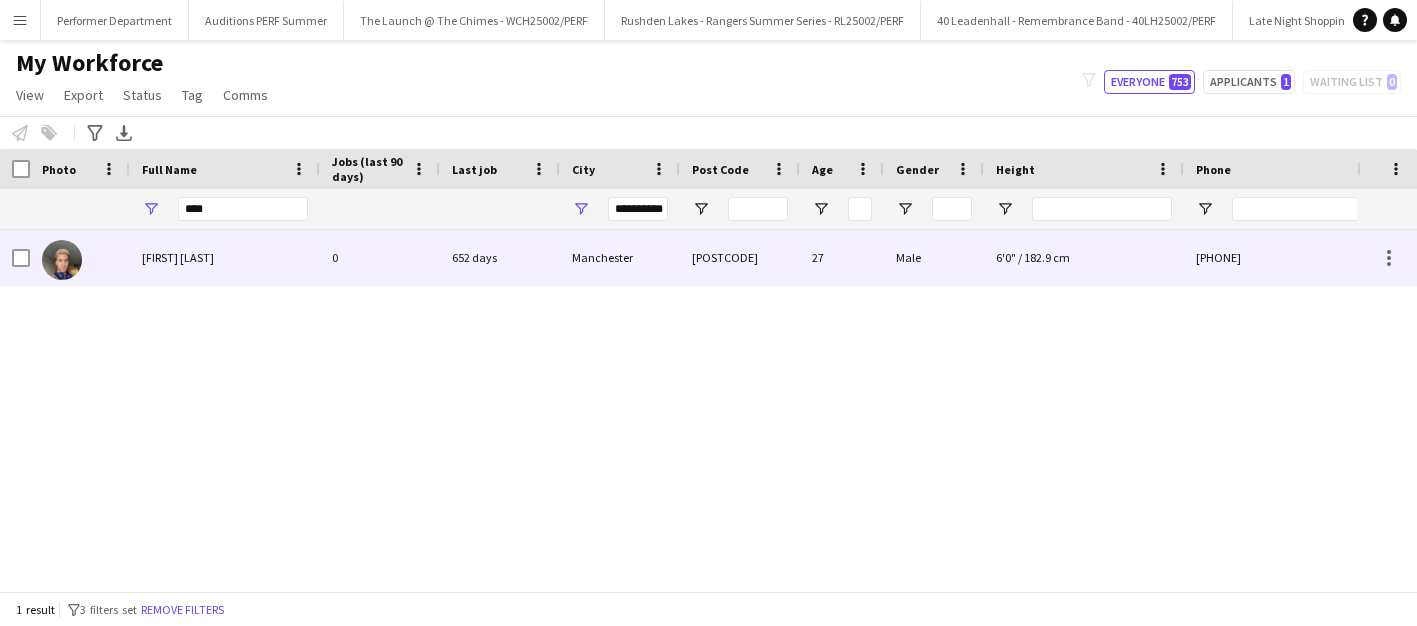 click on "[FIRST] [LAST]" at bounding box center [178, 257] 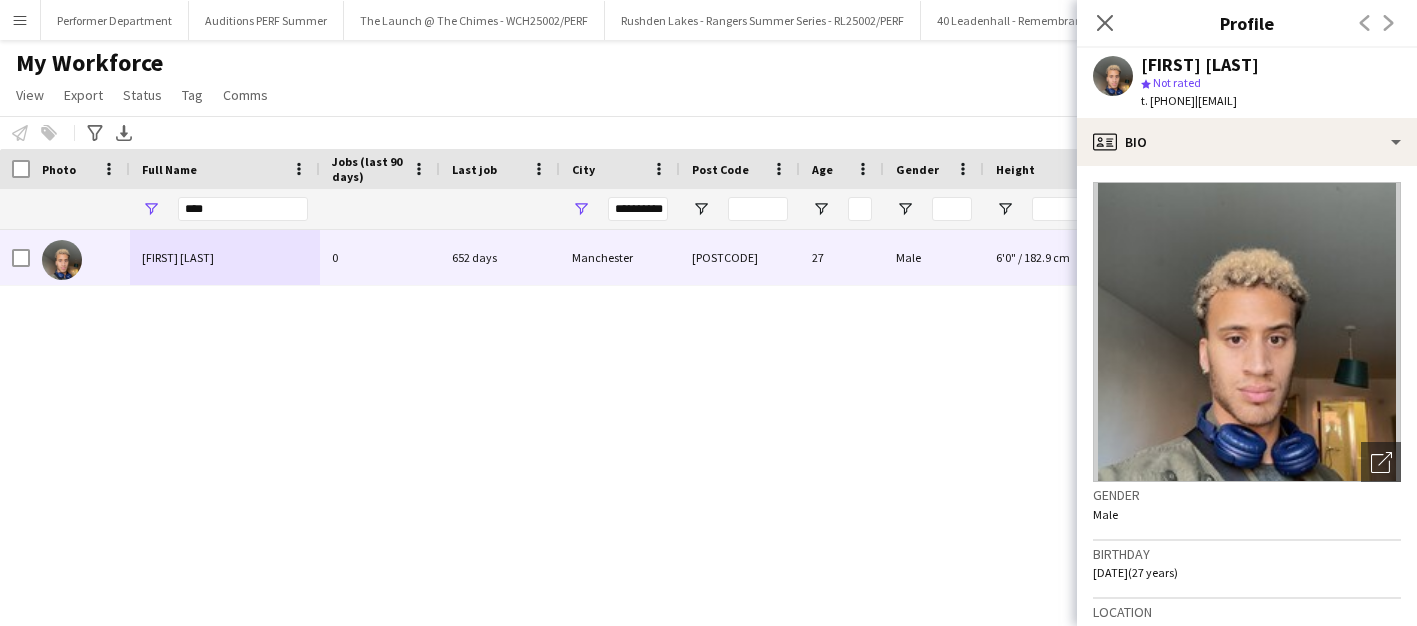 drag, startPoint x: 1241, startPoint y: 101, endPoint x: 1371, endPoint y: 97, distance: 130.06152 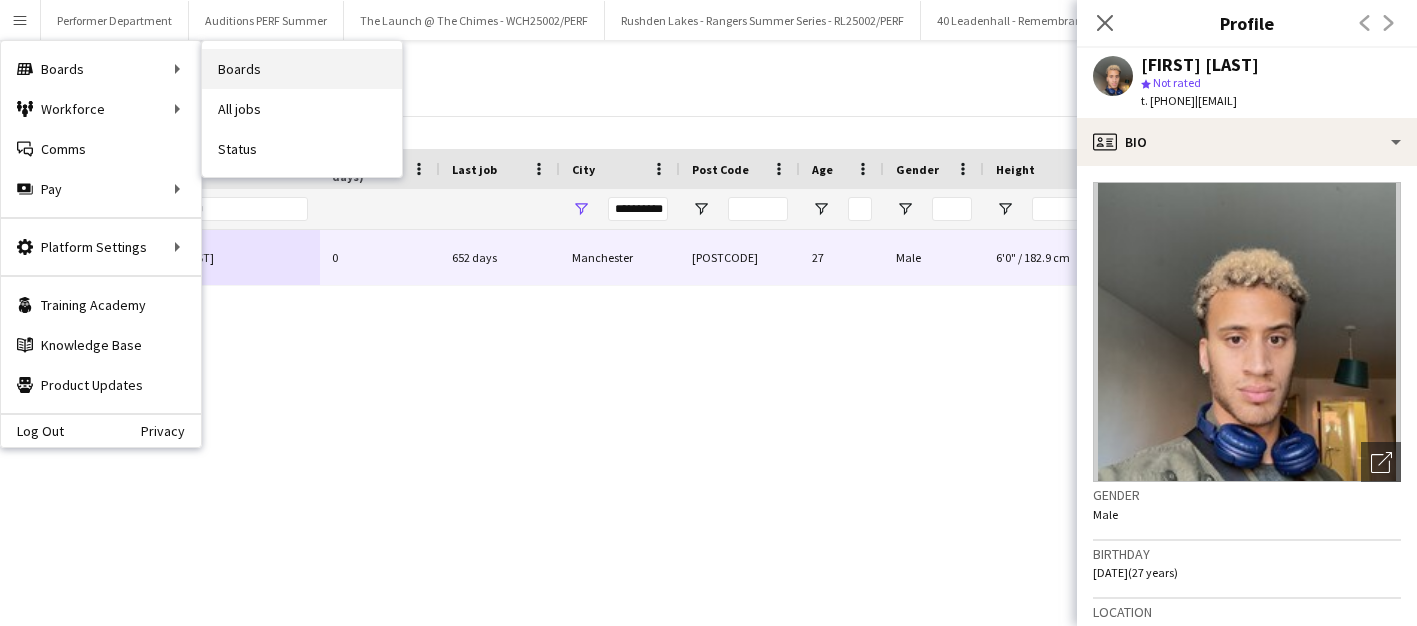 click on "Boards" at bounding box center (302, 69) 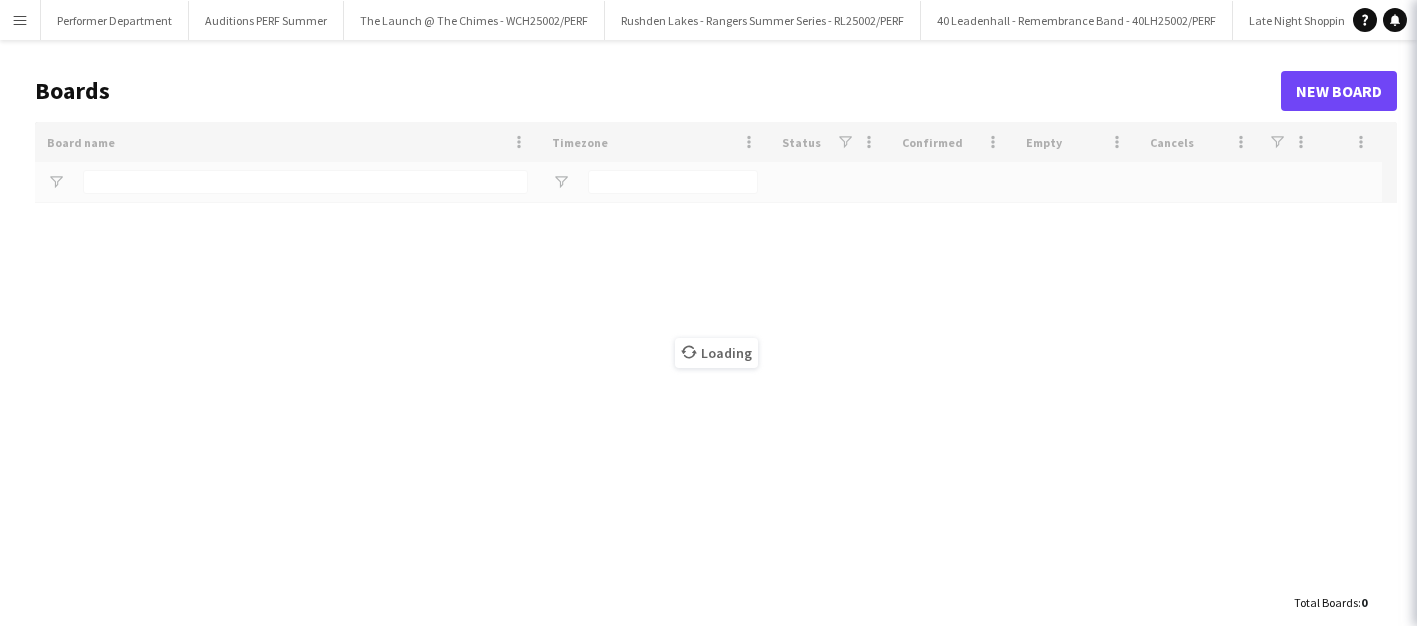 type on "**********" 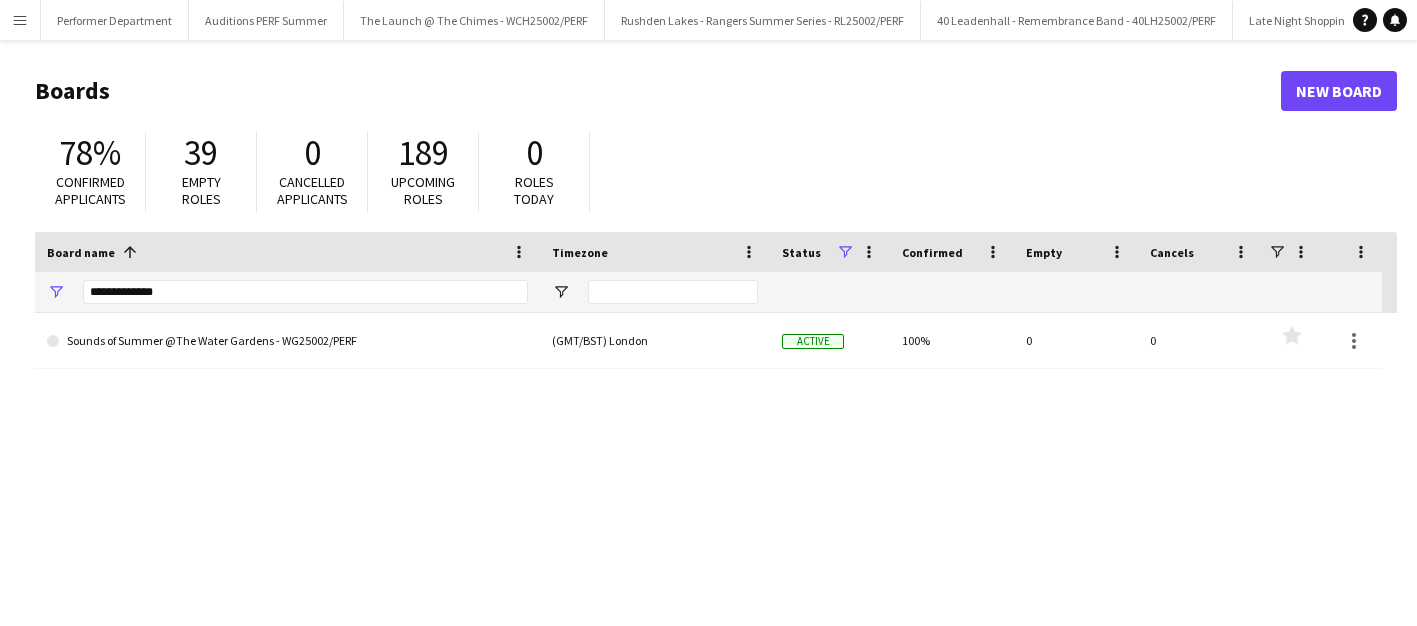 scroll, scrollTop: 0, scrollLeft: 0, axis: both 